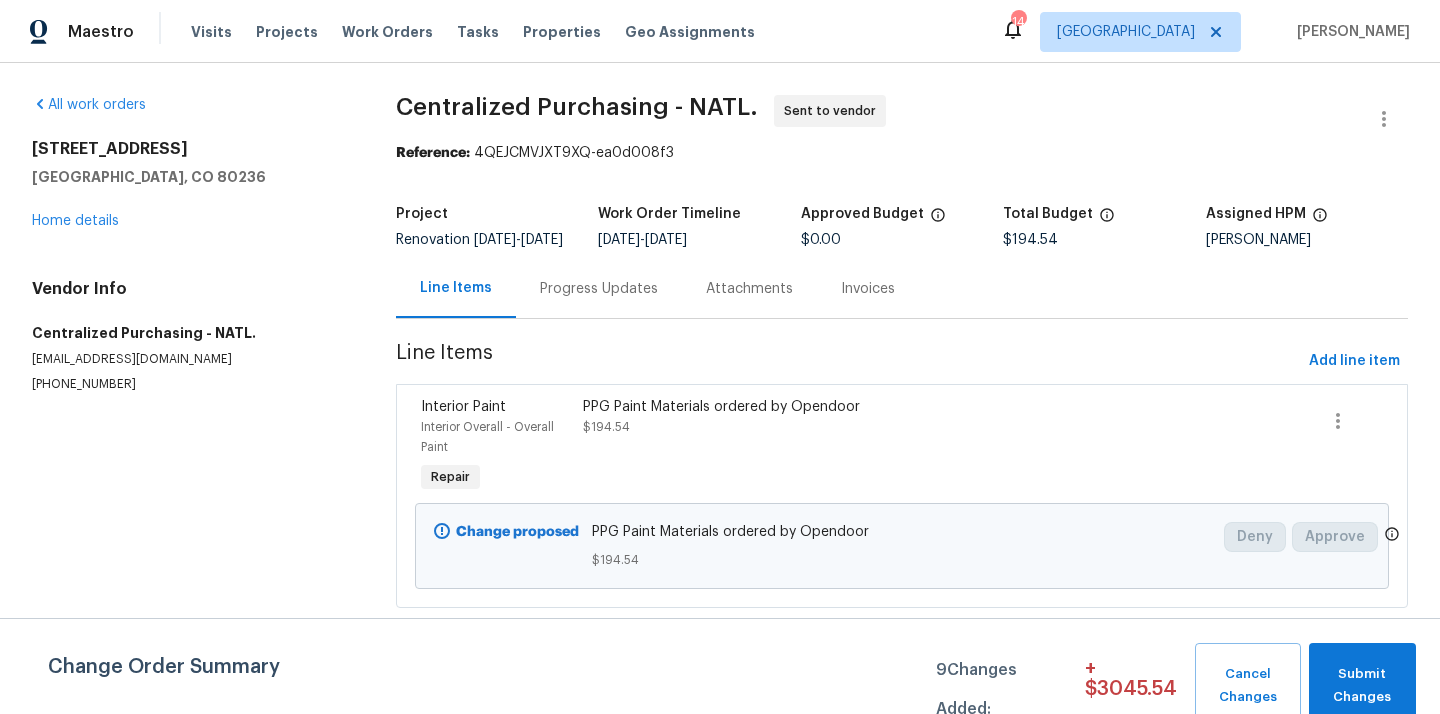 scroll, scrollTop: 0, scrollLeft: 0, axis: both 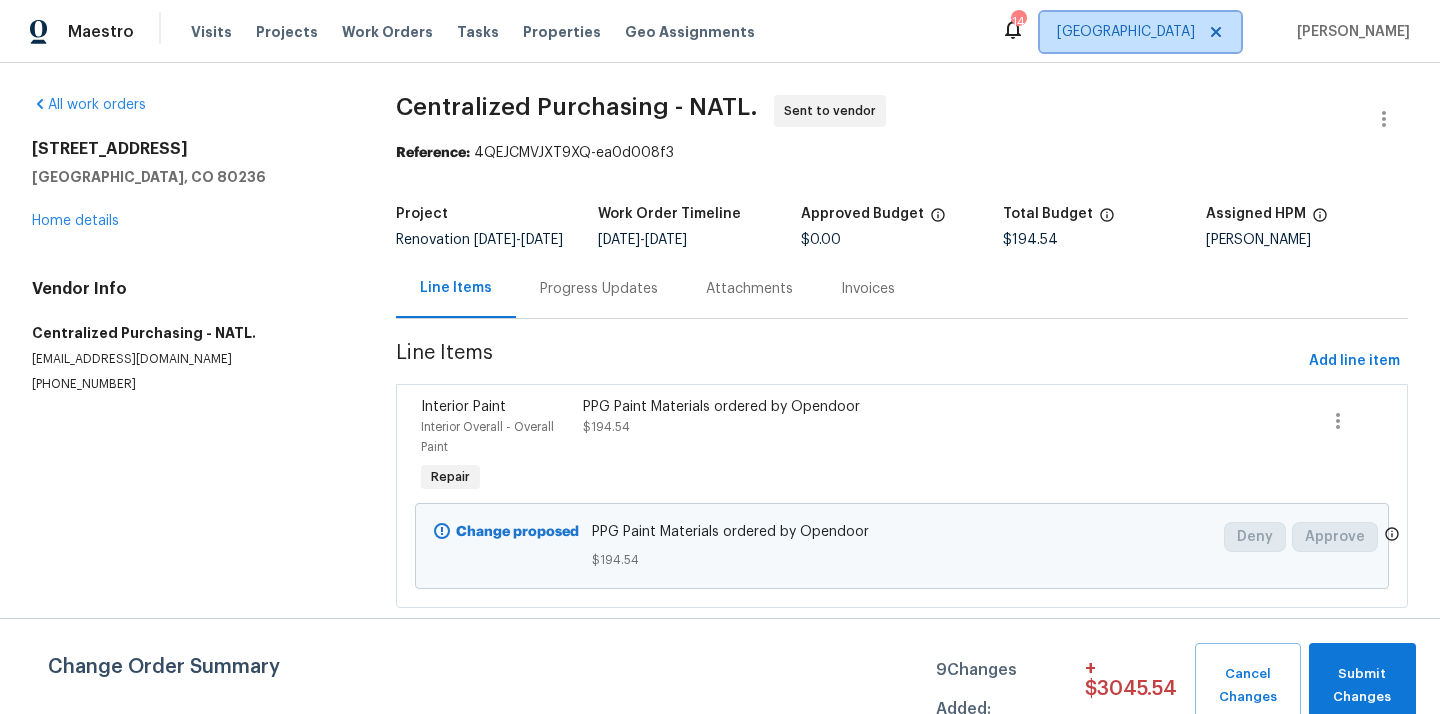 click on "[GEOGRAPHIC_DATA]" at bounding box center (1140, 32) 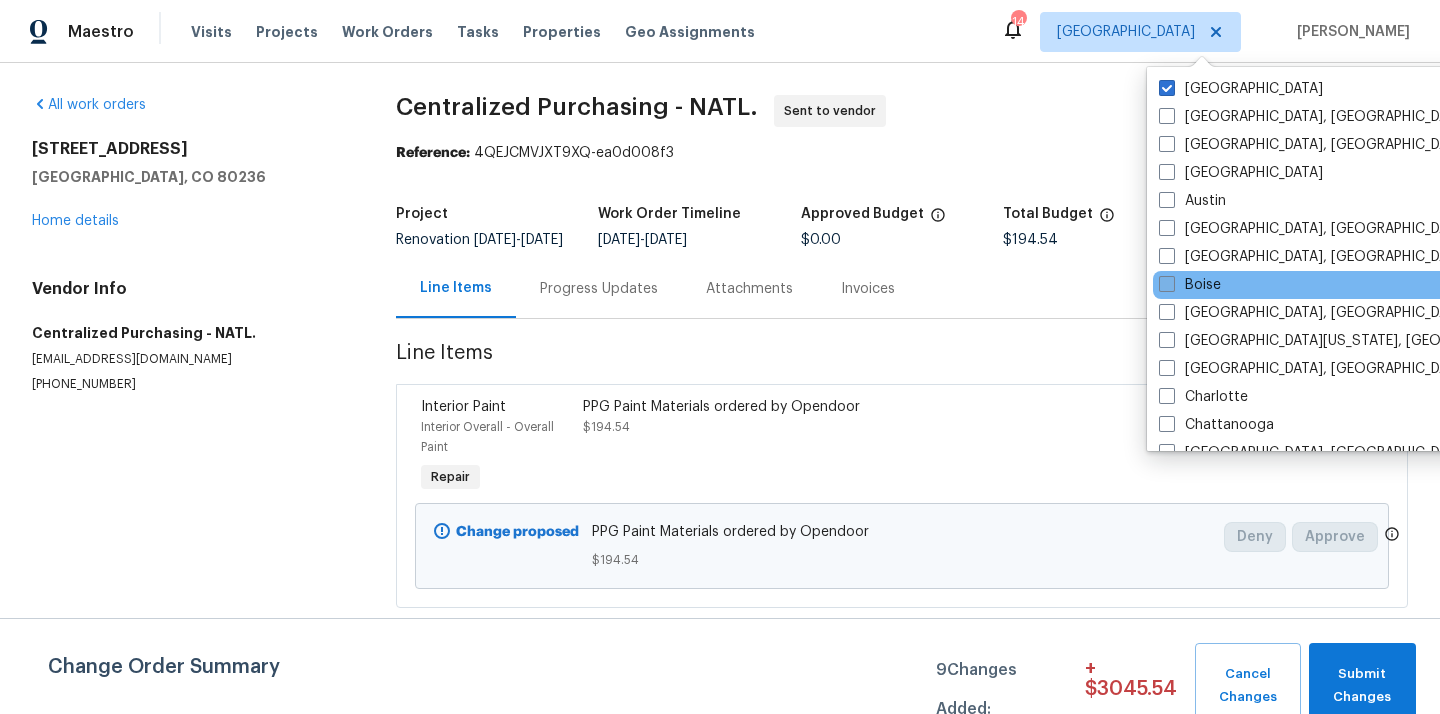 scroll, scrollTop: 40, scrollLeft: 0, axis: vertical 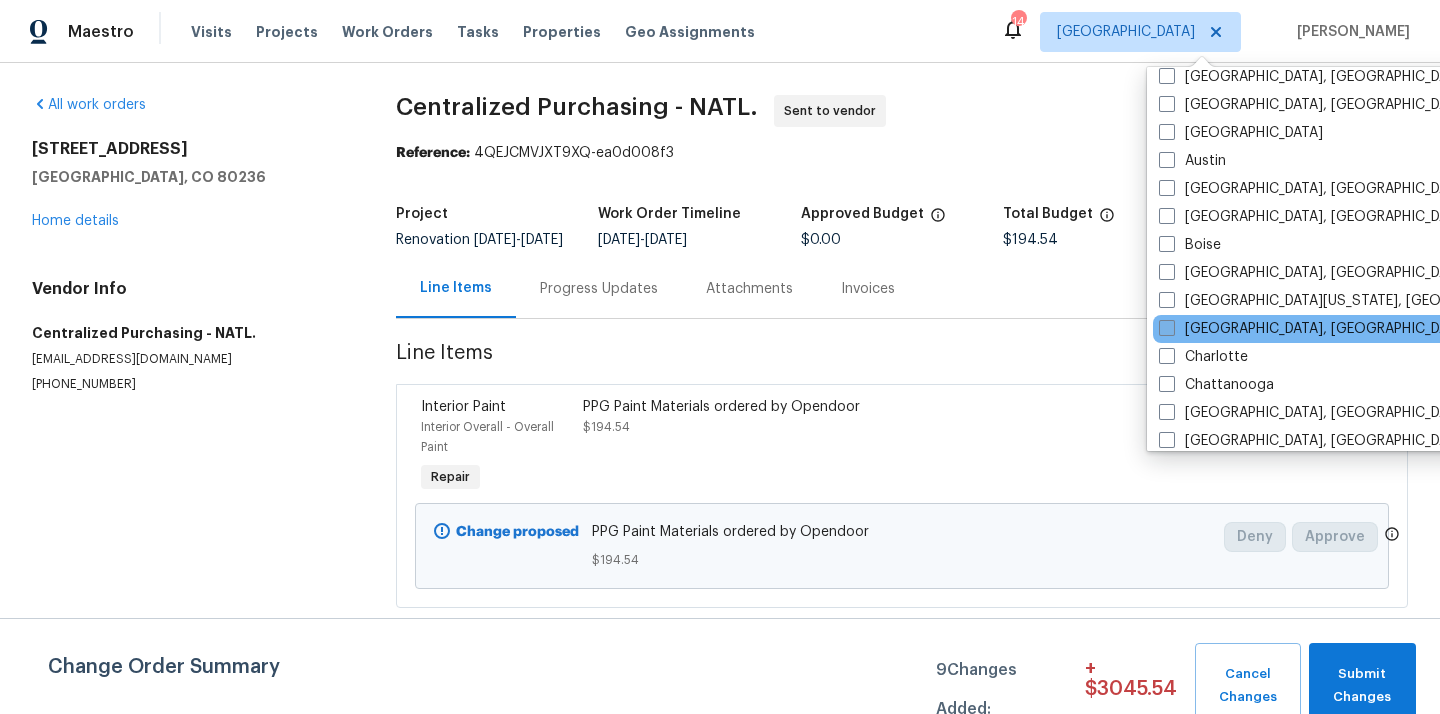 click on "[GEOGRAPHIC_DATA], [GEOGRAPHIC_DATA]" at bounding box center [1314, 329] 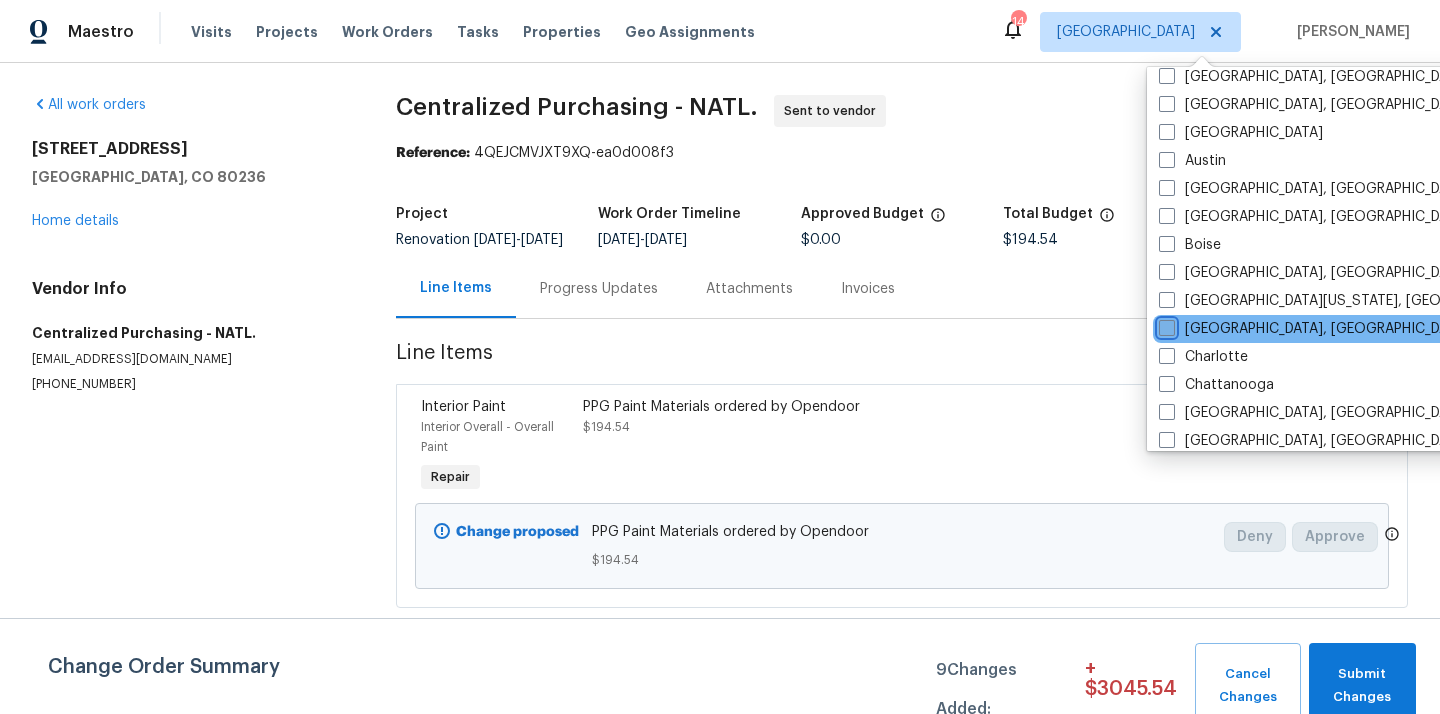 click on "[GEOGRAPHIC_DATA], [GEOGRAPHIC_DATA]" at bounding box center (1165, 325) 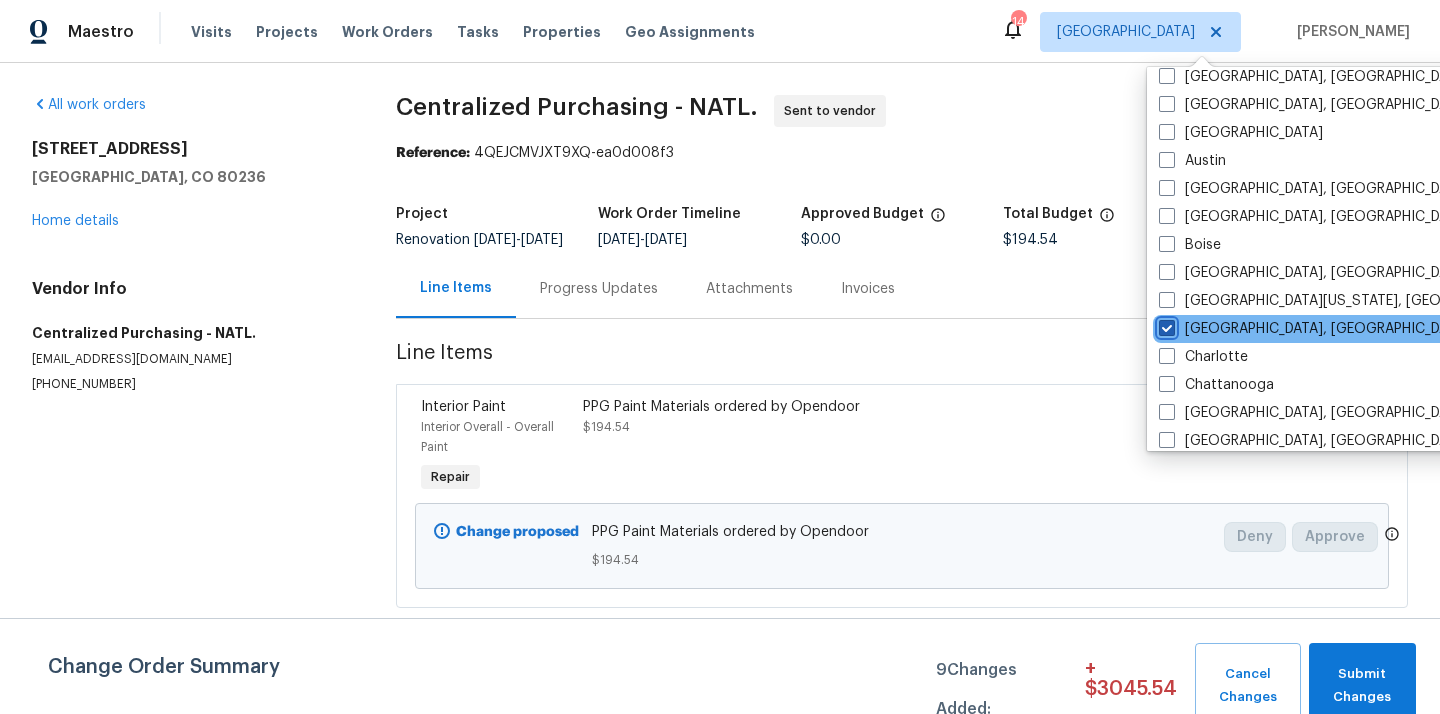 checkbox on "true" 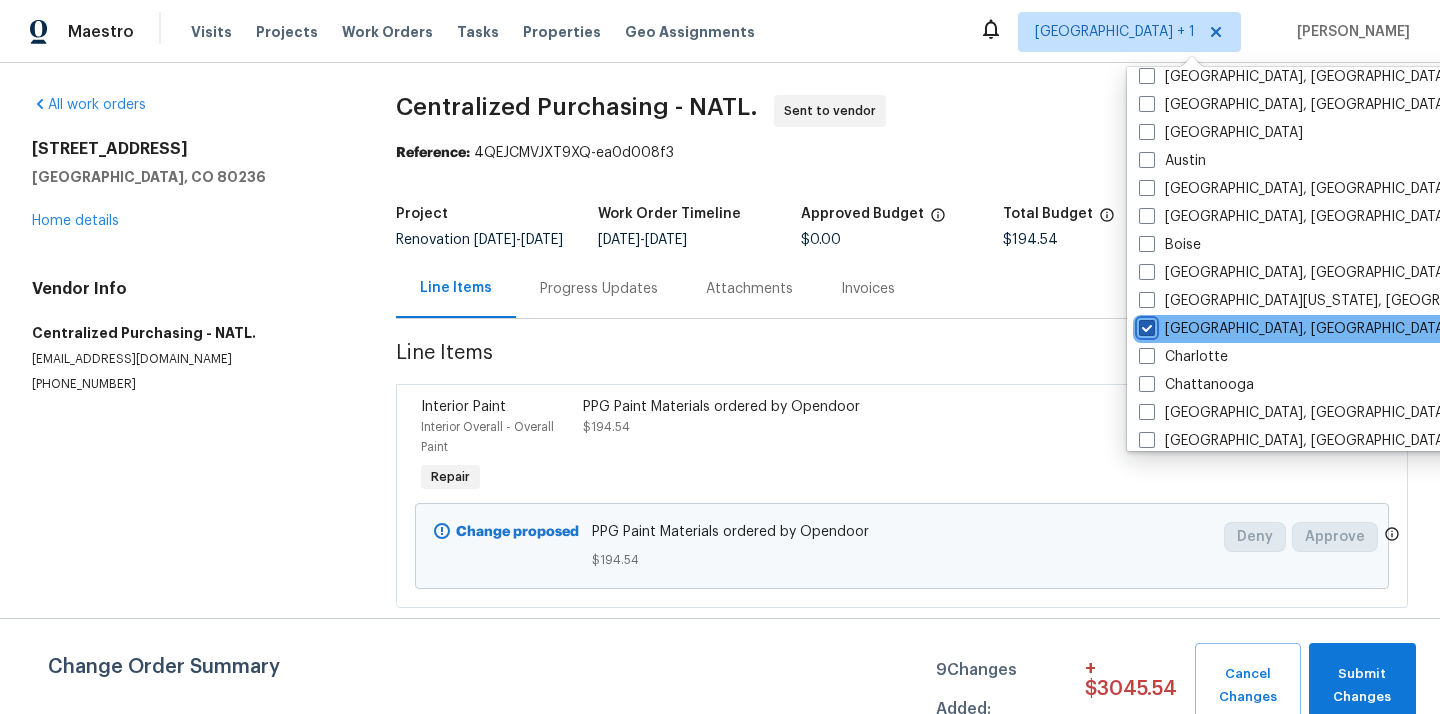 scroll, scrollTop: 0, scrollLeft: 0, axis: both 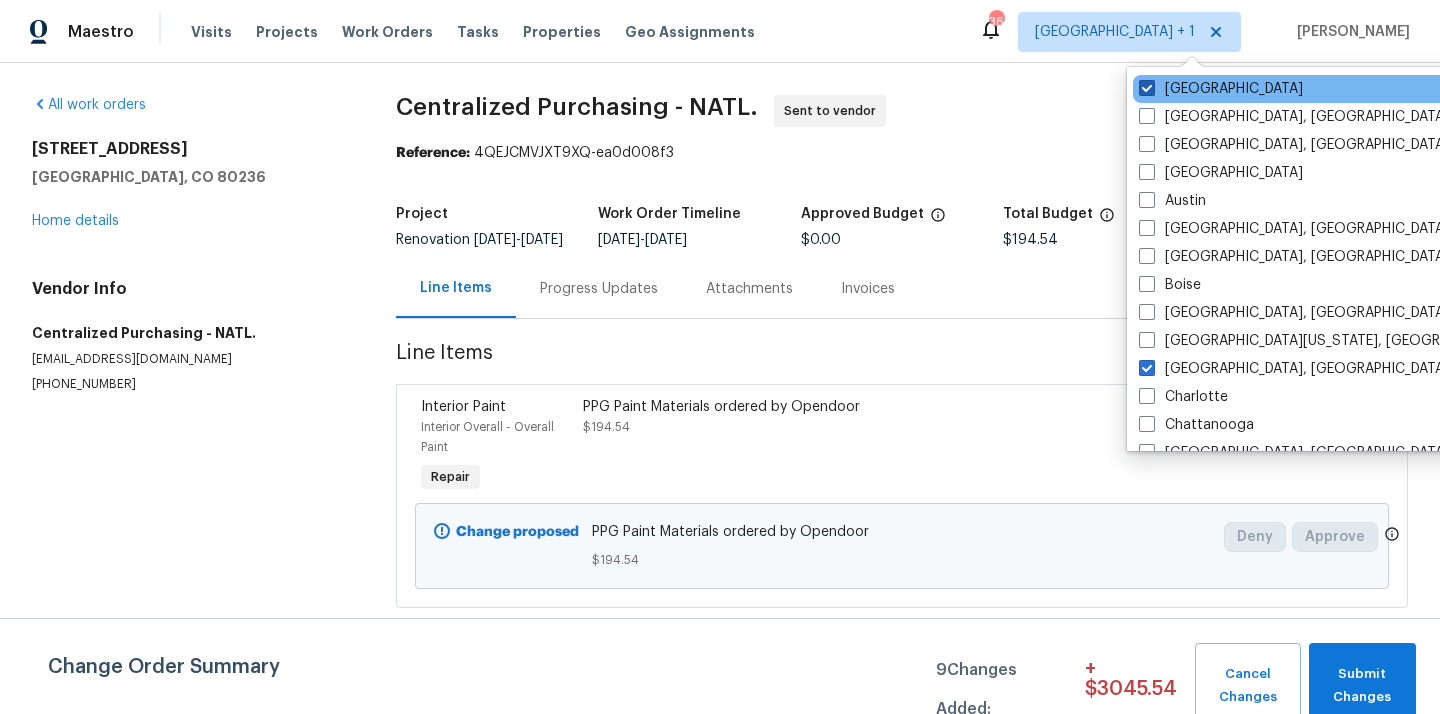 click at bounding box center [1147, 88] 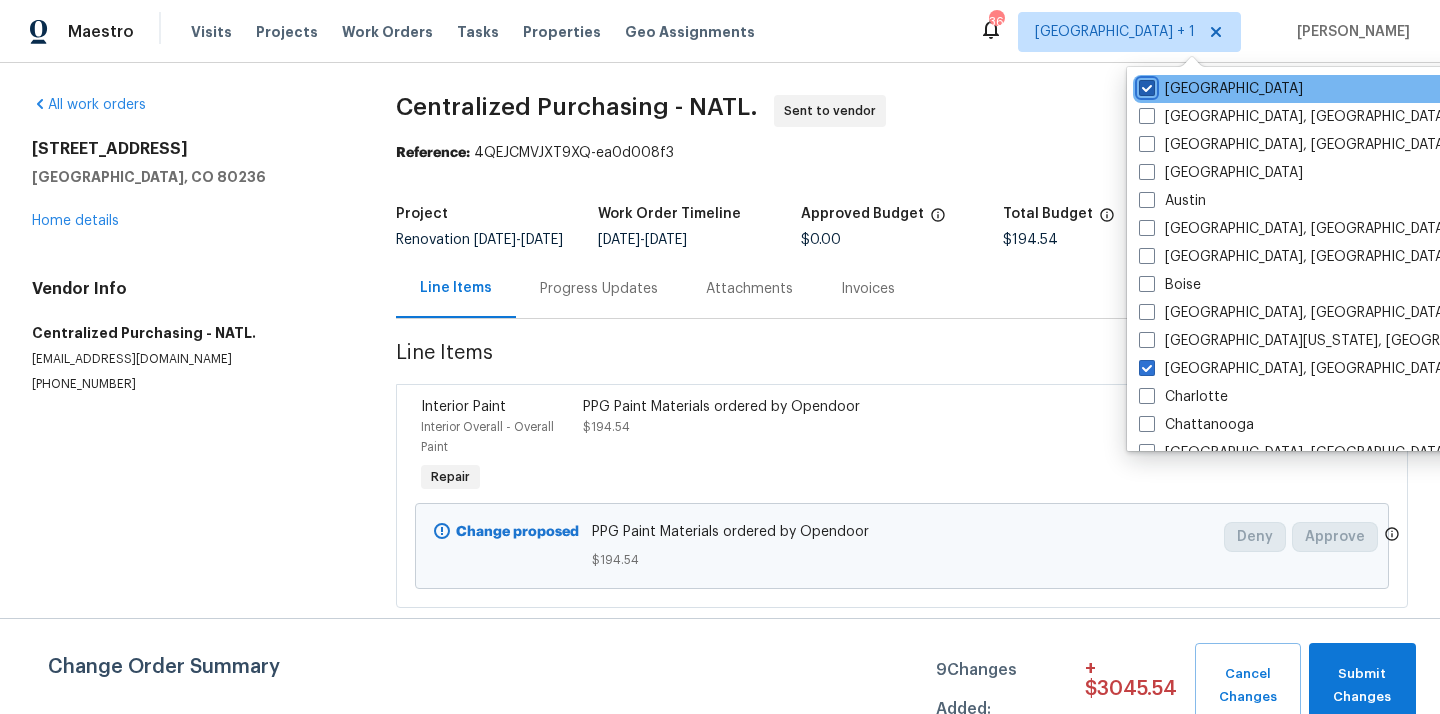 click on "[GEOGRAPHIC_DATA]" at bounding box center [1145, 85] 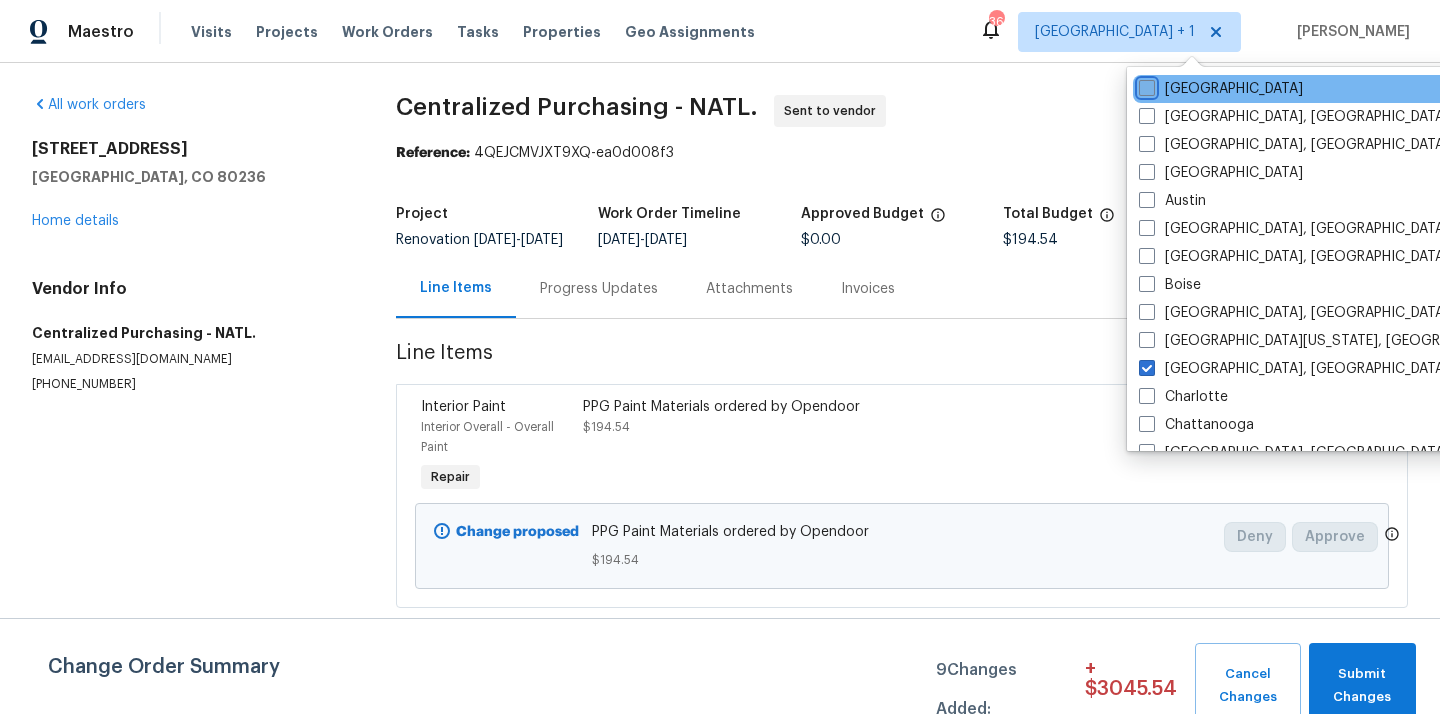 checkbox on "false" 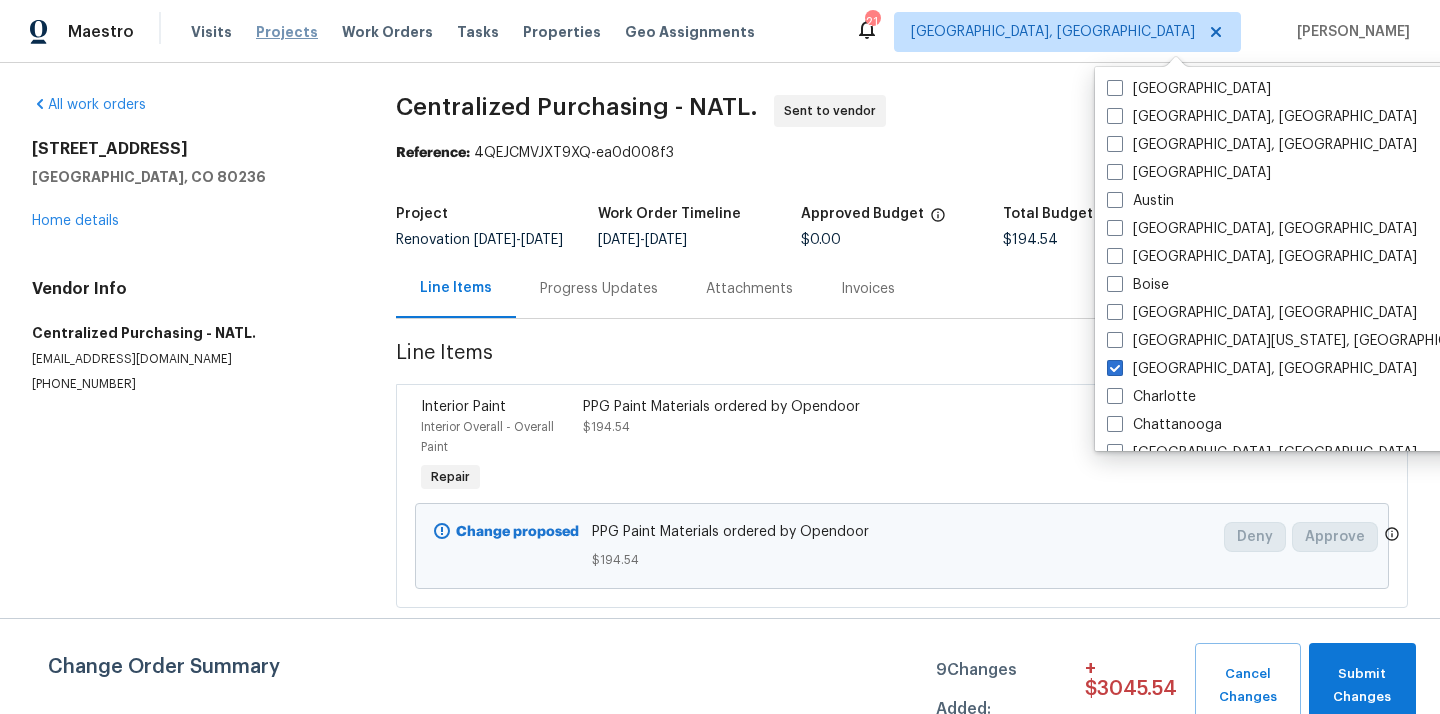 click on "Projects" at bounding box center [287, 32] 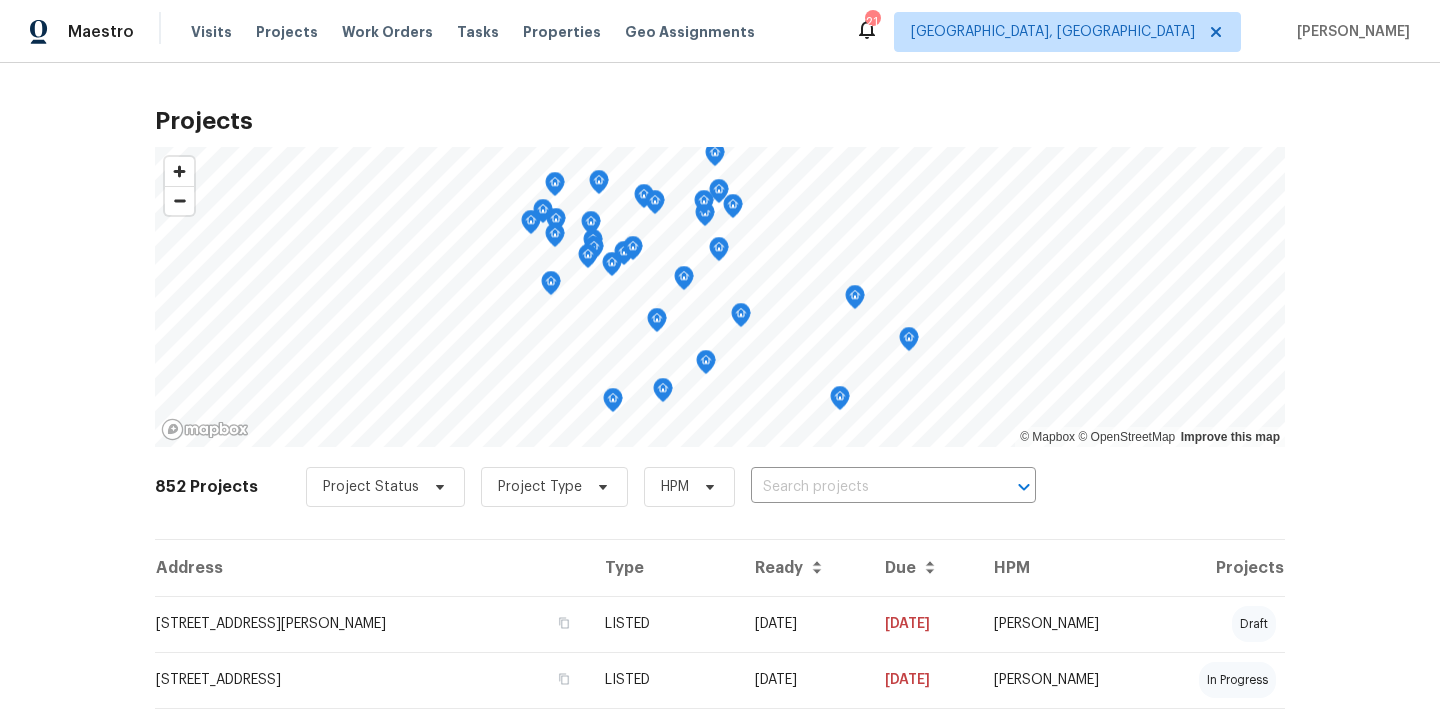 click at bounding box center (865, 487) 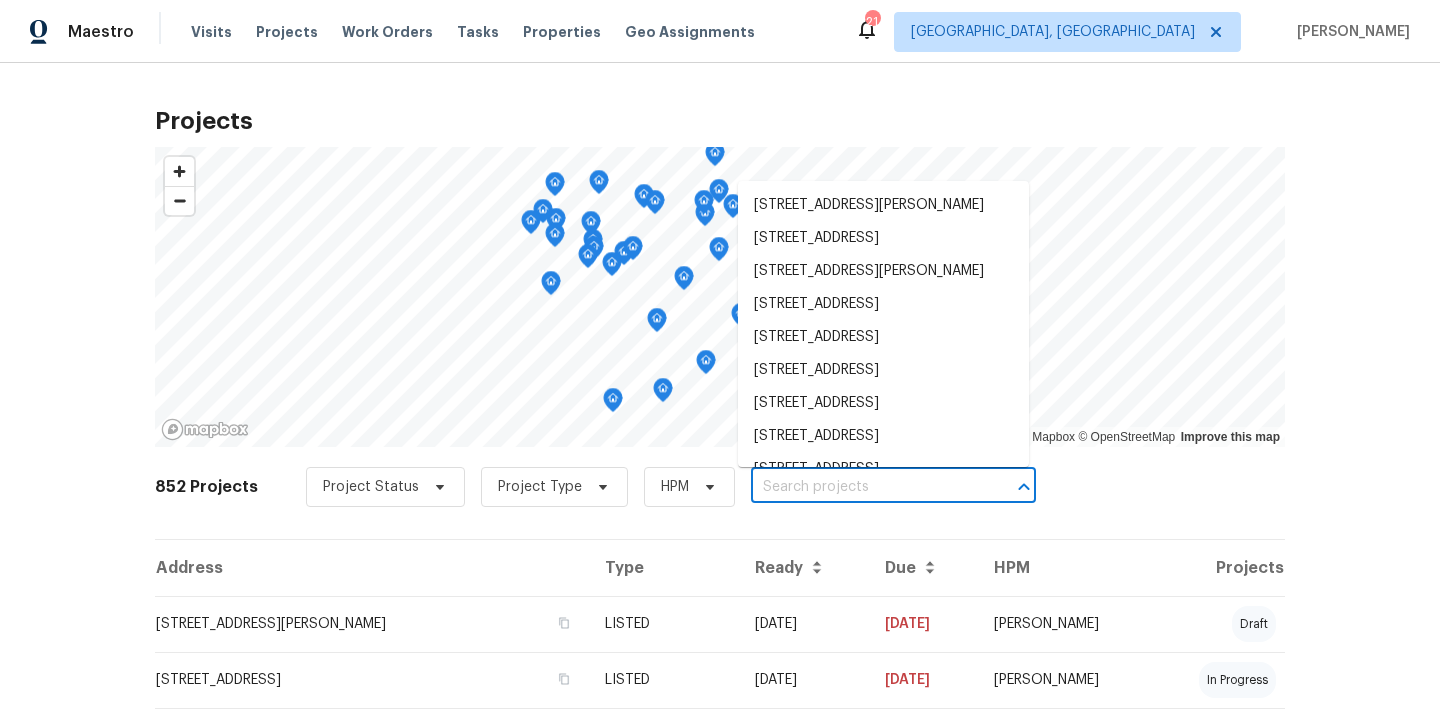paste on "[STREET_ADDRESS]" 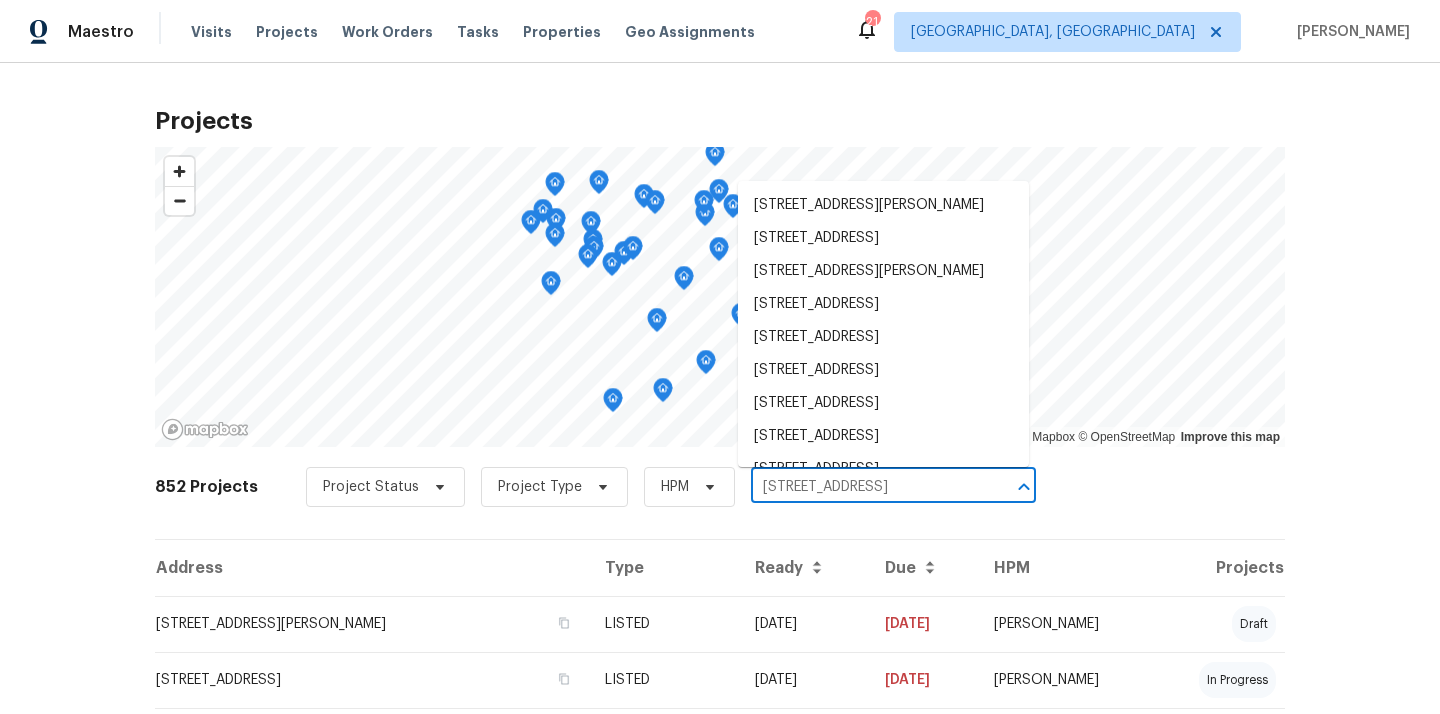 scroll, scrollTop: 0, scrollLeft: 24, axis: horizontal 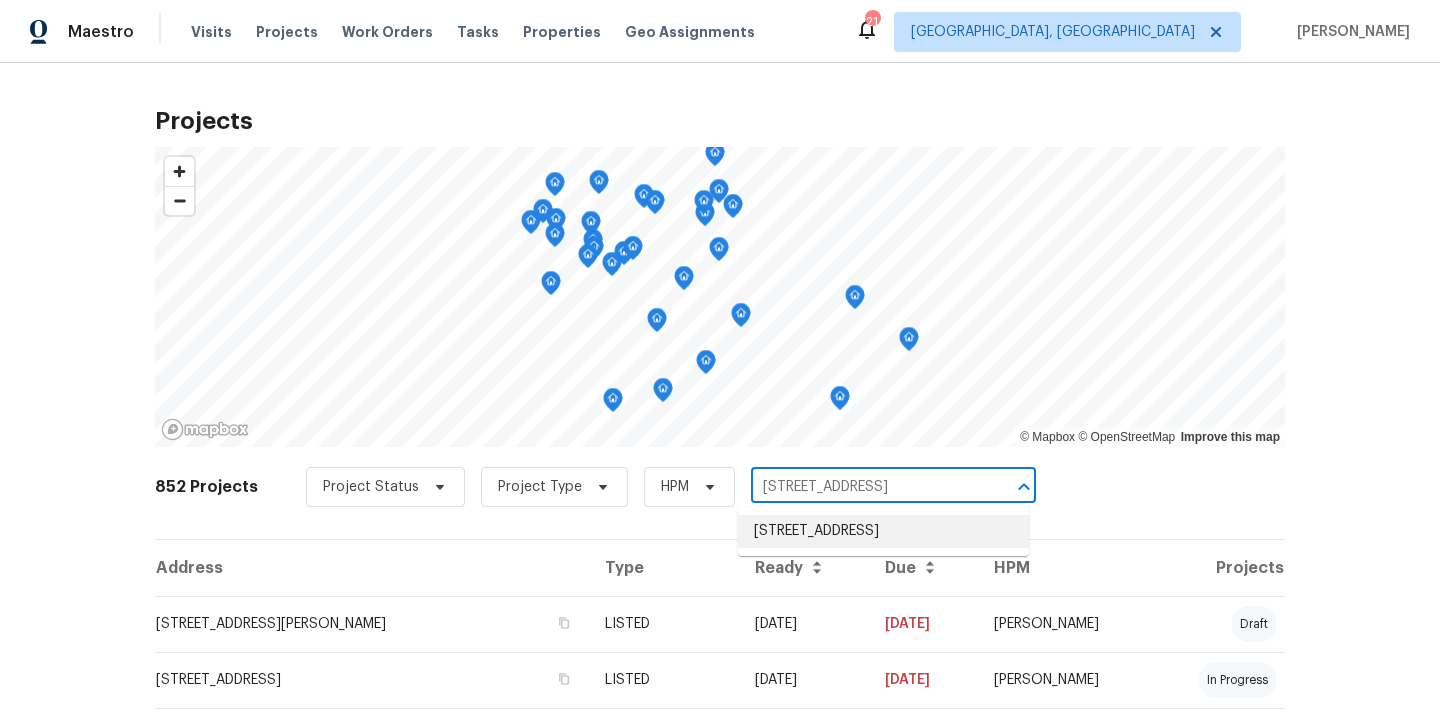 click on "[STREET_ADDRESS]" at bounding box center (883, 531) 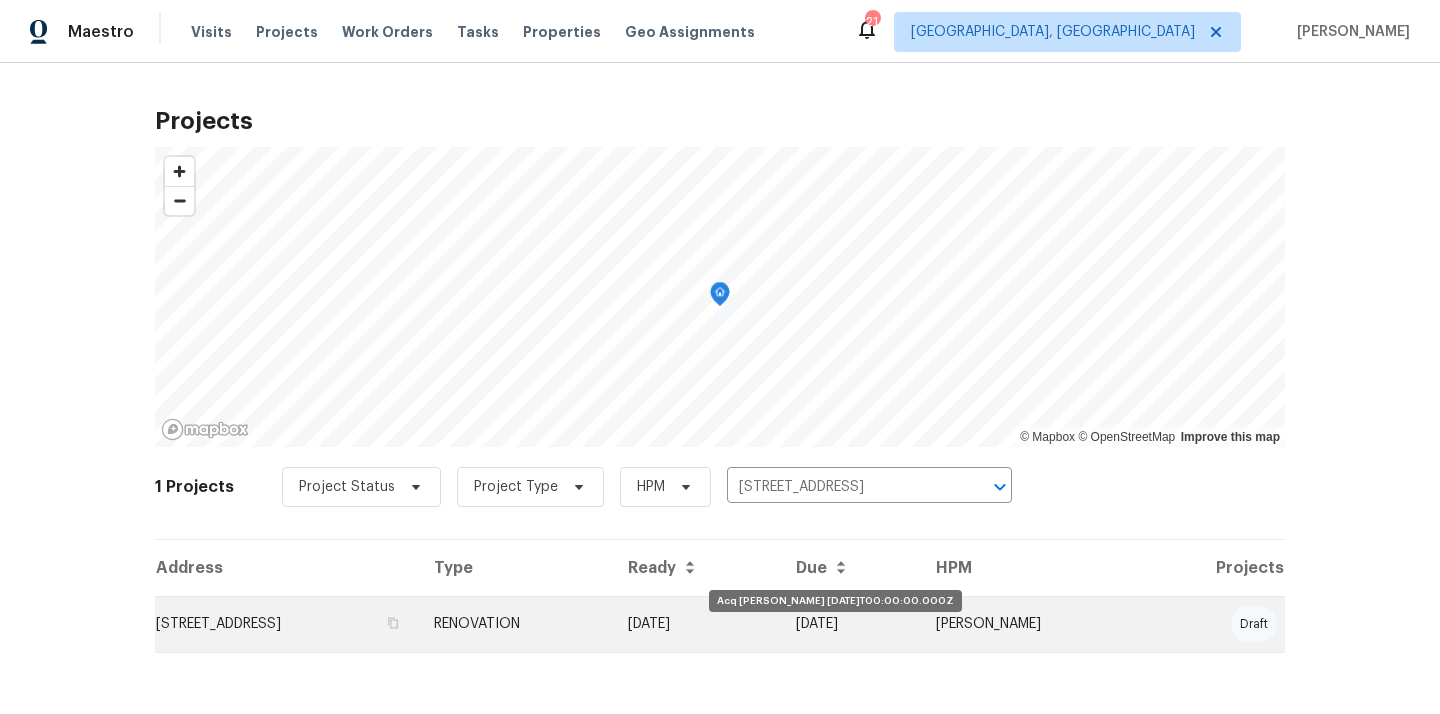 click on "[DATE]" at bounding box center [696, 624] 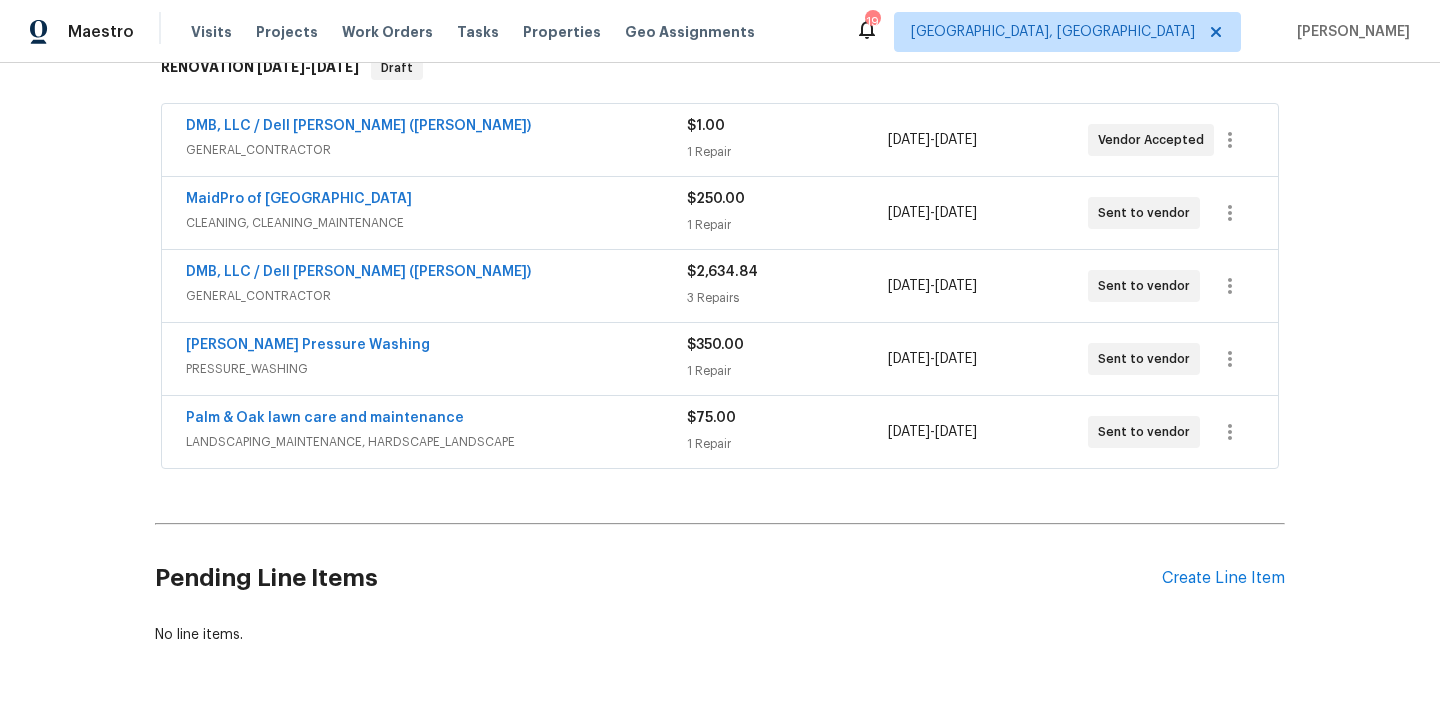 scroll, scrollTop: 363, scrollLeft: 0, axis: vertical 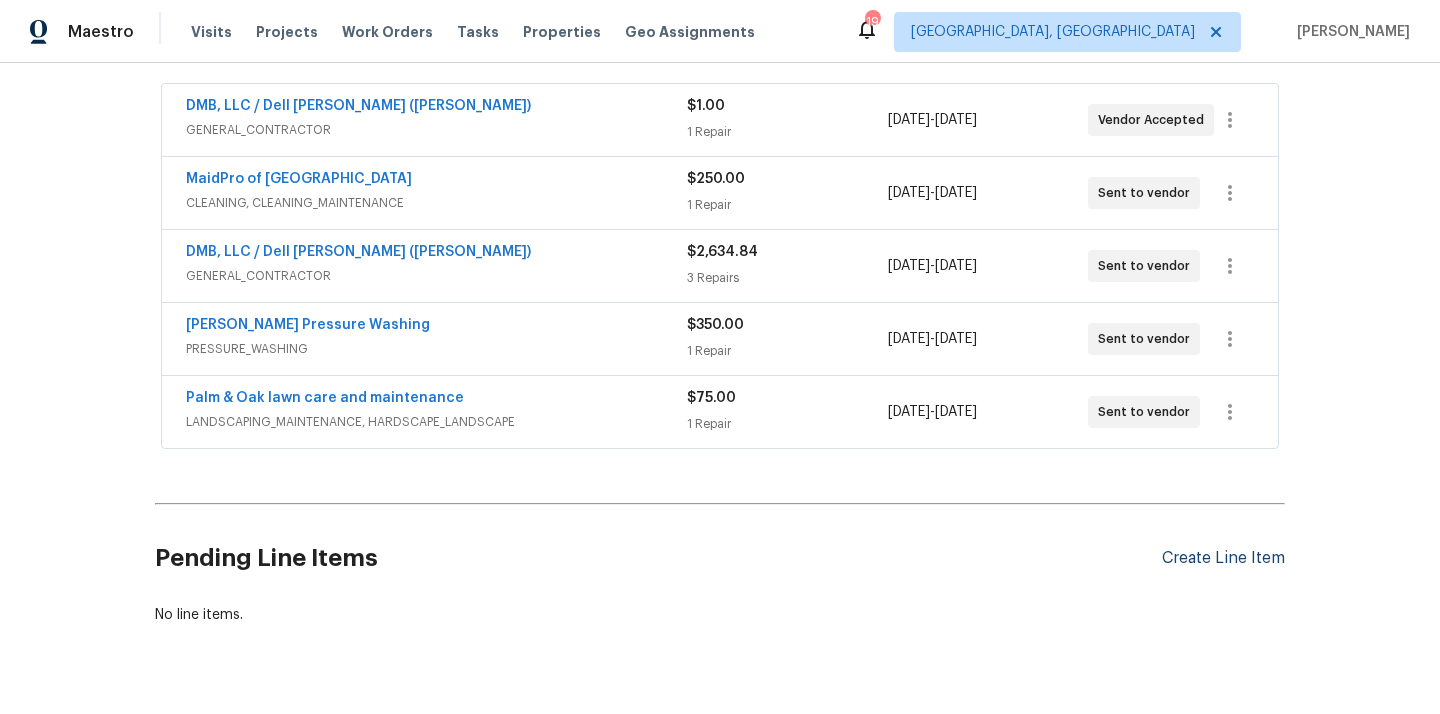 click on "Create Line Item" at bounding box center (1223, 558) 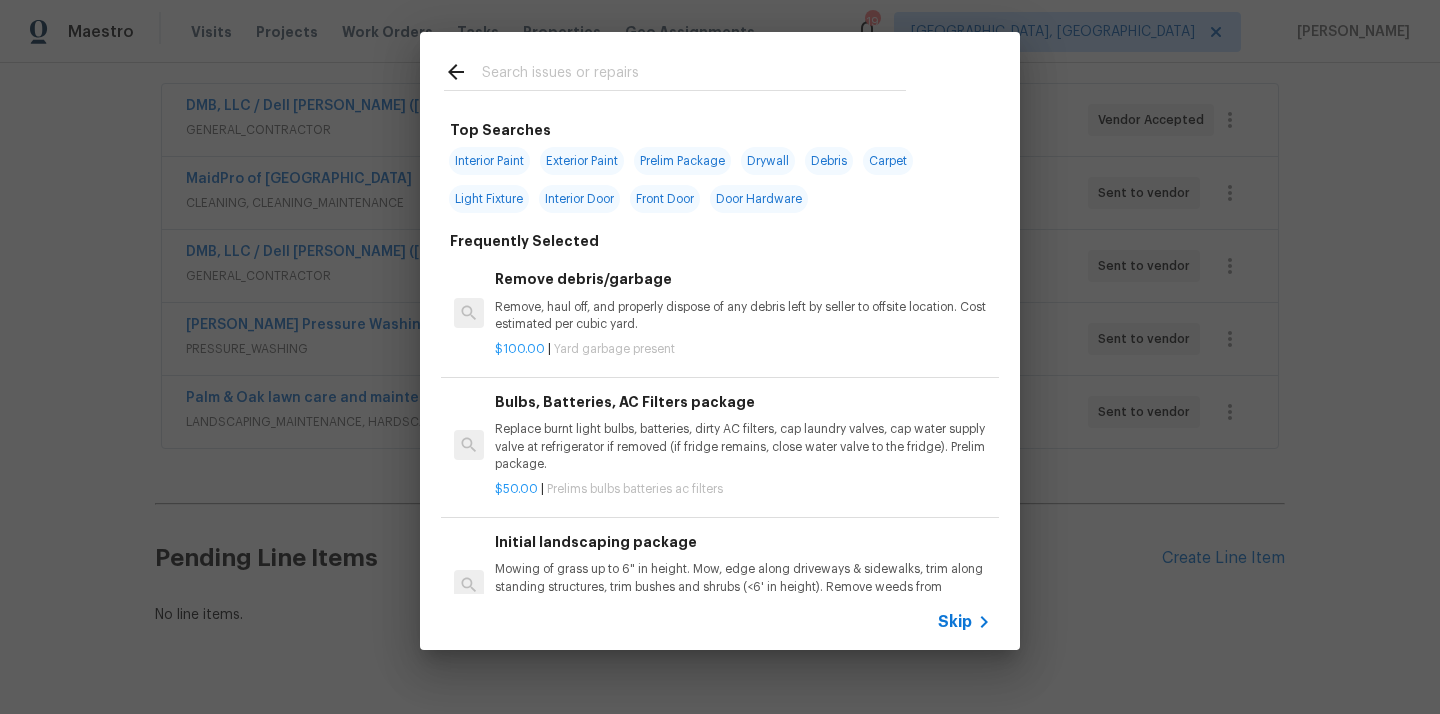 click at bounding box center [694, 75] 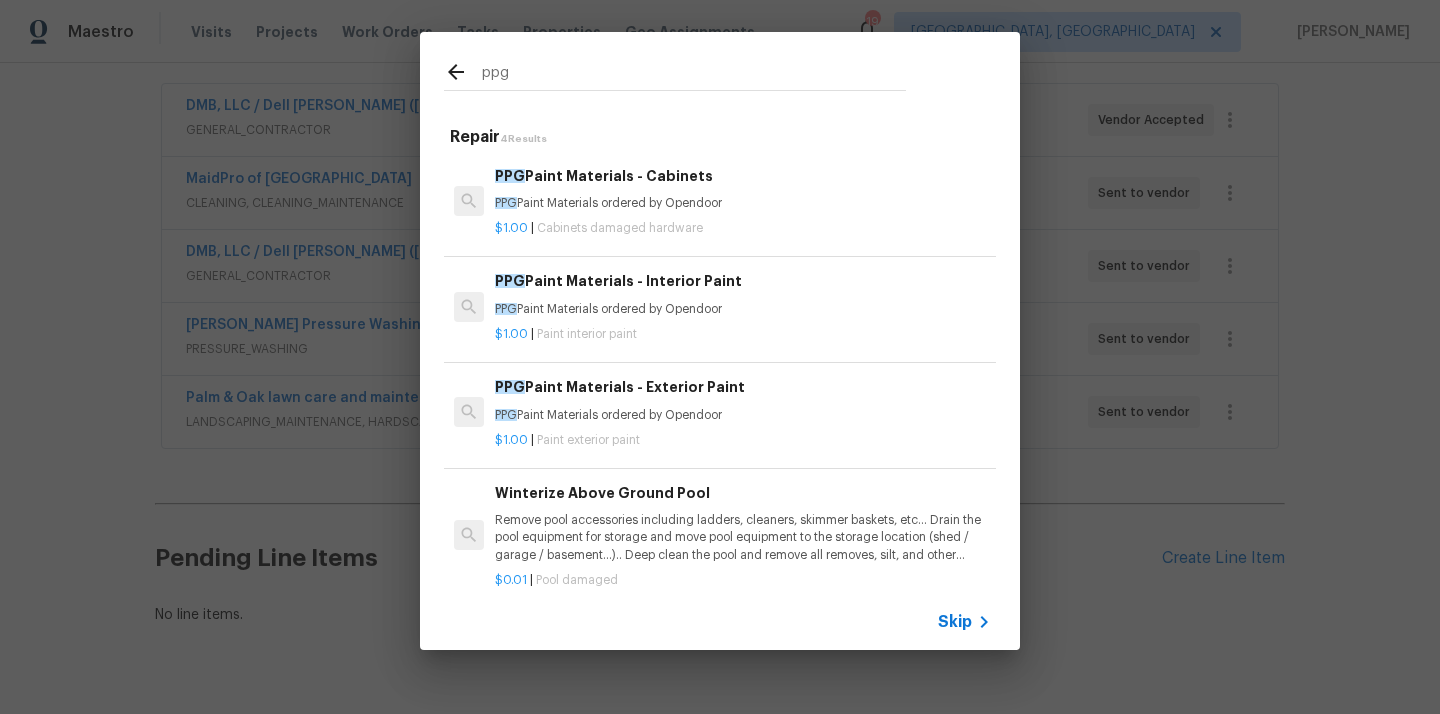 type on "ppg" 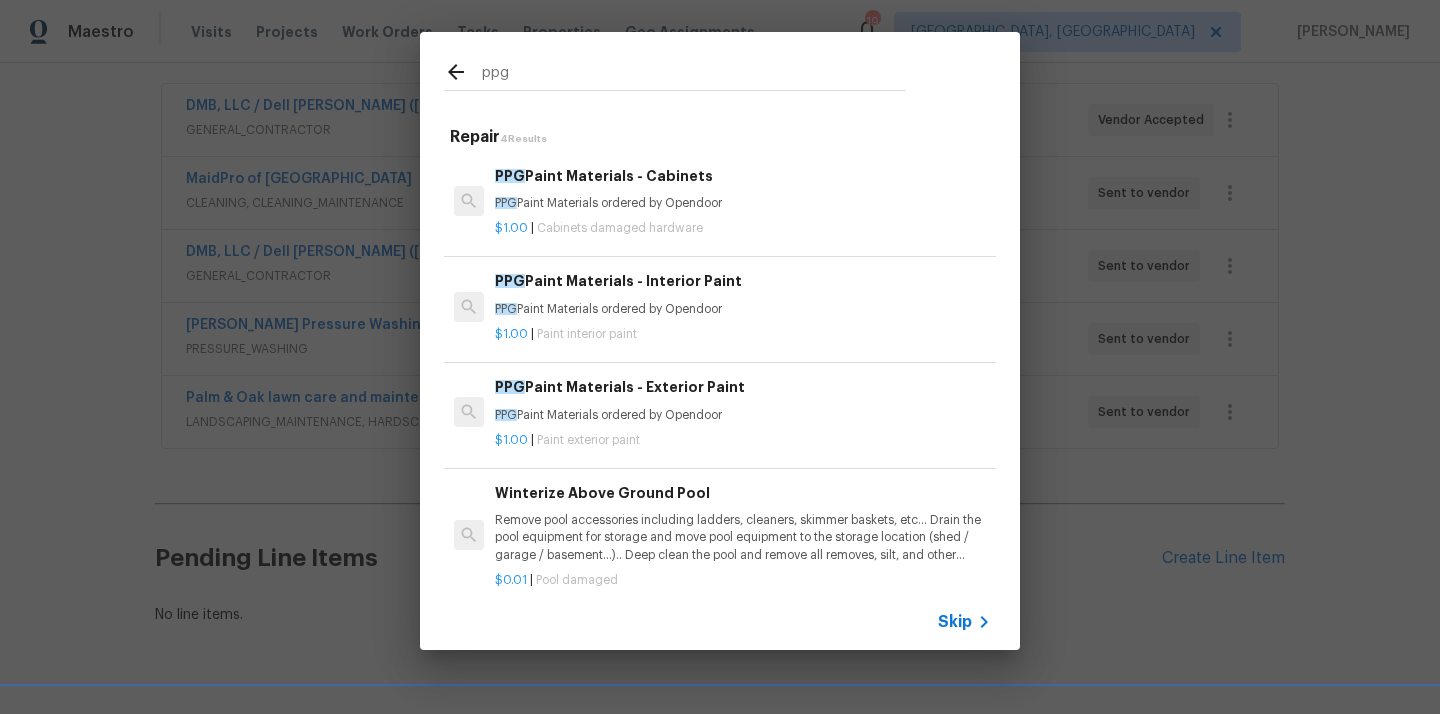 click on "$1.00   |   Paint interior paint" at bounding box center [743, 330] 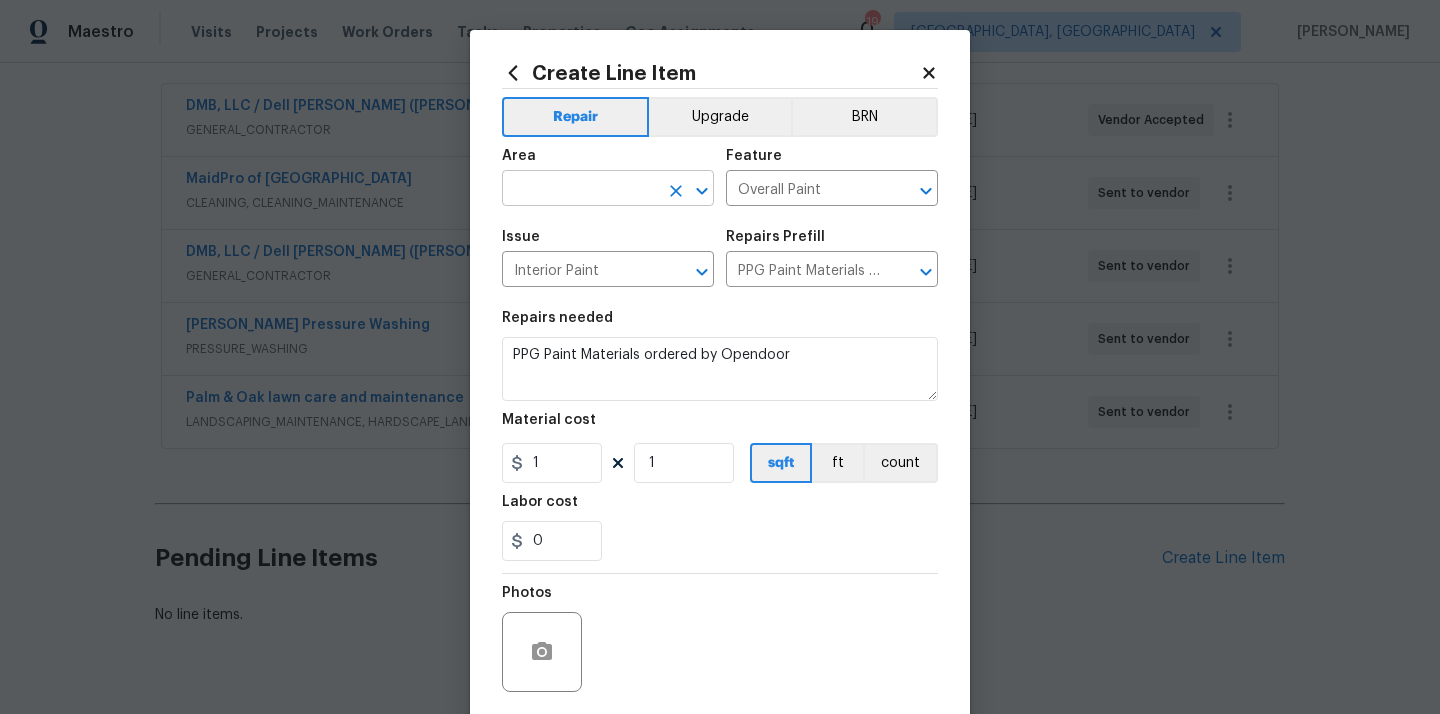 click at bounding box center [580, 190] 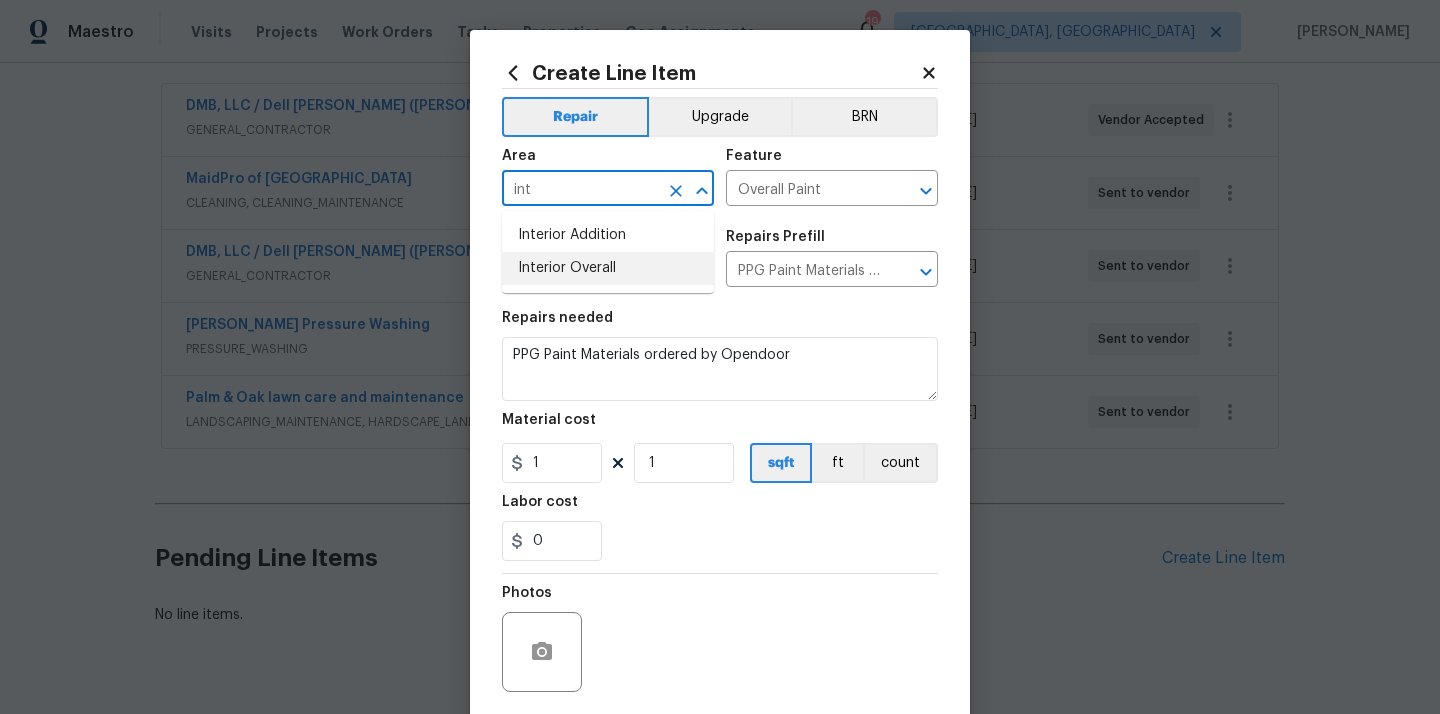 click on "Interior Overall" at bounding box center (608, 268) 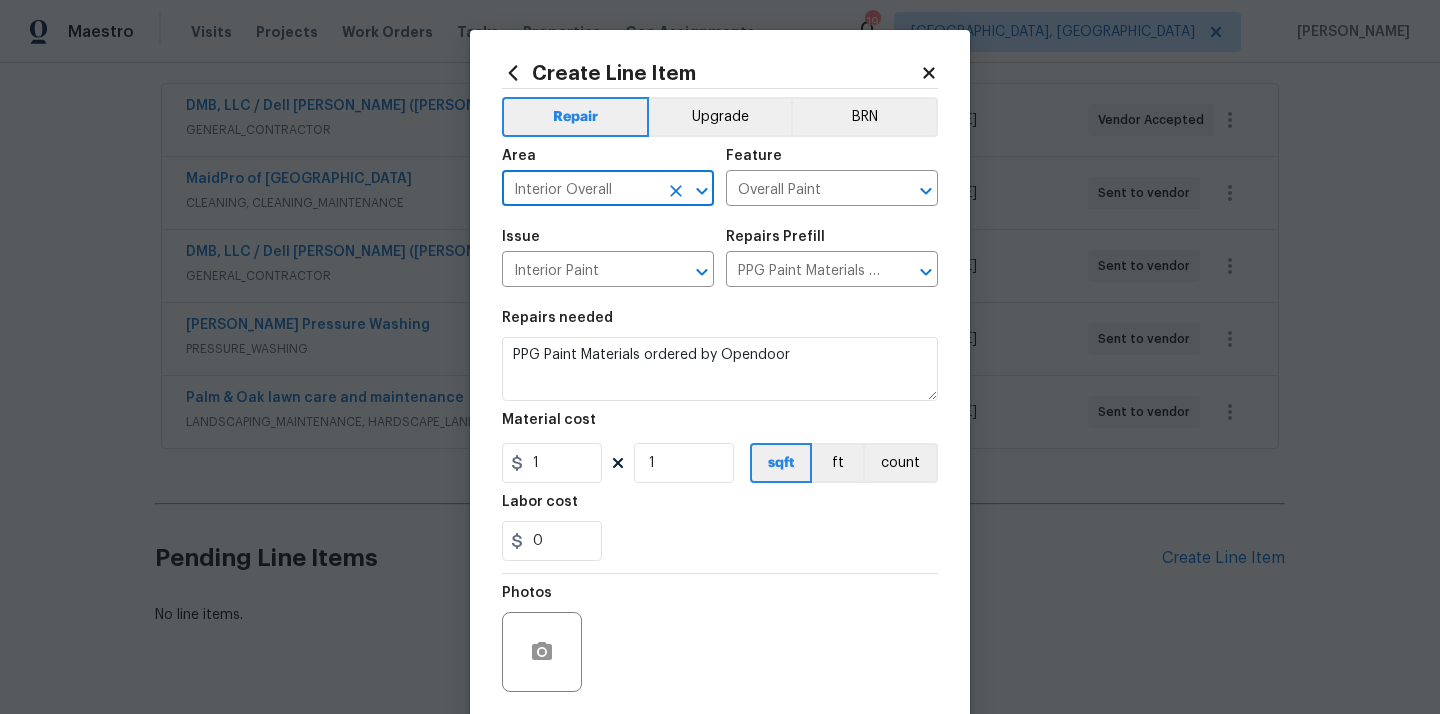type on "Interior Overall" 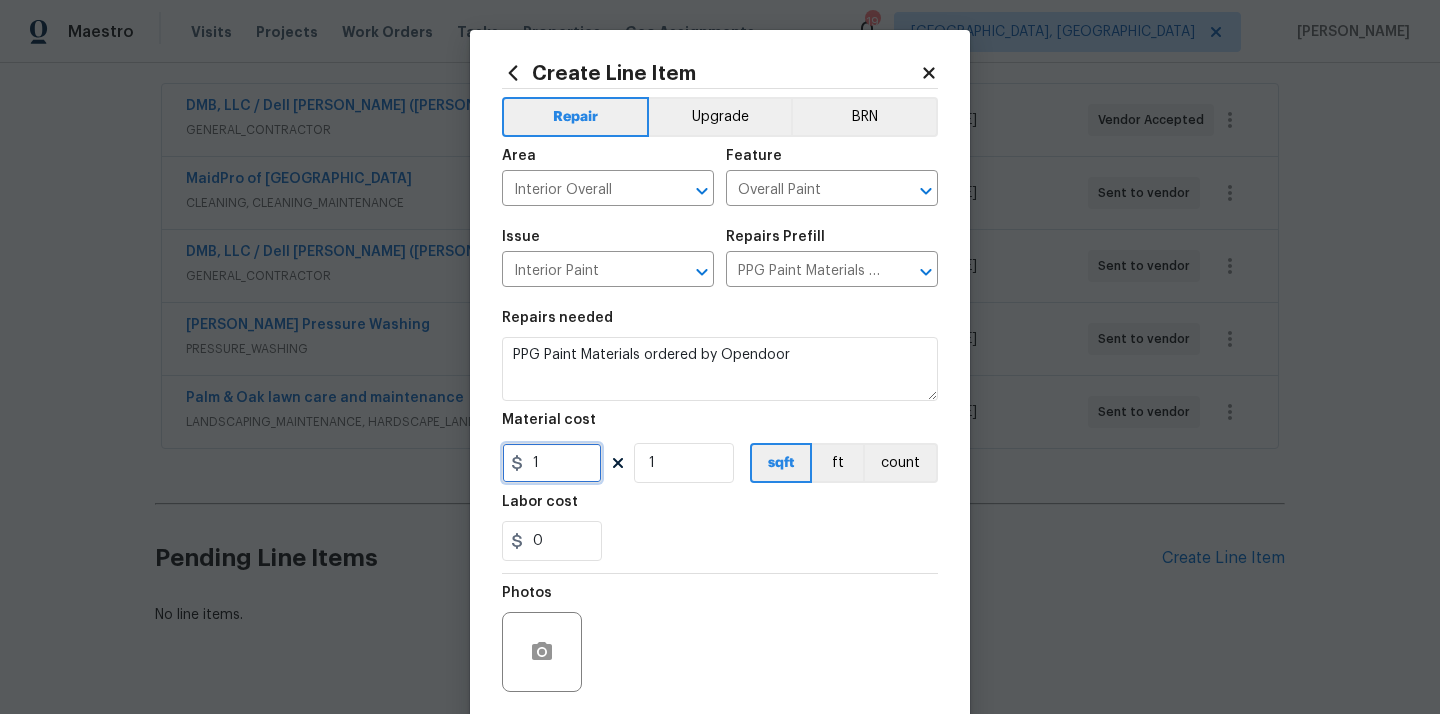 drag, startPoint x: 557, startPoint y: 460, endPoint x: 508, endPoint y: 462, distance: 49.0408 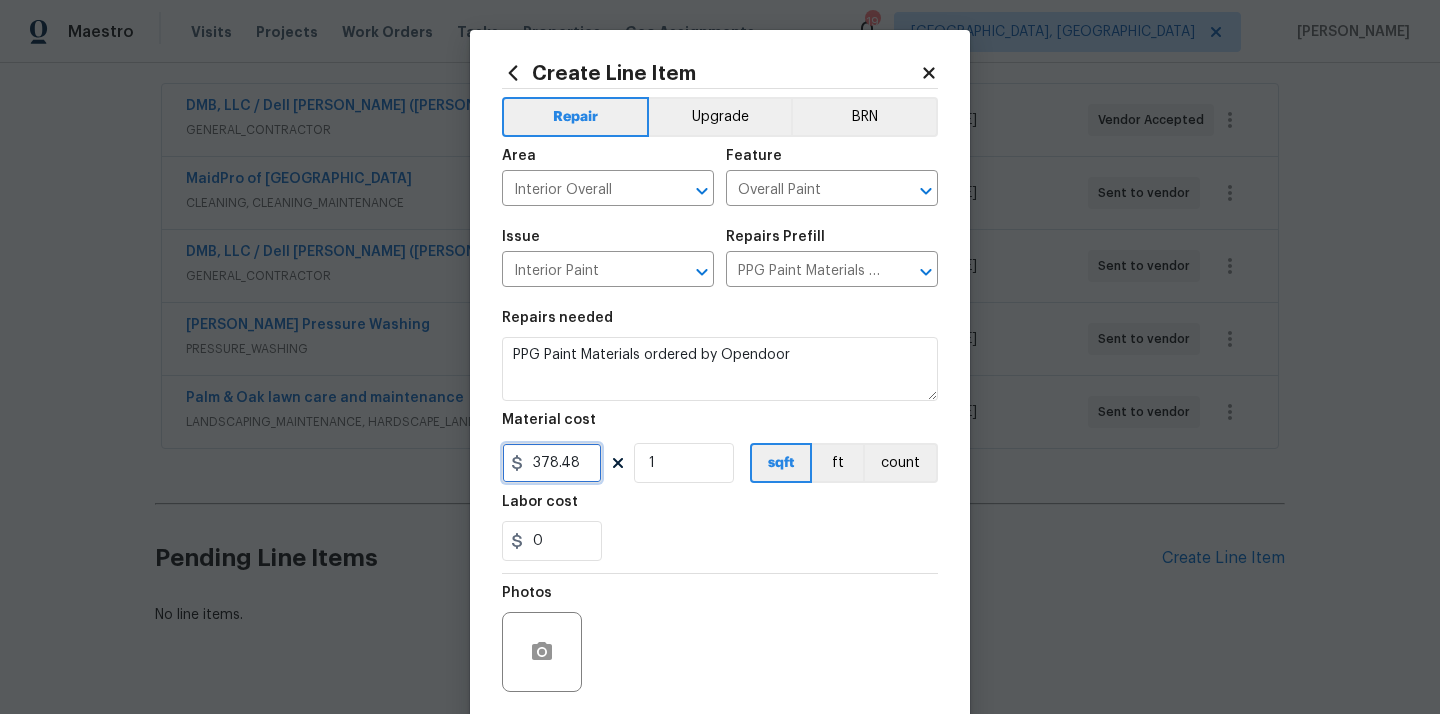 type on "378.48" 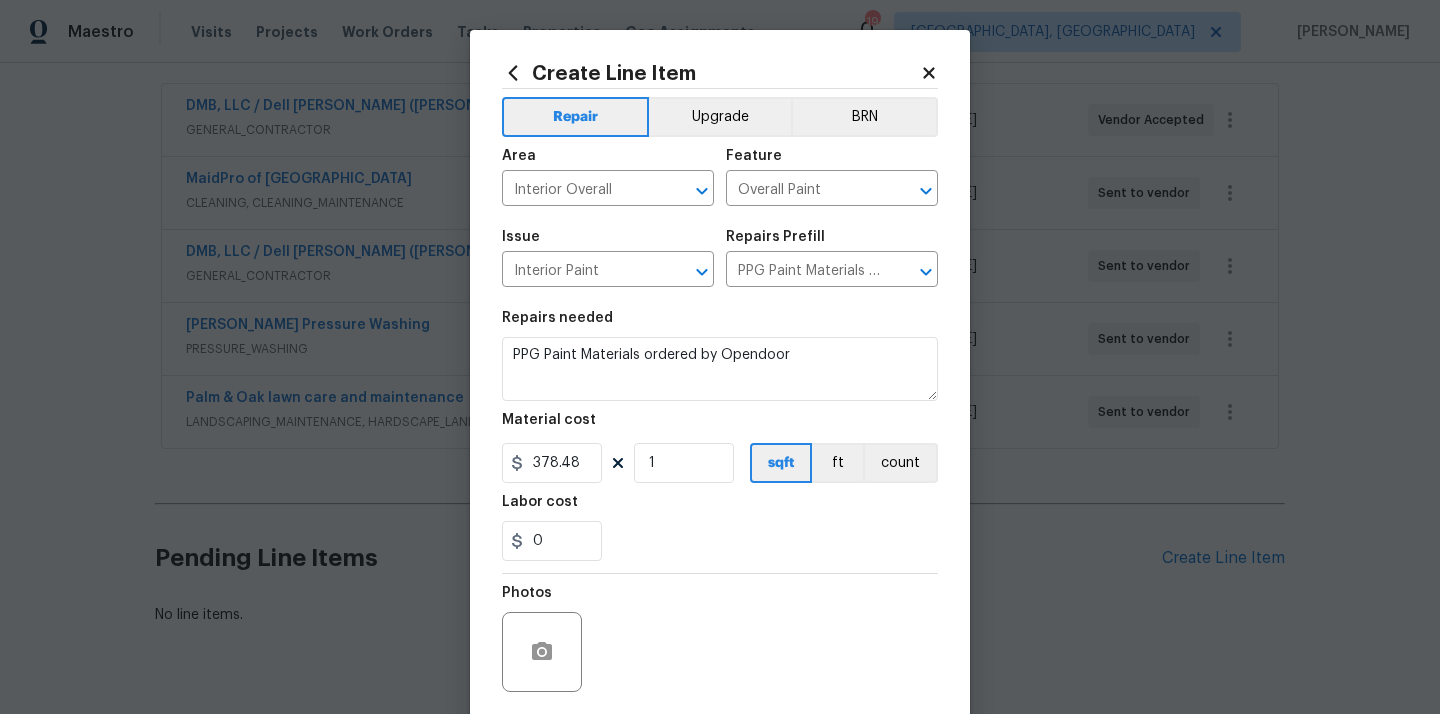 click on "Repairs needed PPG Paint Materials ordered by Opendoor Material cost 378.48 1 sqft ft count Labor cost 0" at bounding box center (720, 436) 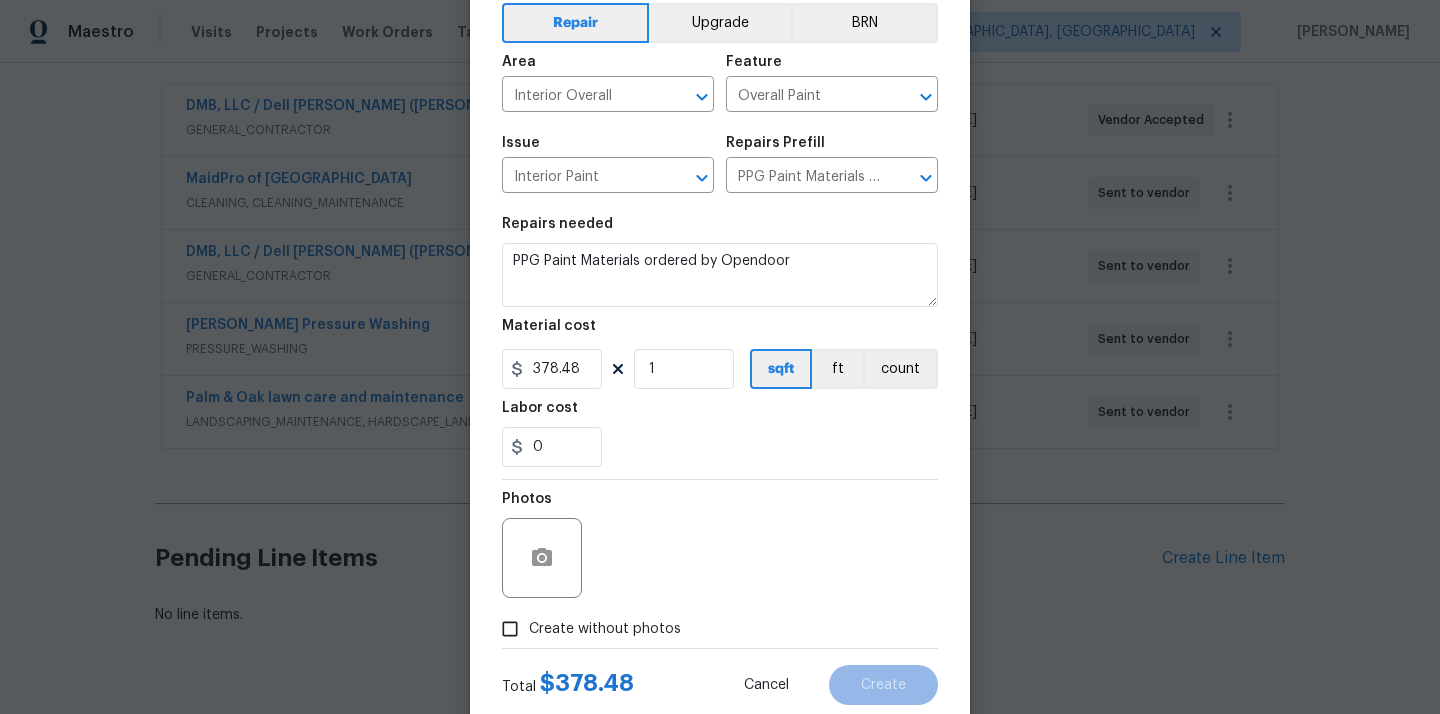 click on "Create without photos" at bounding box center [605, 629] 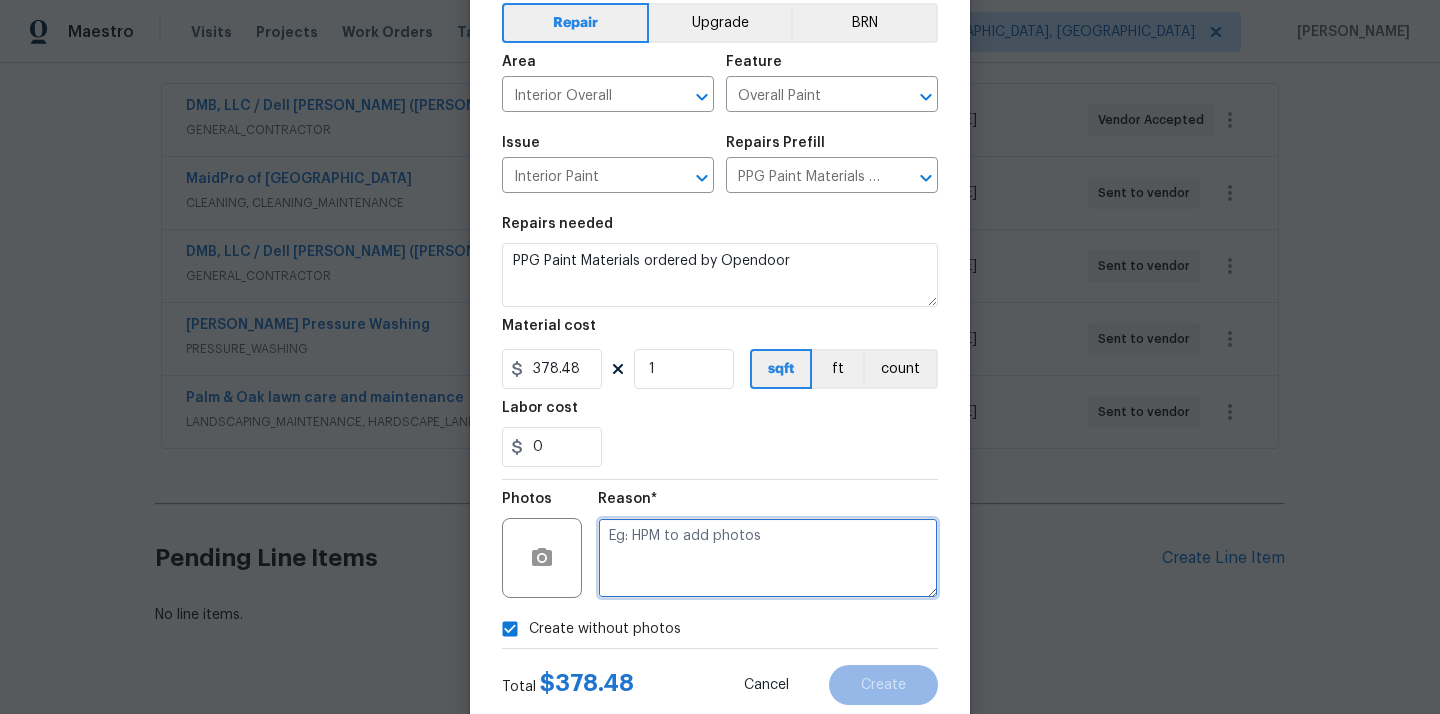 click at bounding box center (768, 558) 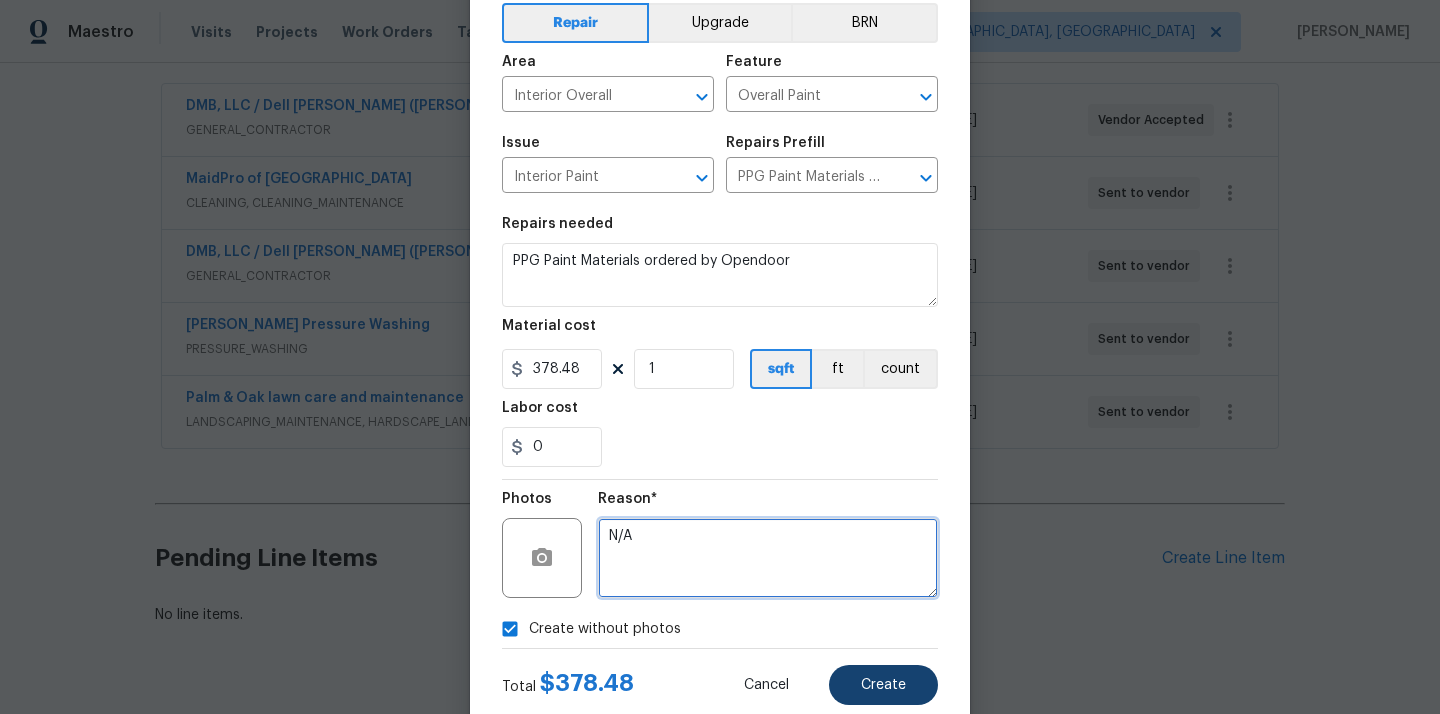 type on "N/A" 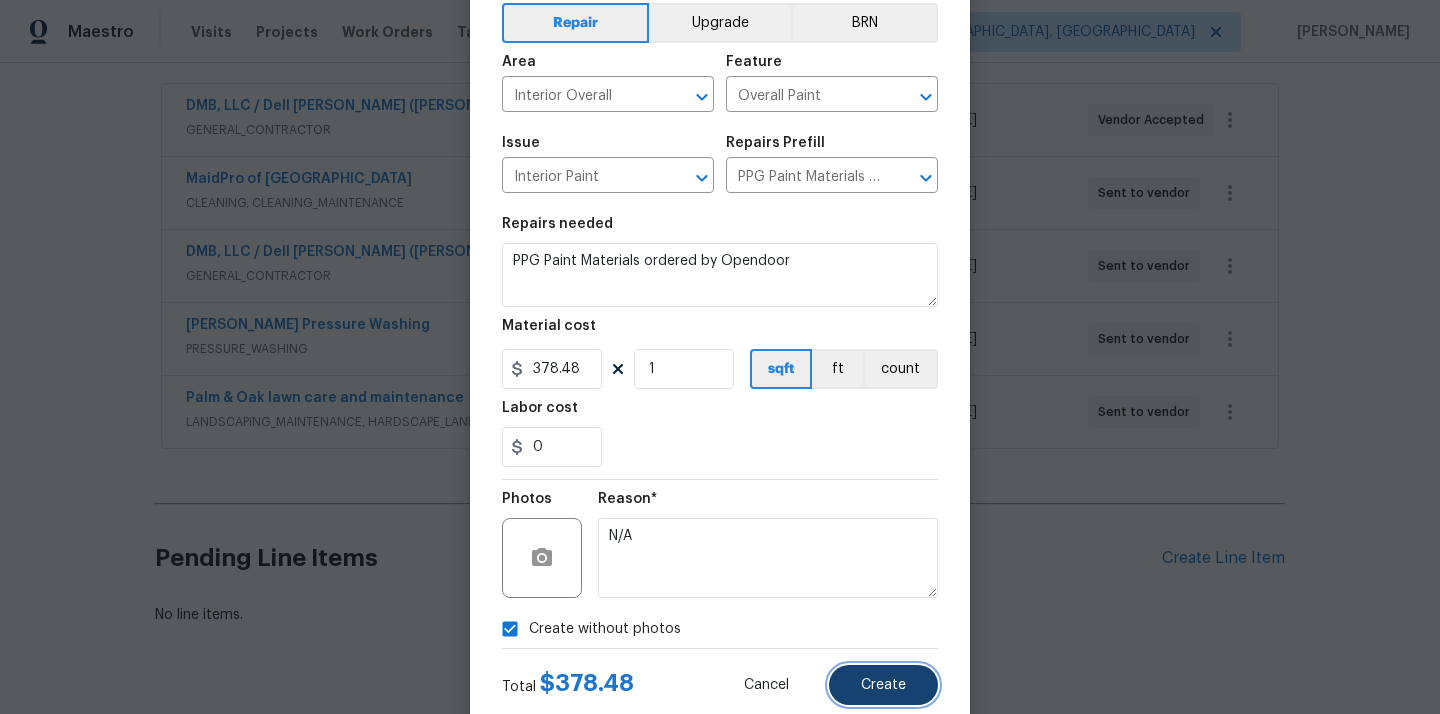 click on "Create" at bounding box center [883, 685] 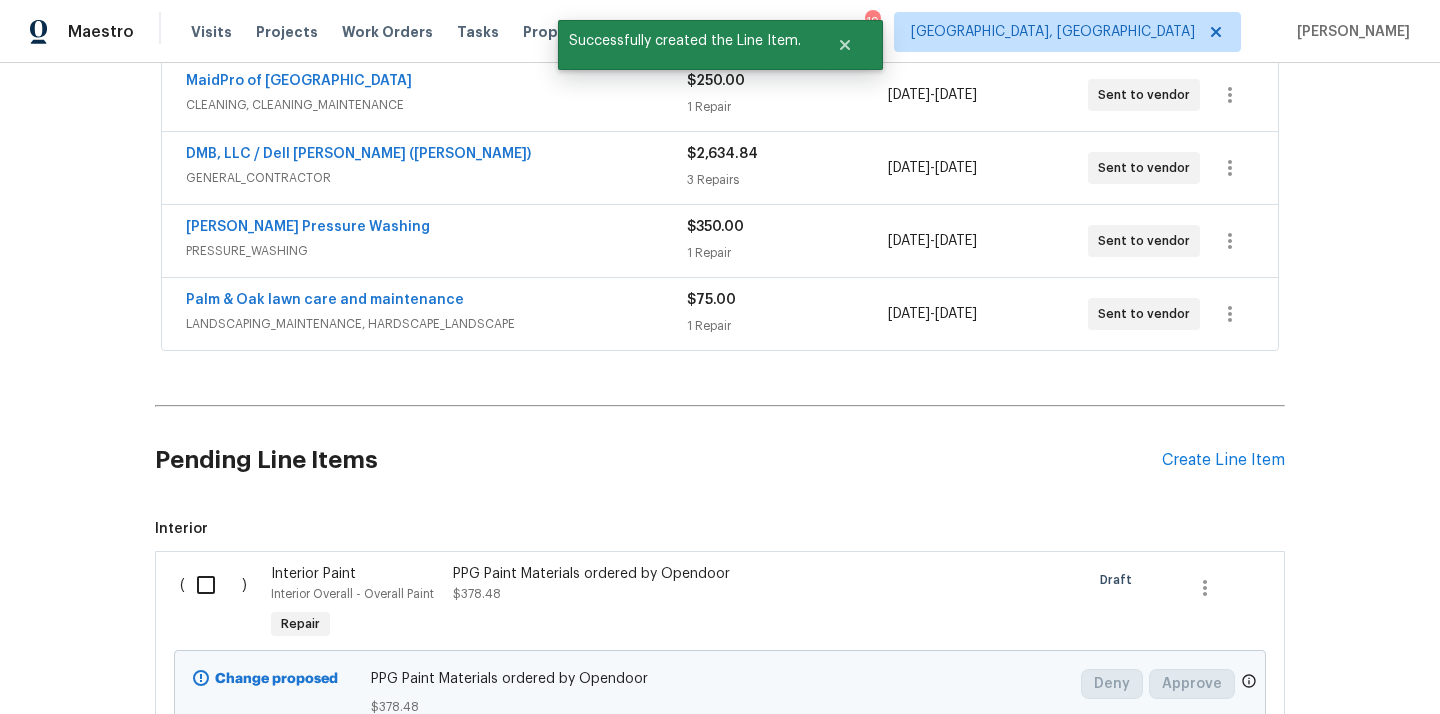 scroll, scrollTop: 638, scrollLeft: 0, axis: vertical 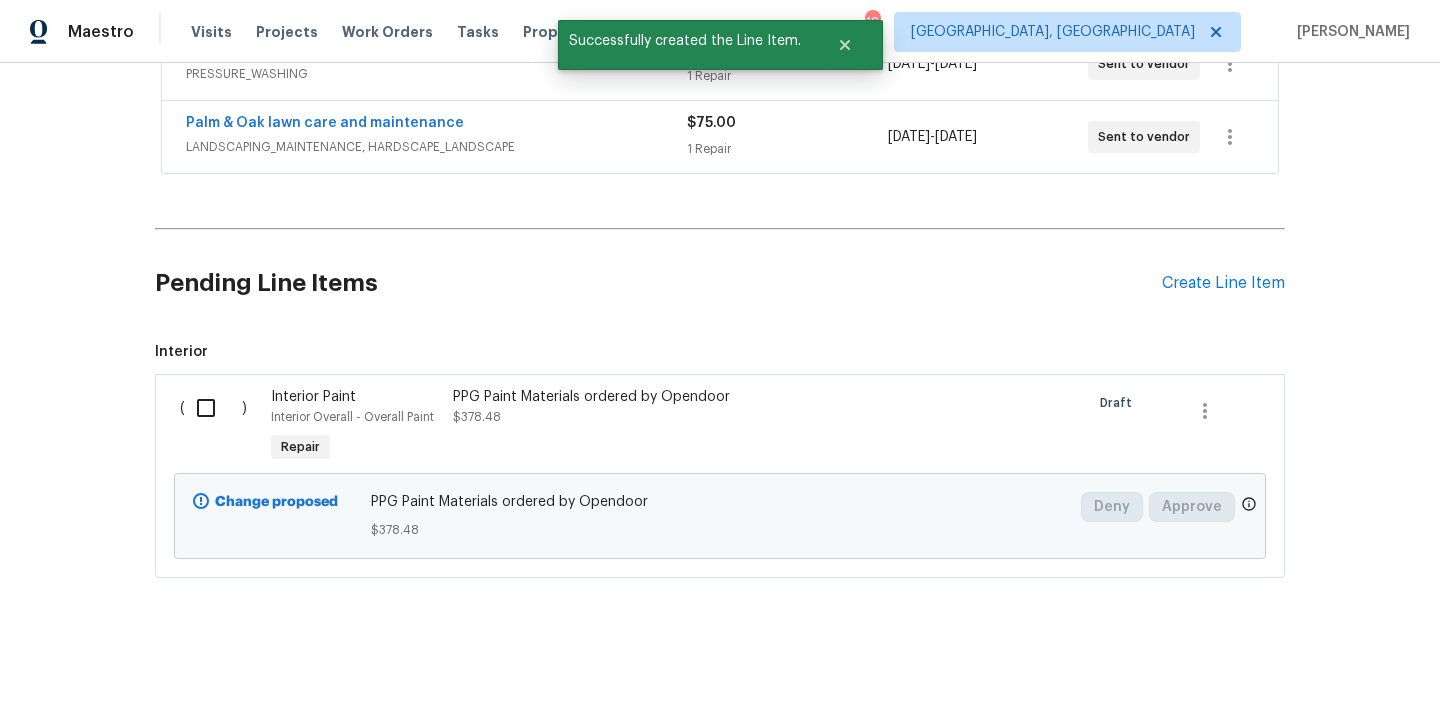 click at bounding box center [213, 408] 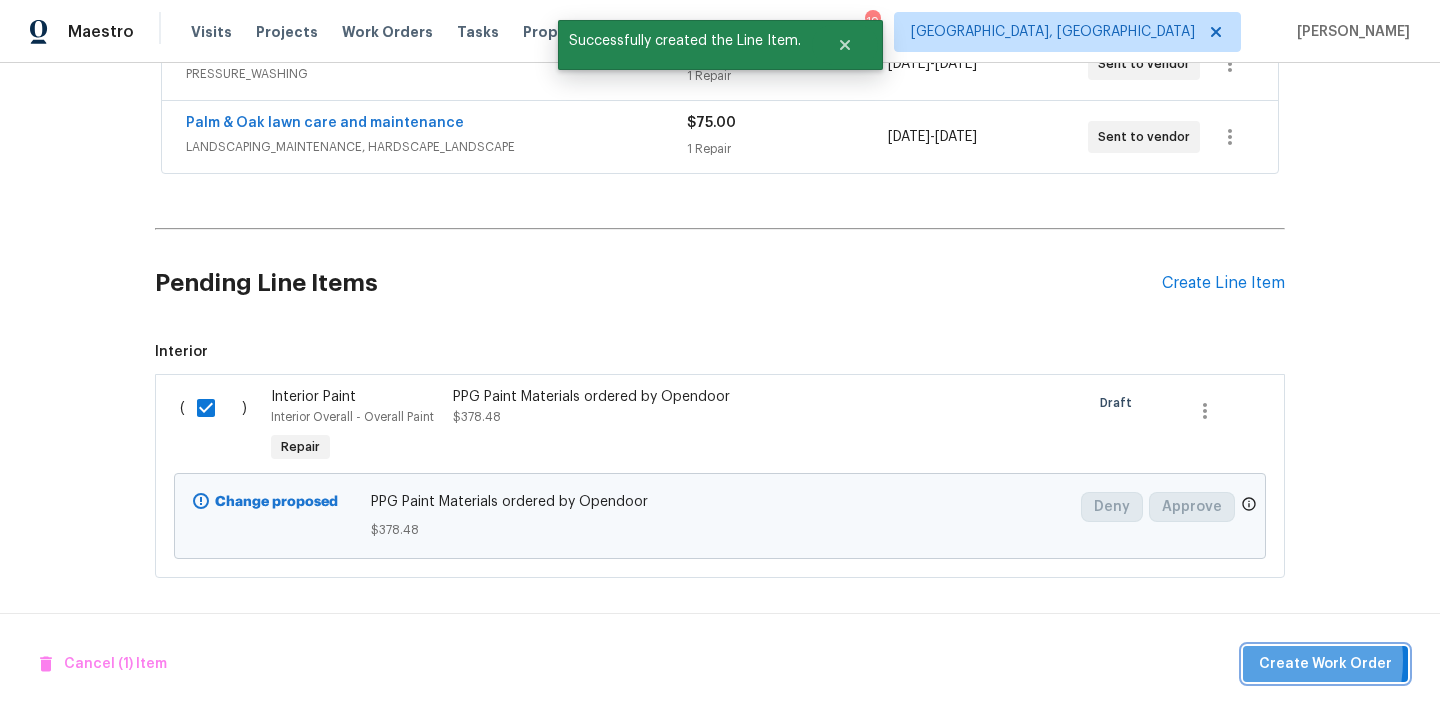 click on "Create Work Order" at bounding box center (1325, 664) 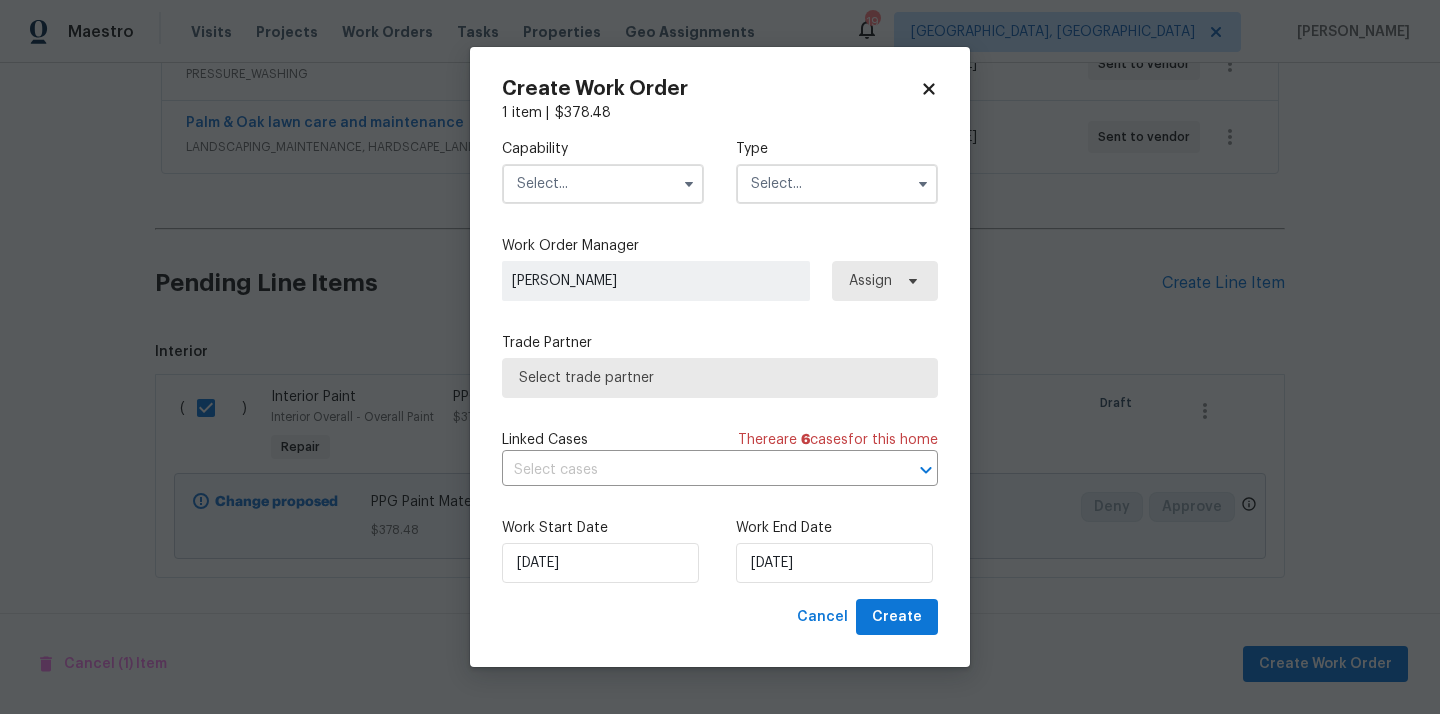 click at bounding box center [603, 184] 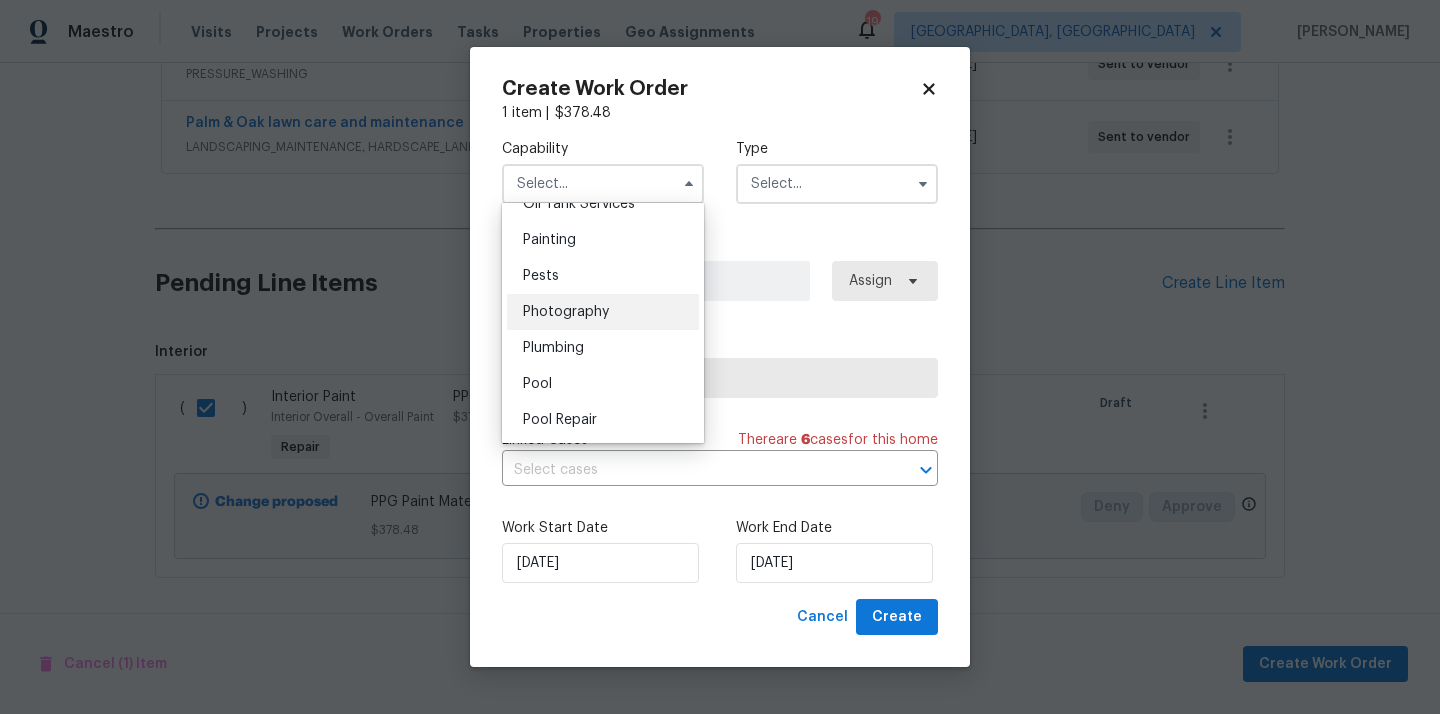 scroll, scrollTop: 1643, scrollLeft: 0, axis: vertical 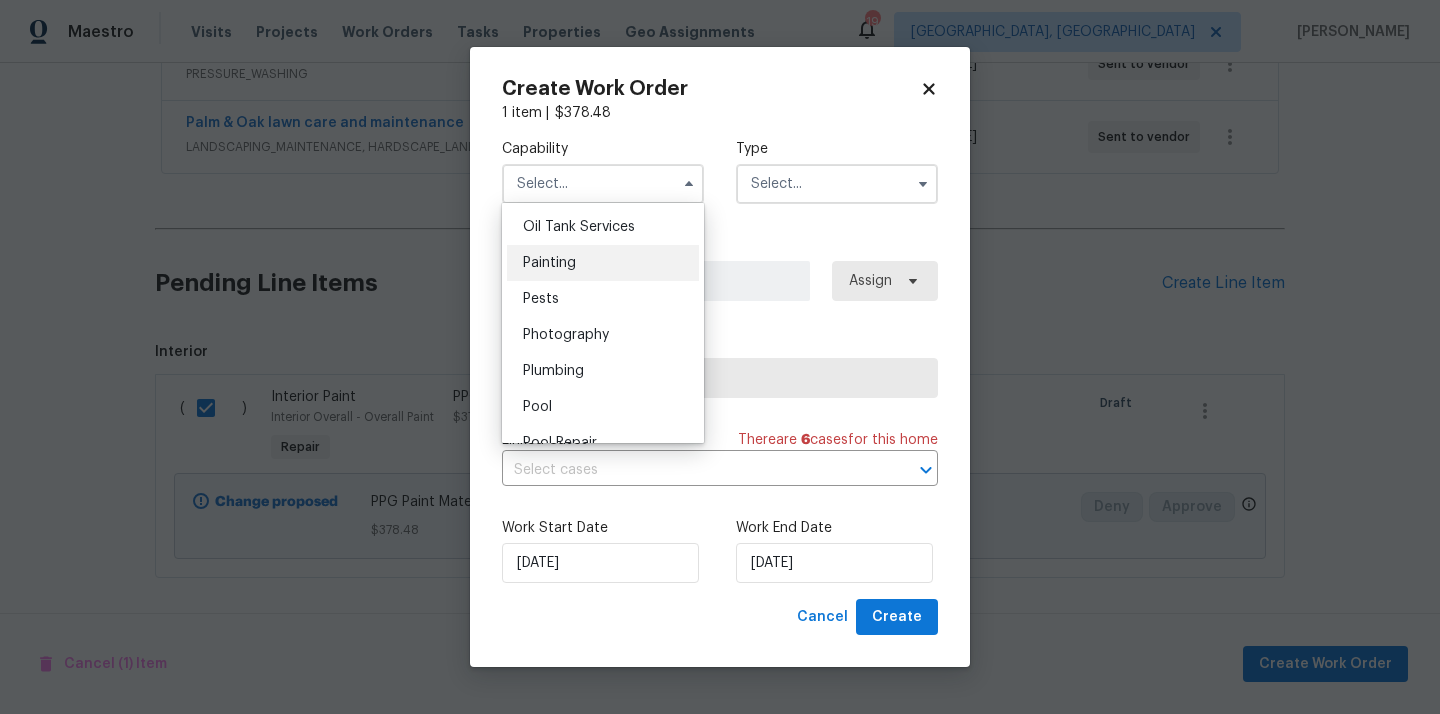 click on "Painting" at bounding box center [603, 263] 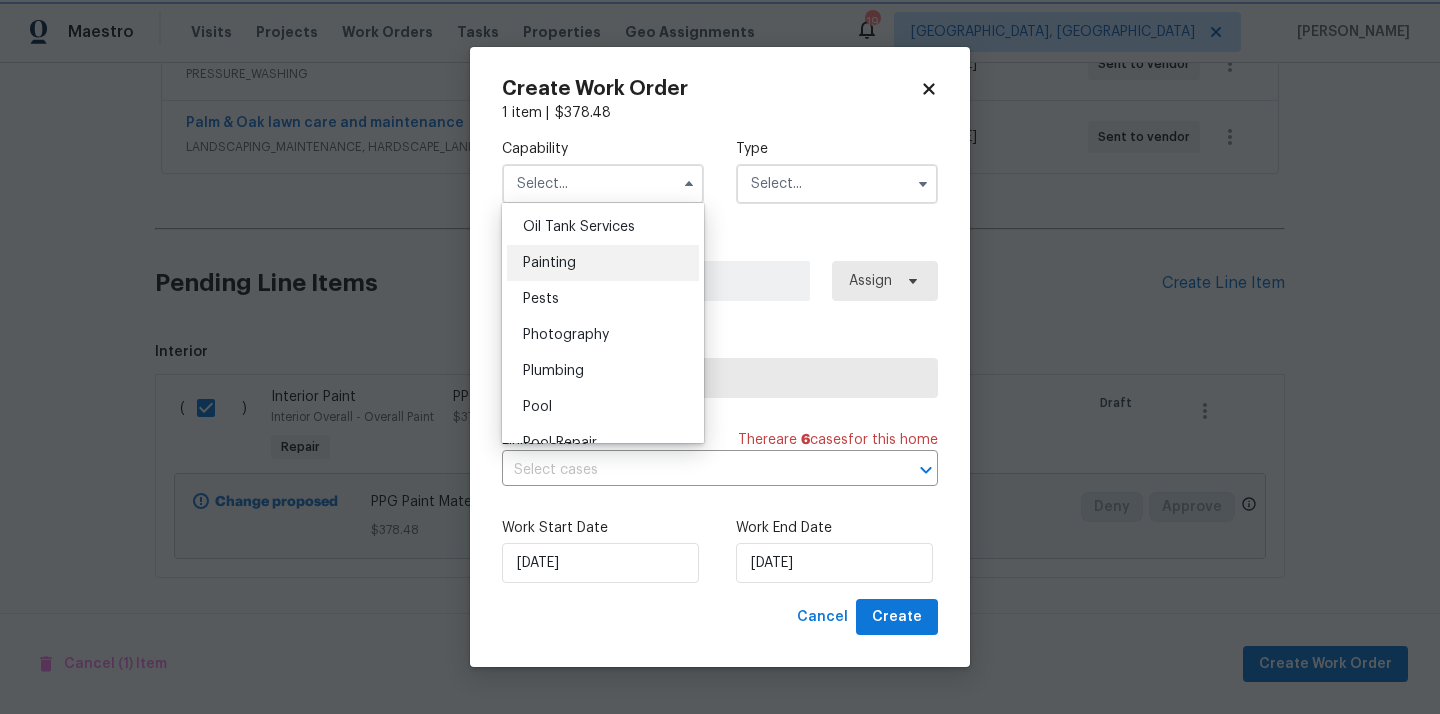 type on "Painting" 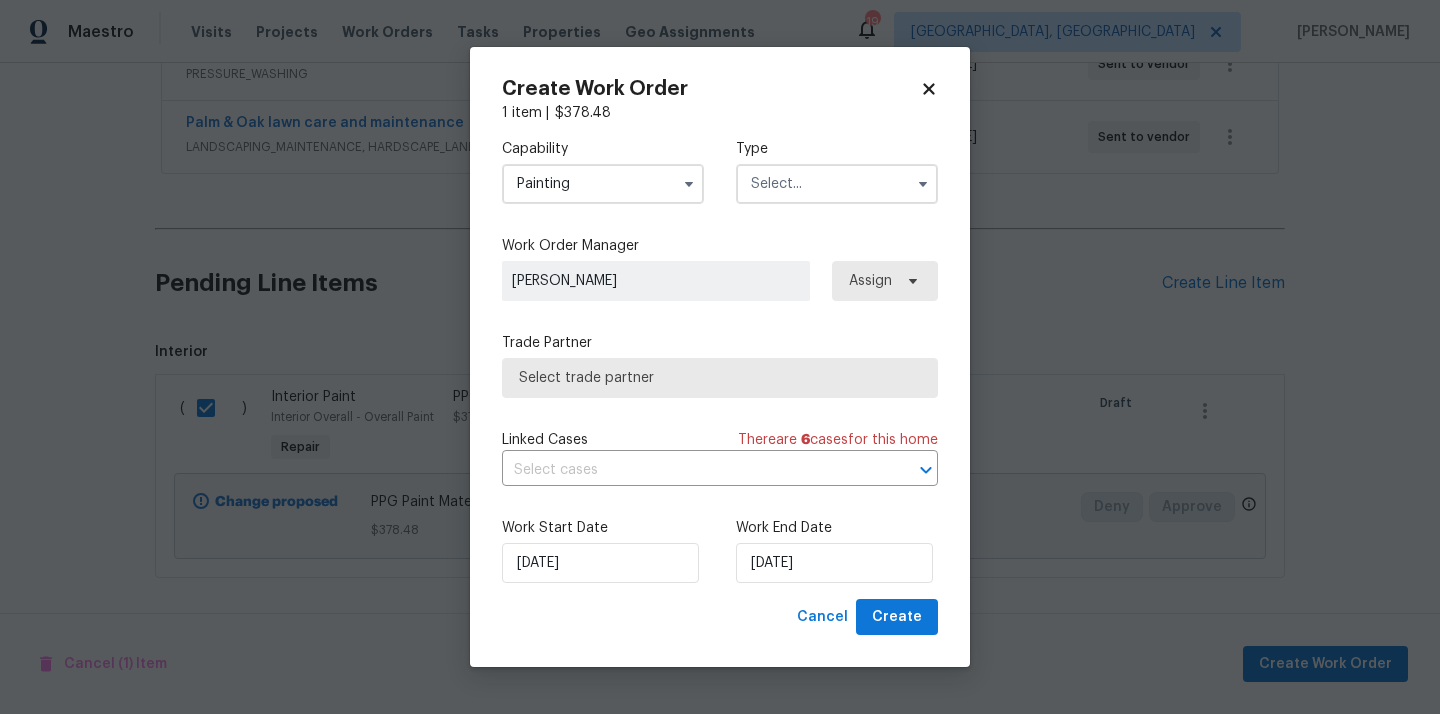 click at bounding box center (837, 184) 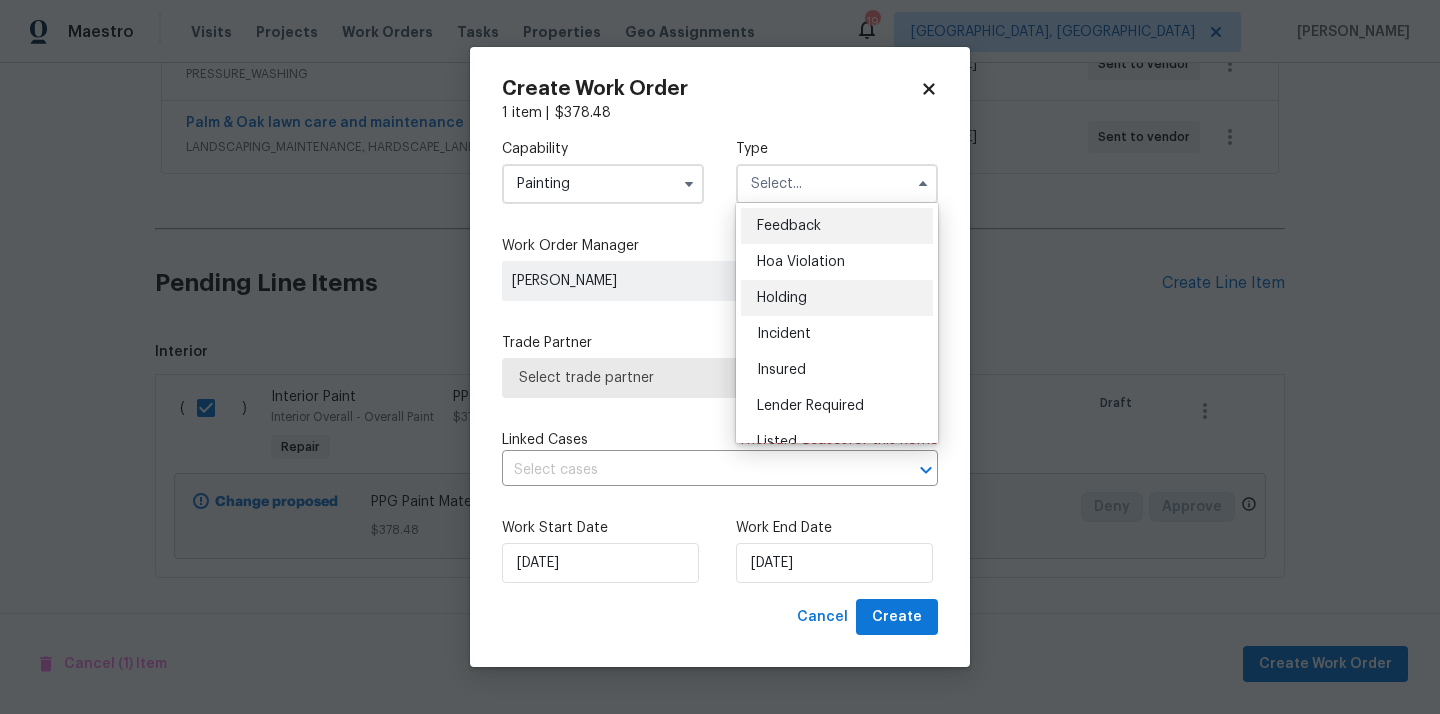 scroll, scrollTop: 454, scrollLeft: 0, axis: vertical 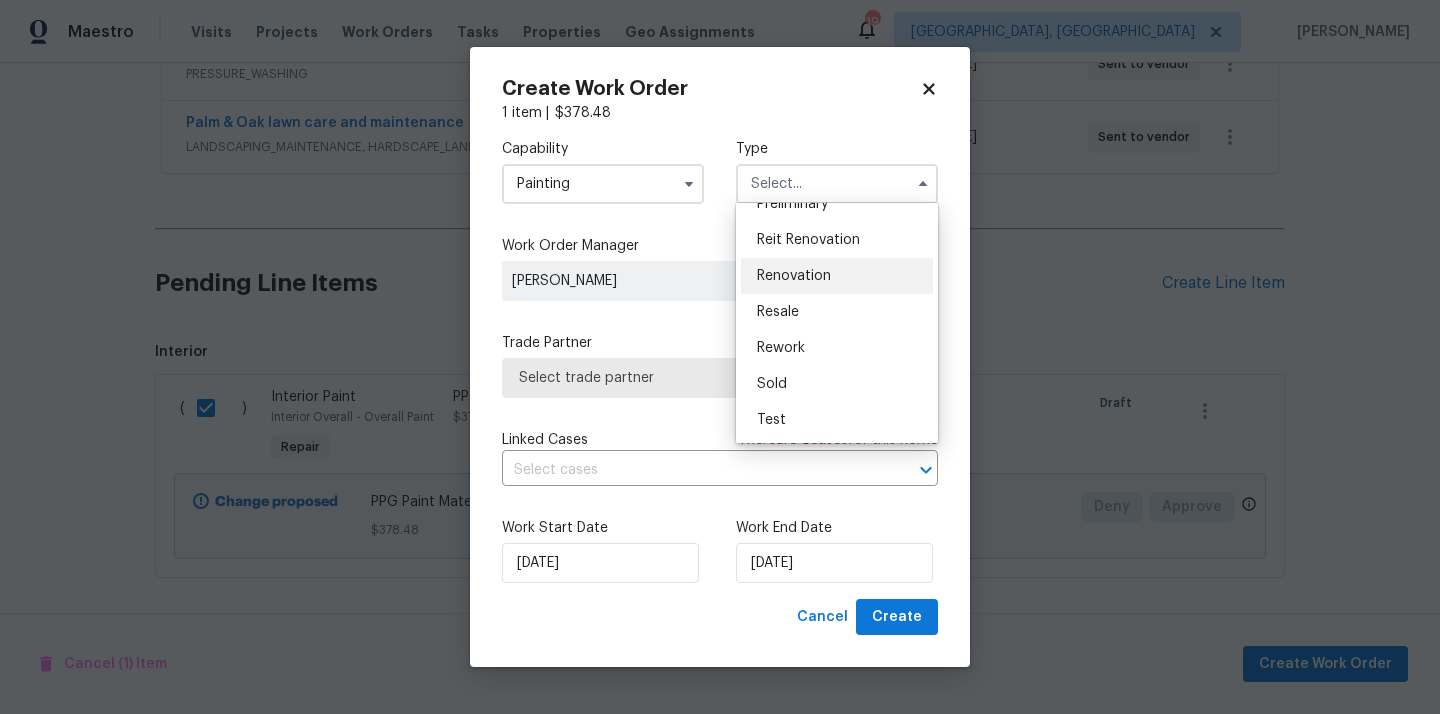 click on "Renovation" at bounding box center [794, 276] 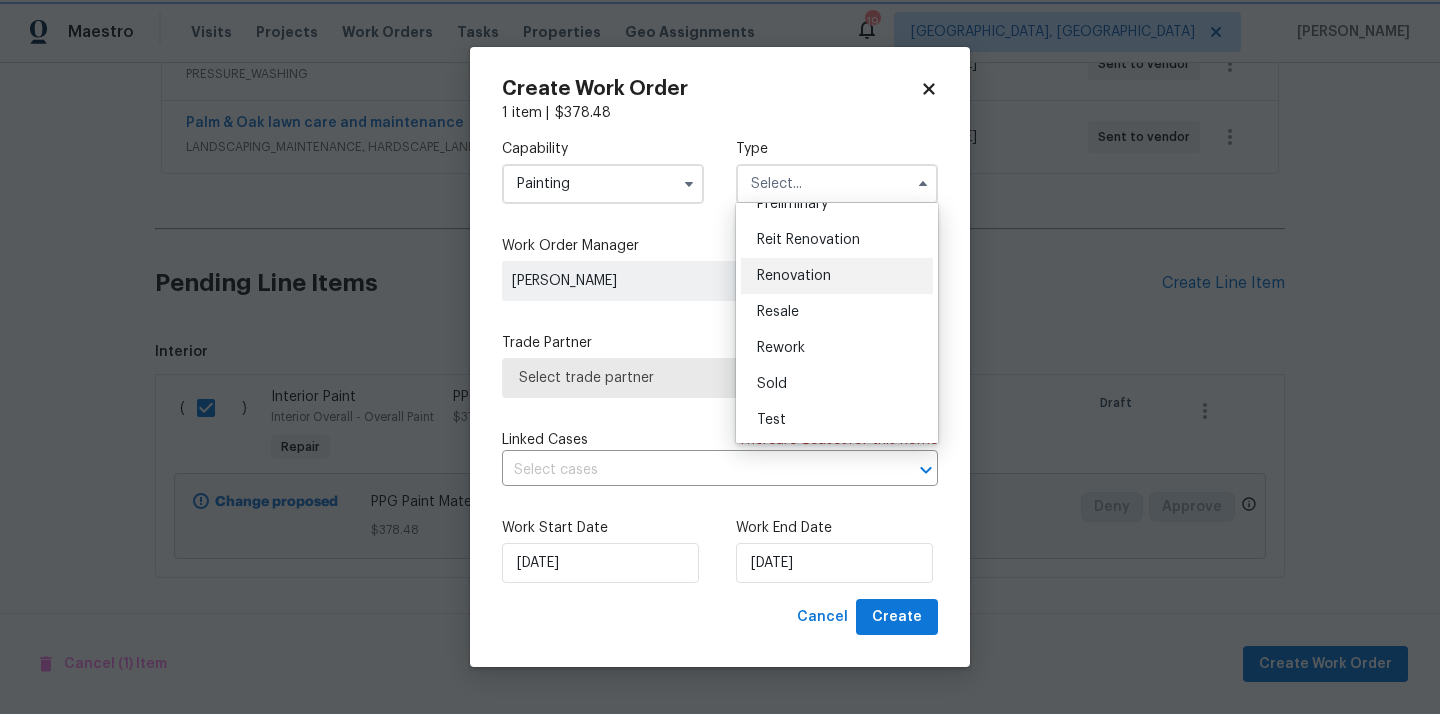type on "Renovation" 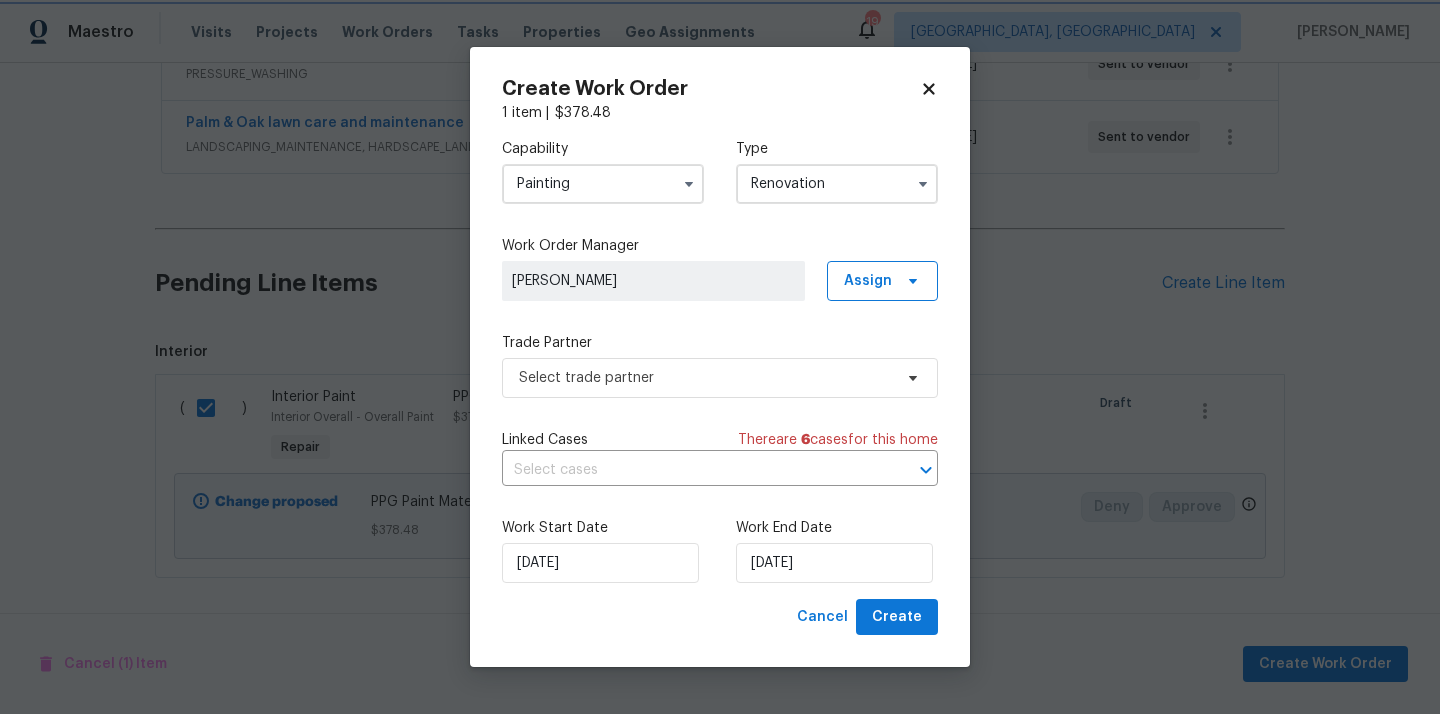 scroll, scrollTop: 0, scrollLeft: 0, axis: both 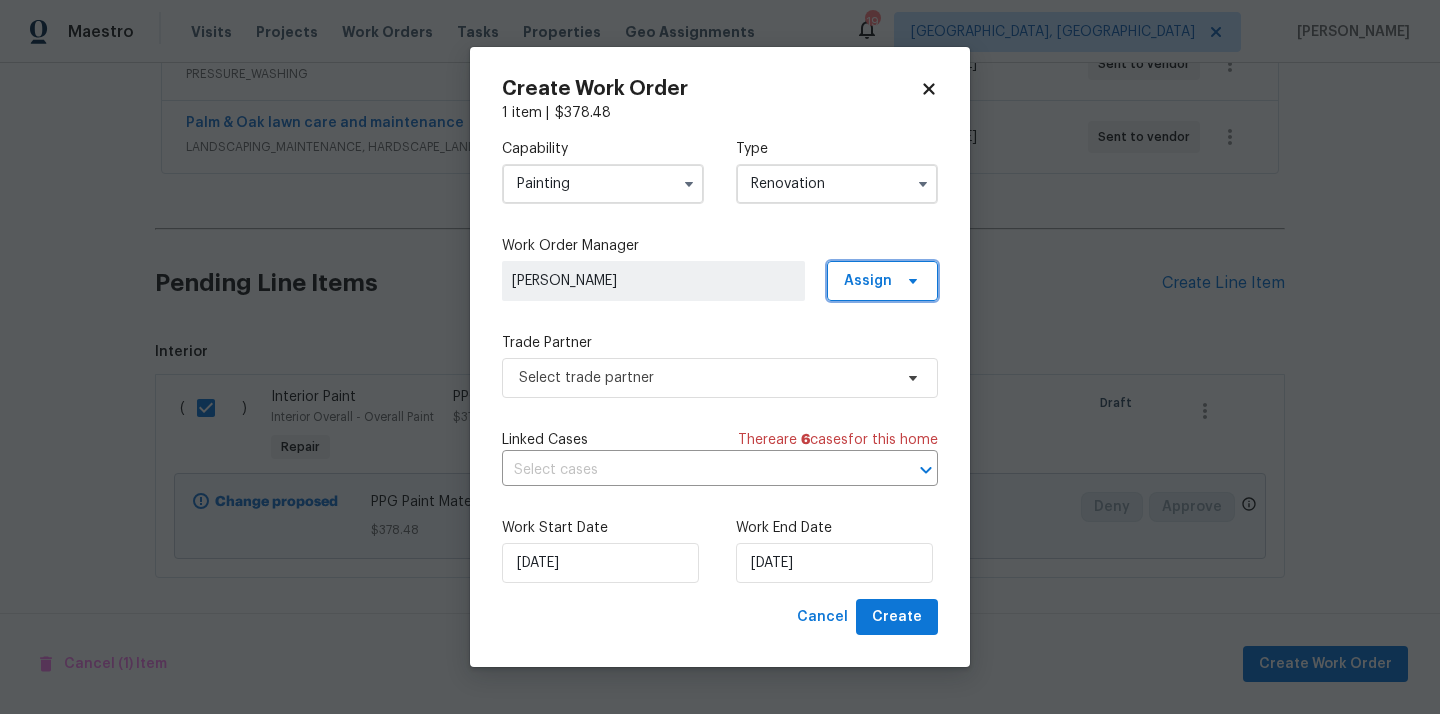 click on "Assign" at bounding box center [882, 281] 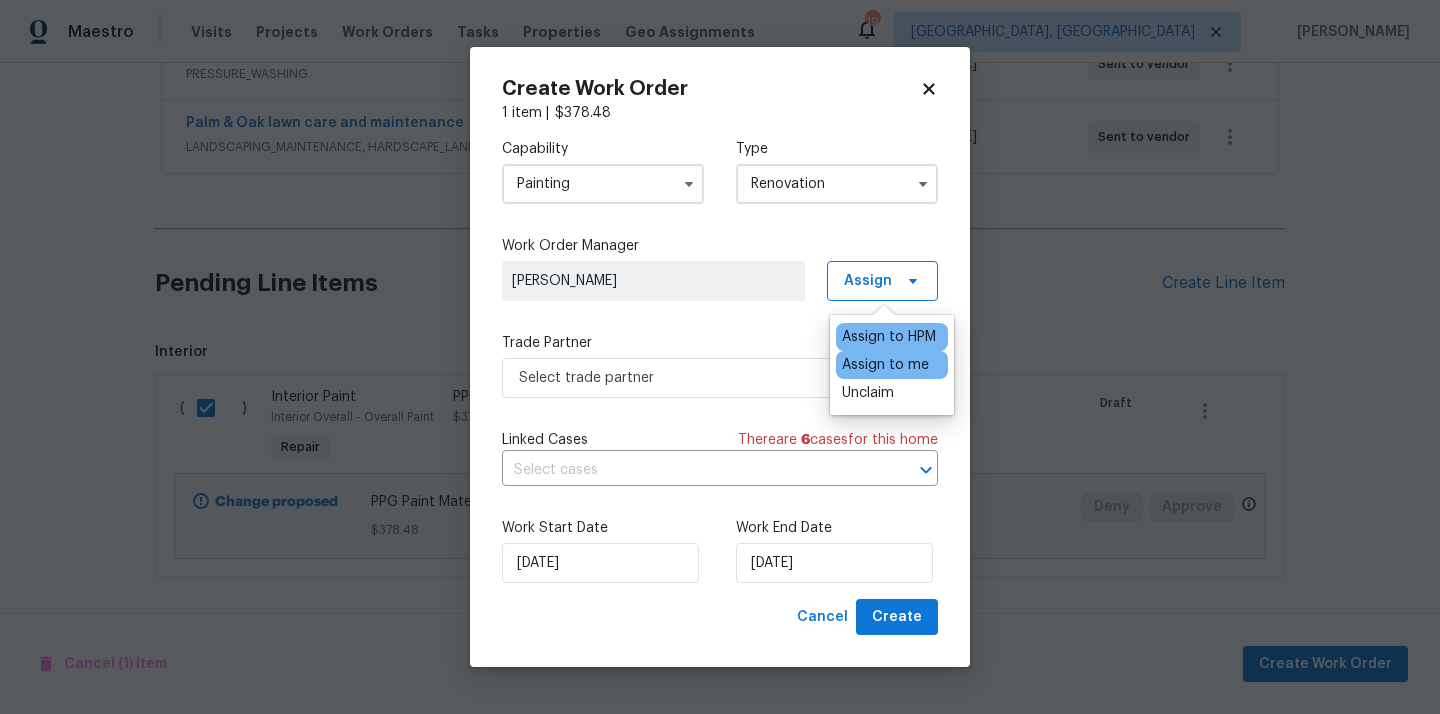 click on "Assign to me" at bounding box center [892, 365] 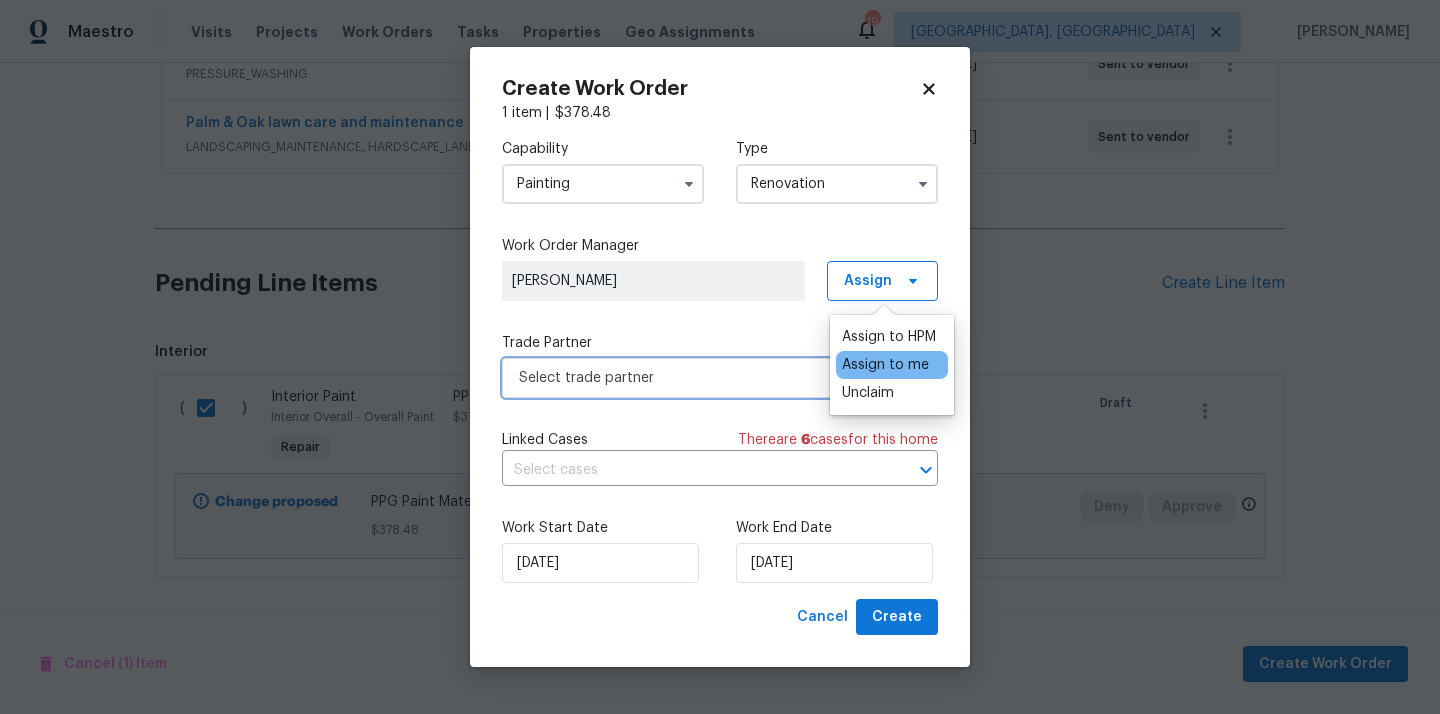 click on "Select trade partner" at bounding box center [720, 378] 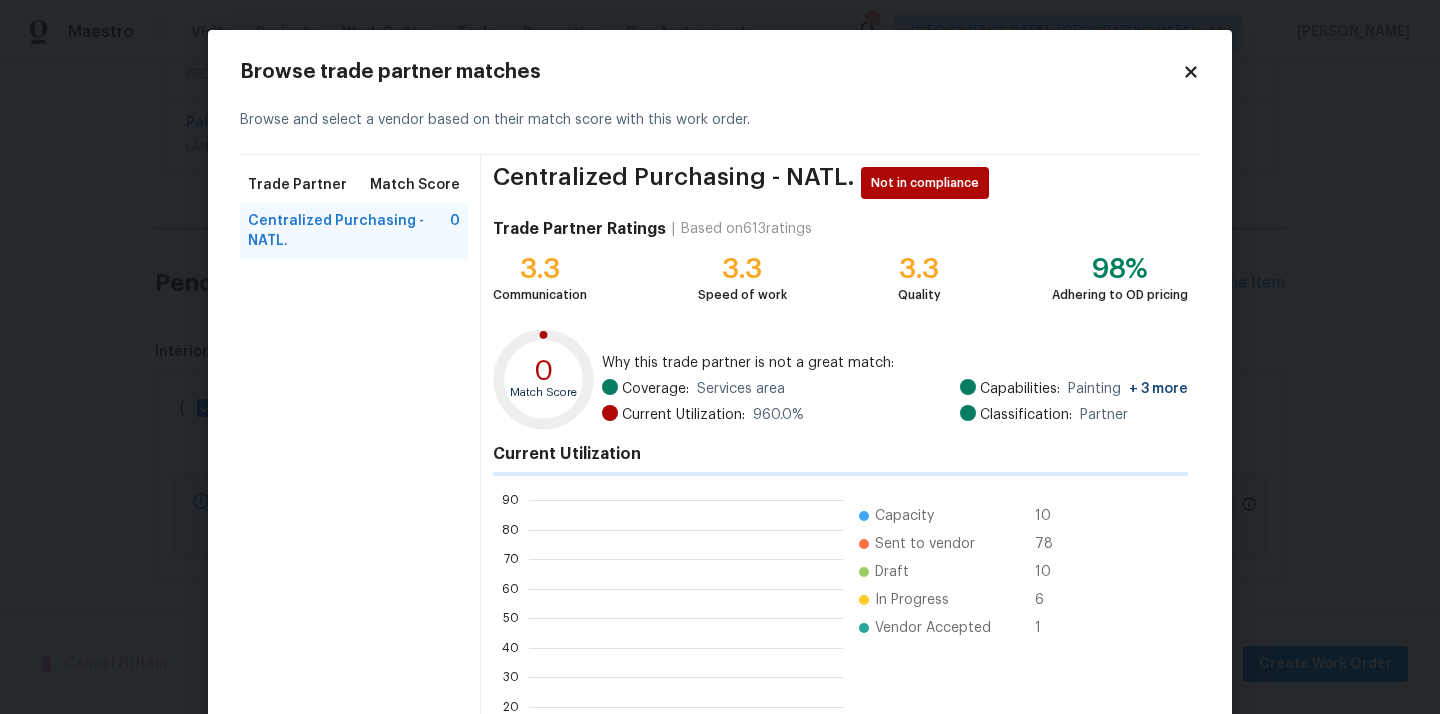 scroll, scrollTop: 2, scrollLeft: 1, axis: both 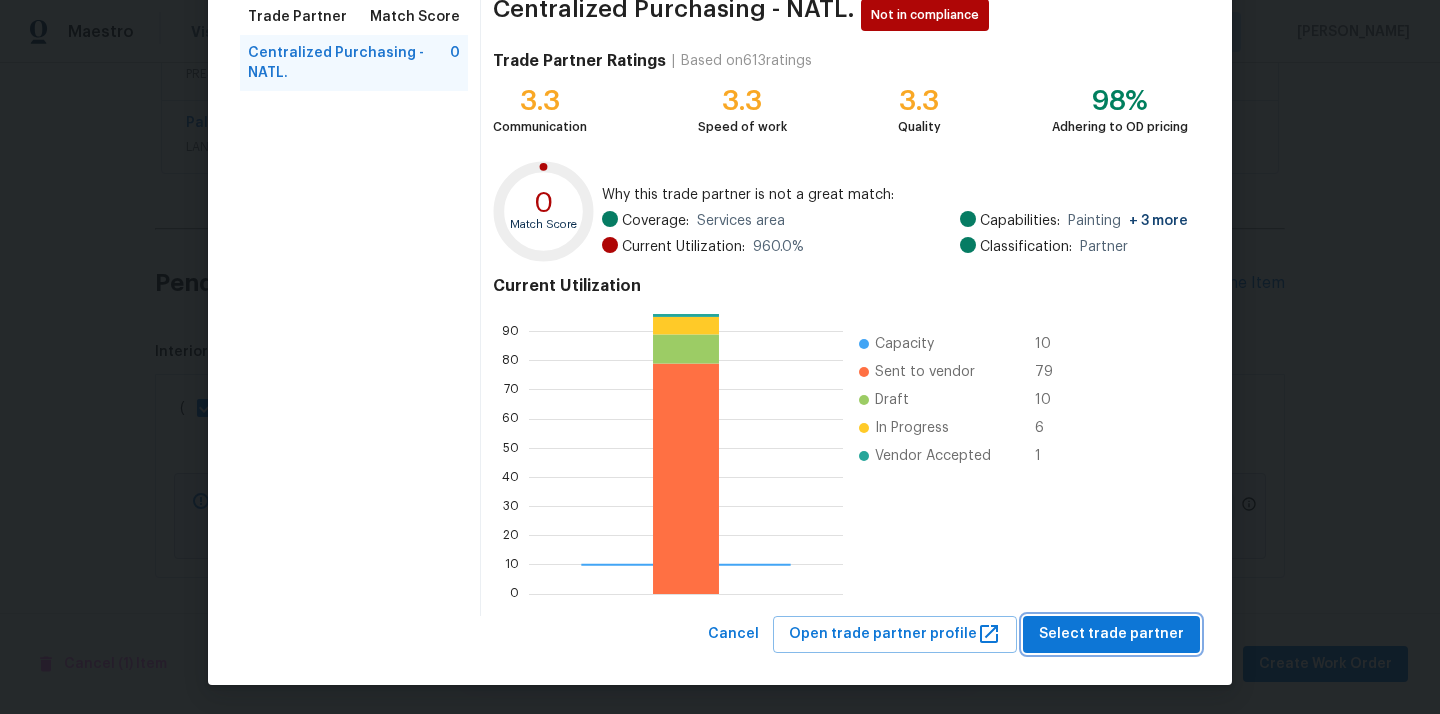 click on "Select trade partner" at bounding box center [1111, 634] 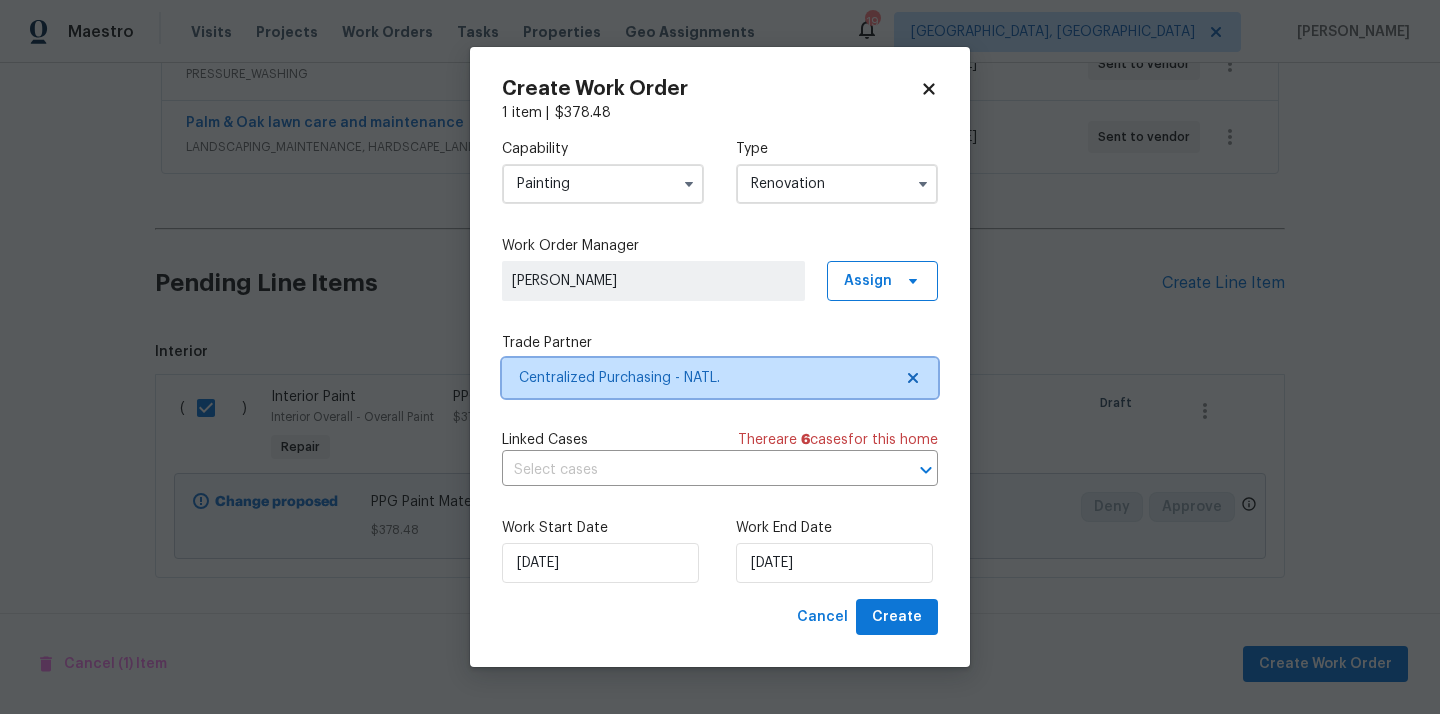 scroll, scrollTop: 0, scrollLeft: 0, axis: both 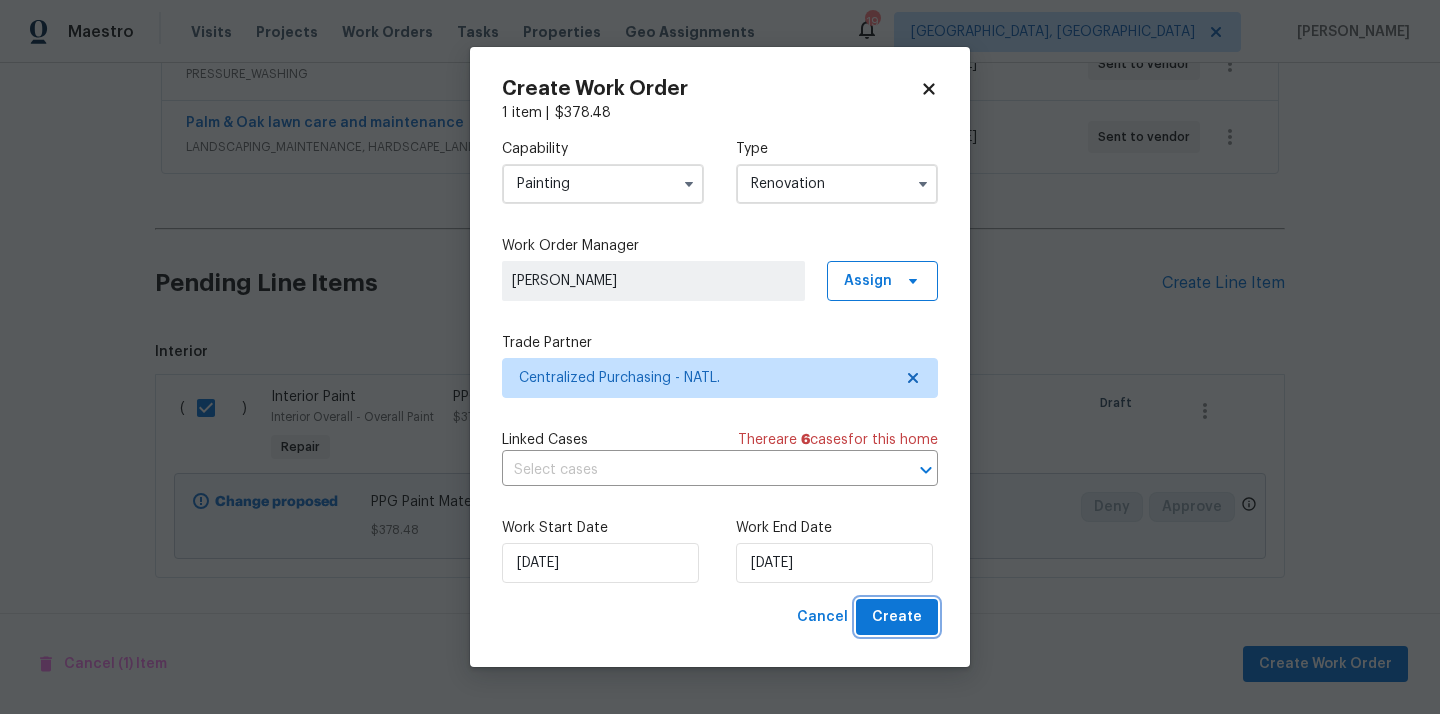 click on "Create" at bounding box center [897, 617] 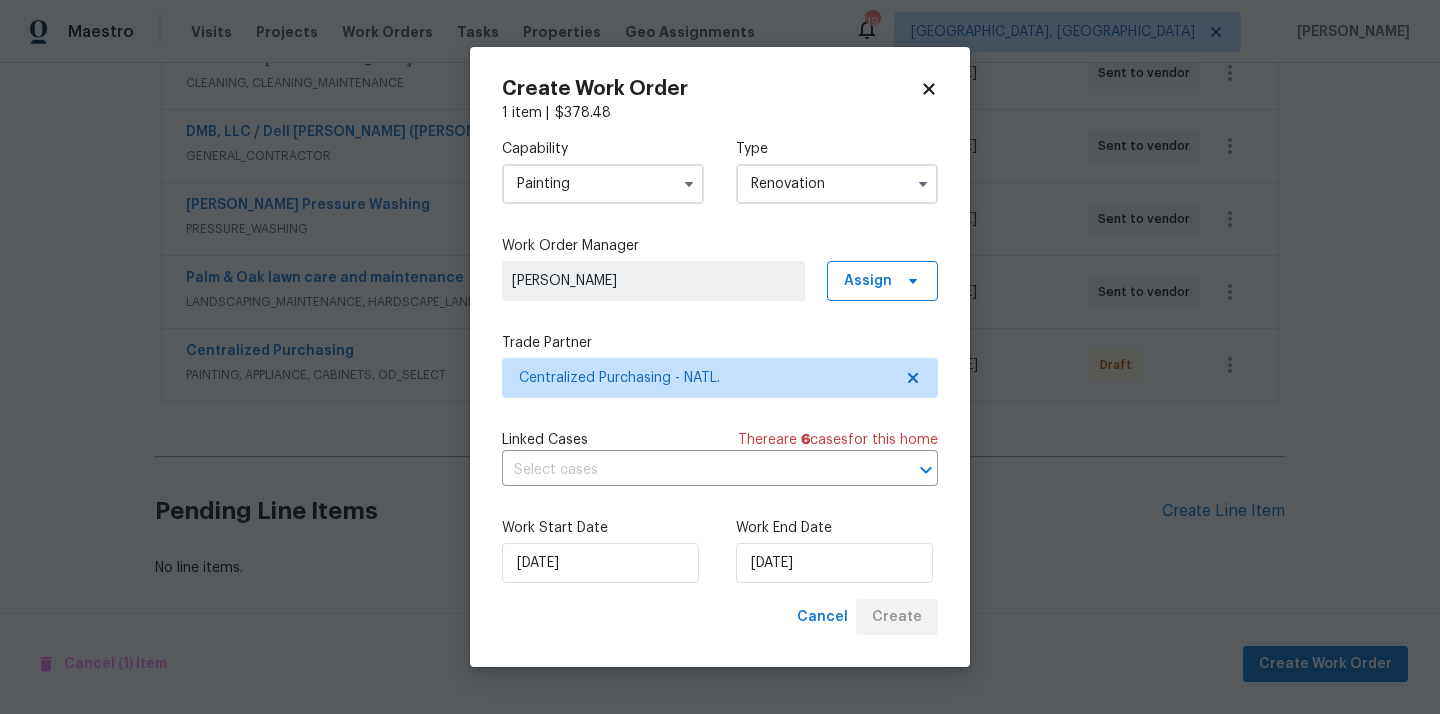 scroll, scrollTop: 483, scrollLeft: 0, axis: vertical 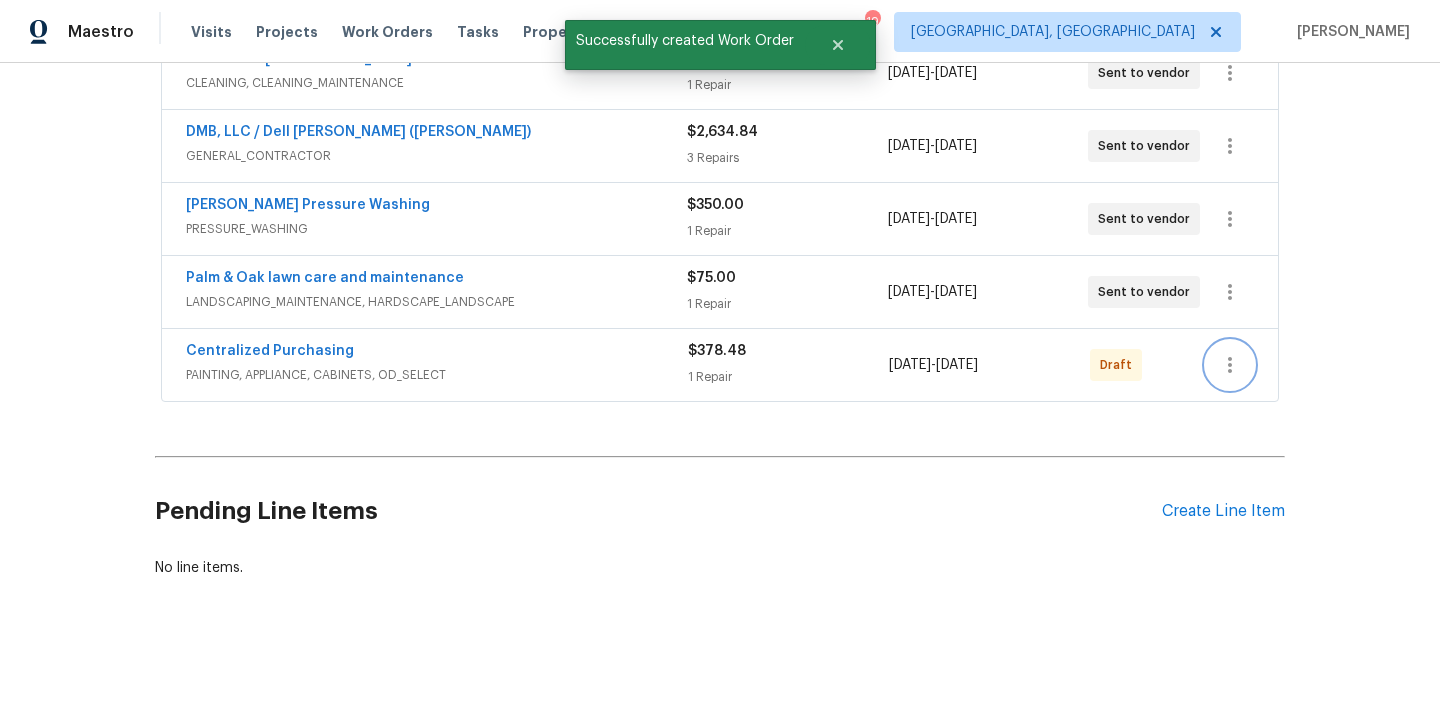 click at bounding box center [1230, 365] 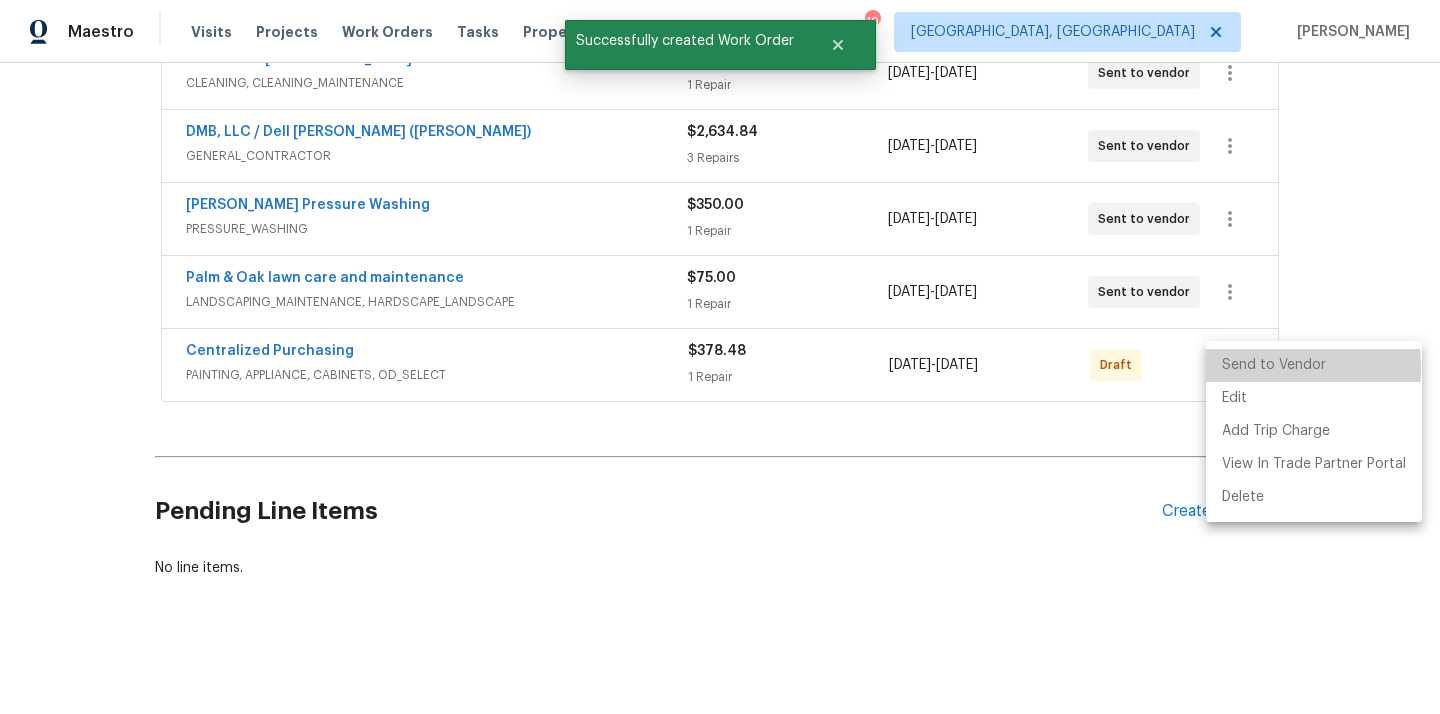 click on "Send to Vendor" at bounding box center (1314, 365) 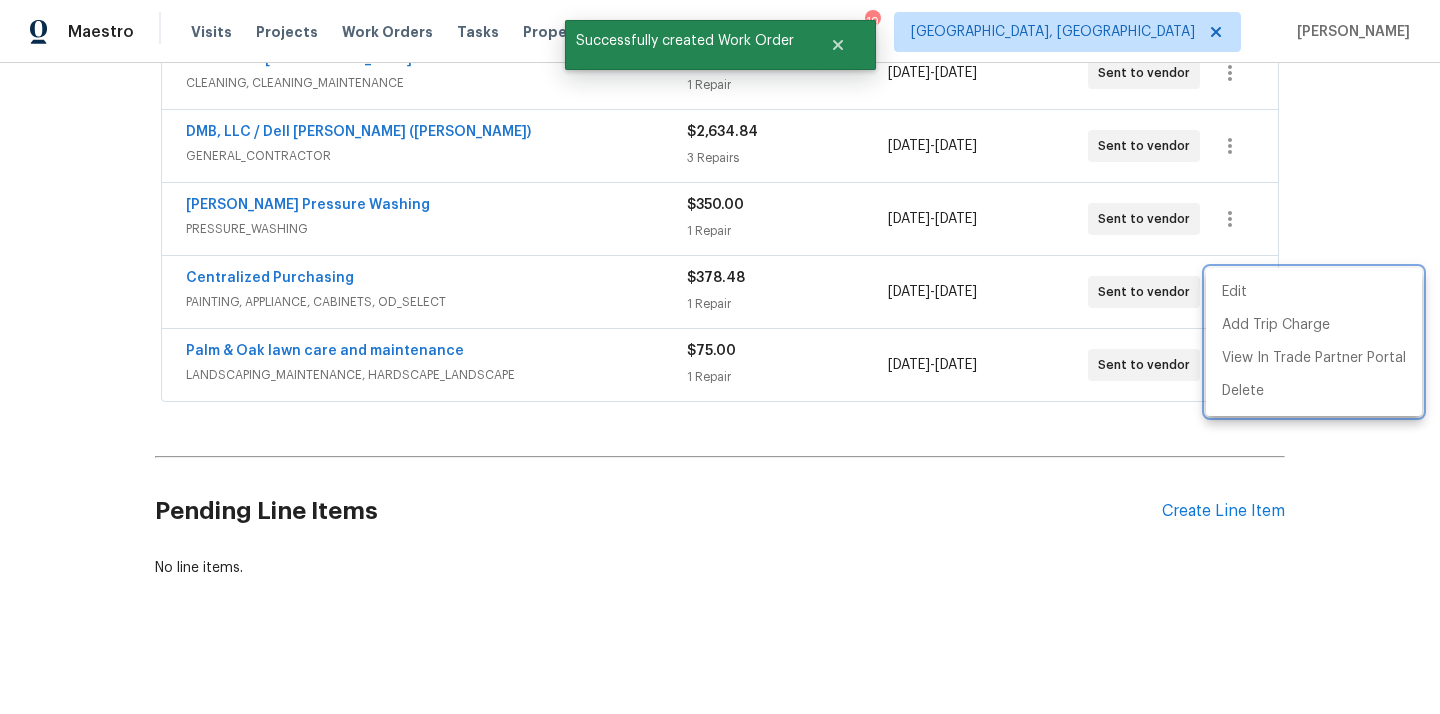 click at bounding box center [720, 357] 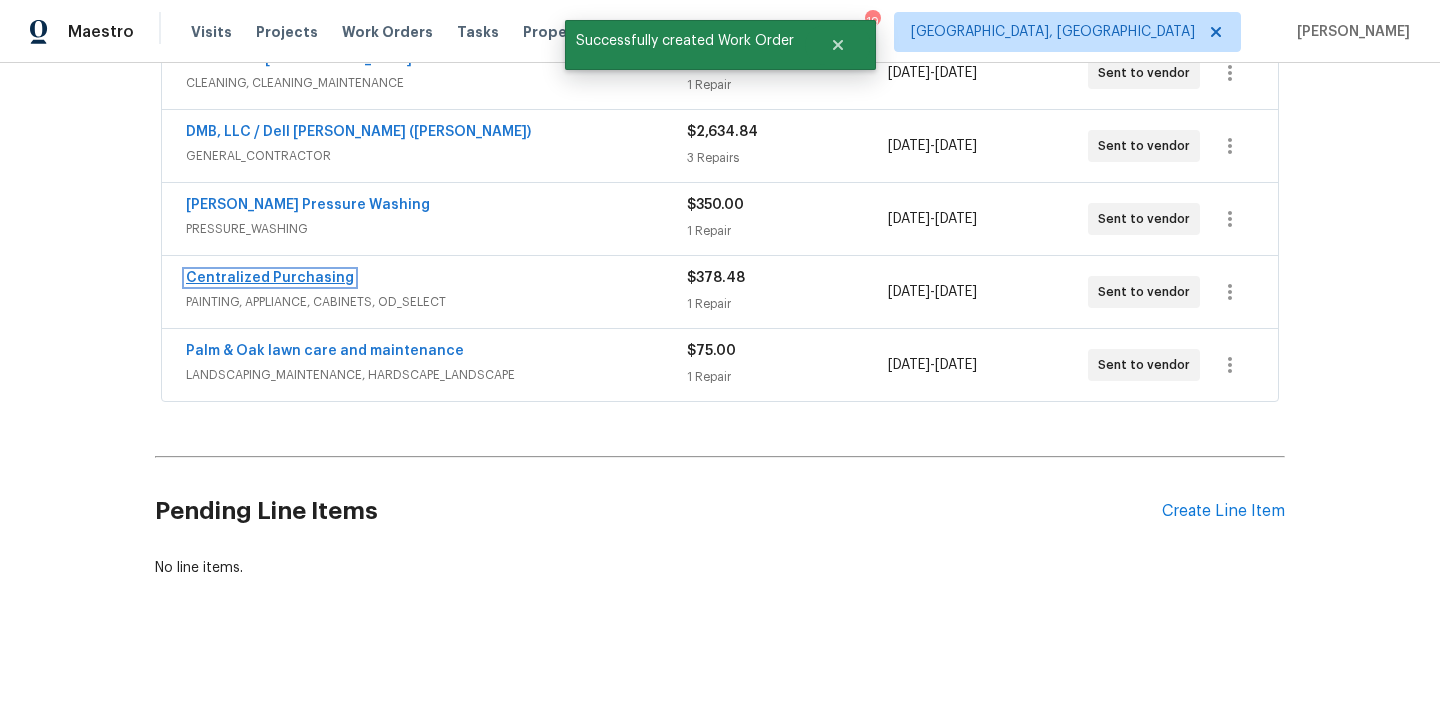 click on "Centralized Purchasing" at bounding box center [270, 278] 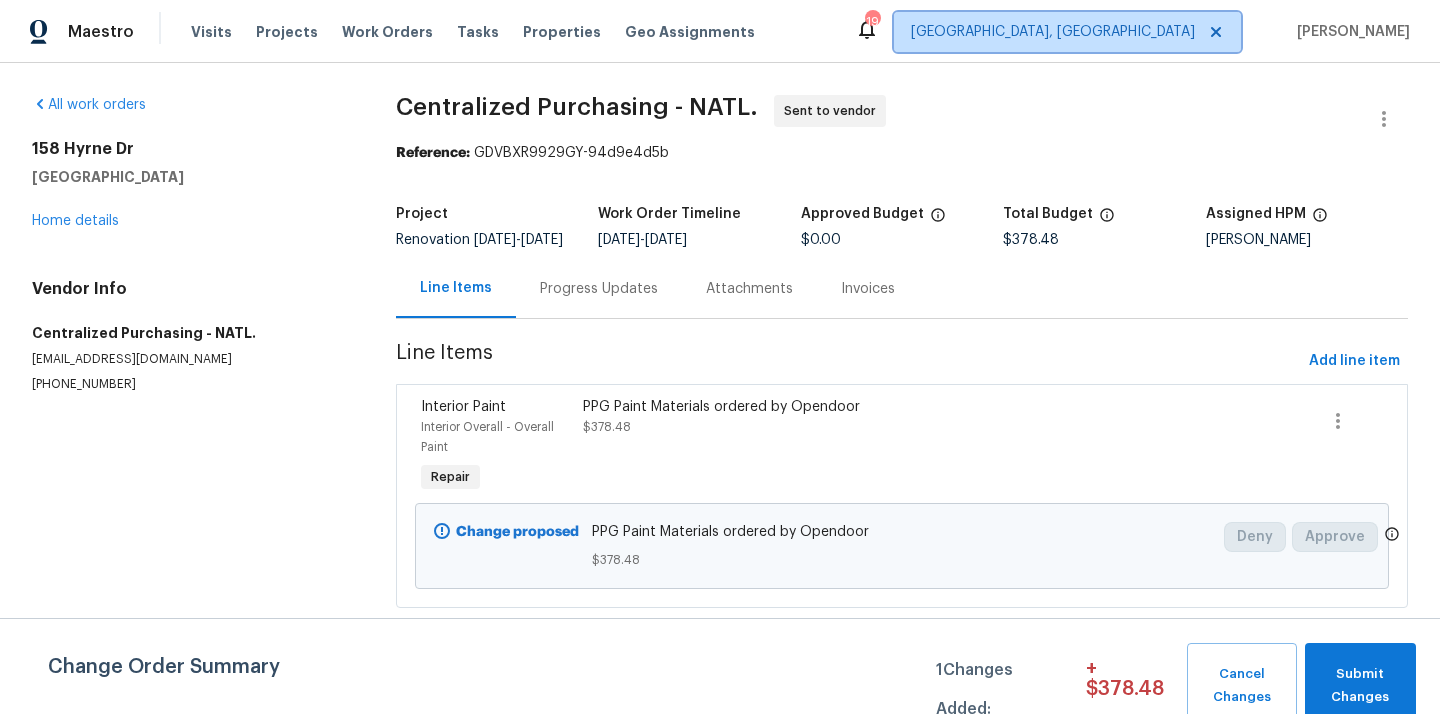 click on "[GEOGRAPHIC_DATA], [GEOGRAPHIC_DATA]" at bounding box center [1053, 32] 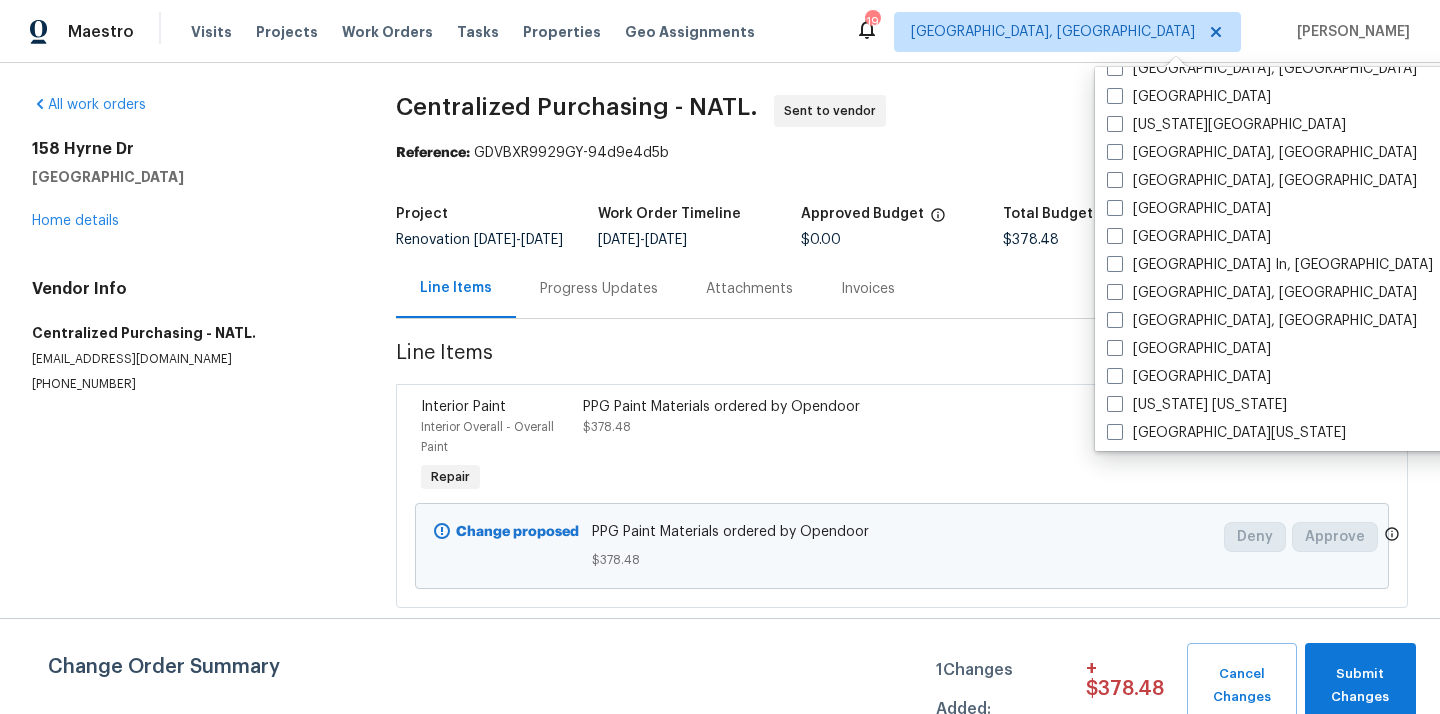 scroll, scrollTop: 1340, scrollLeft: 0, axis: vertical 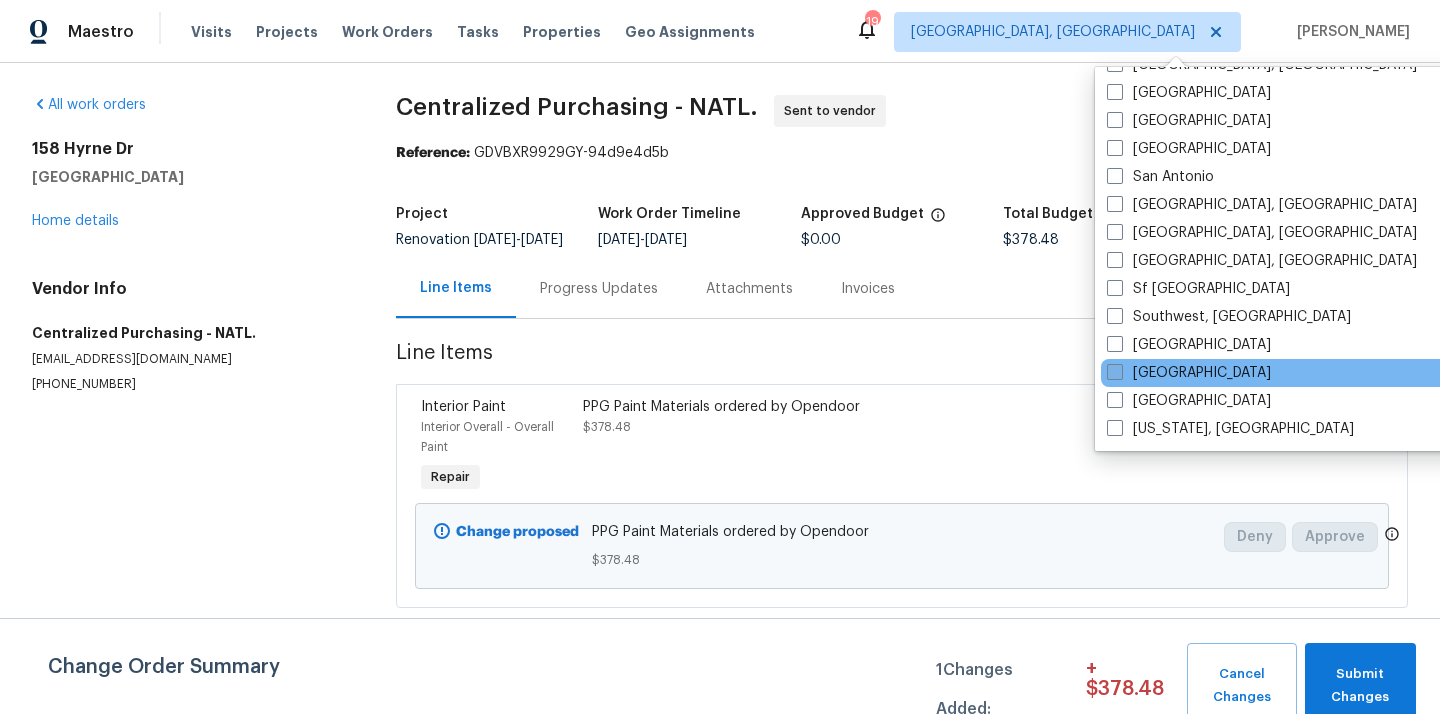 click at bounding box center (1115, 372) 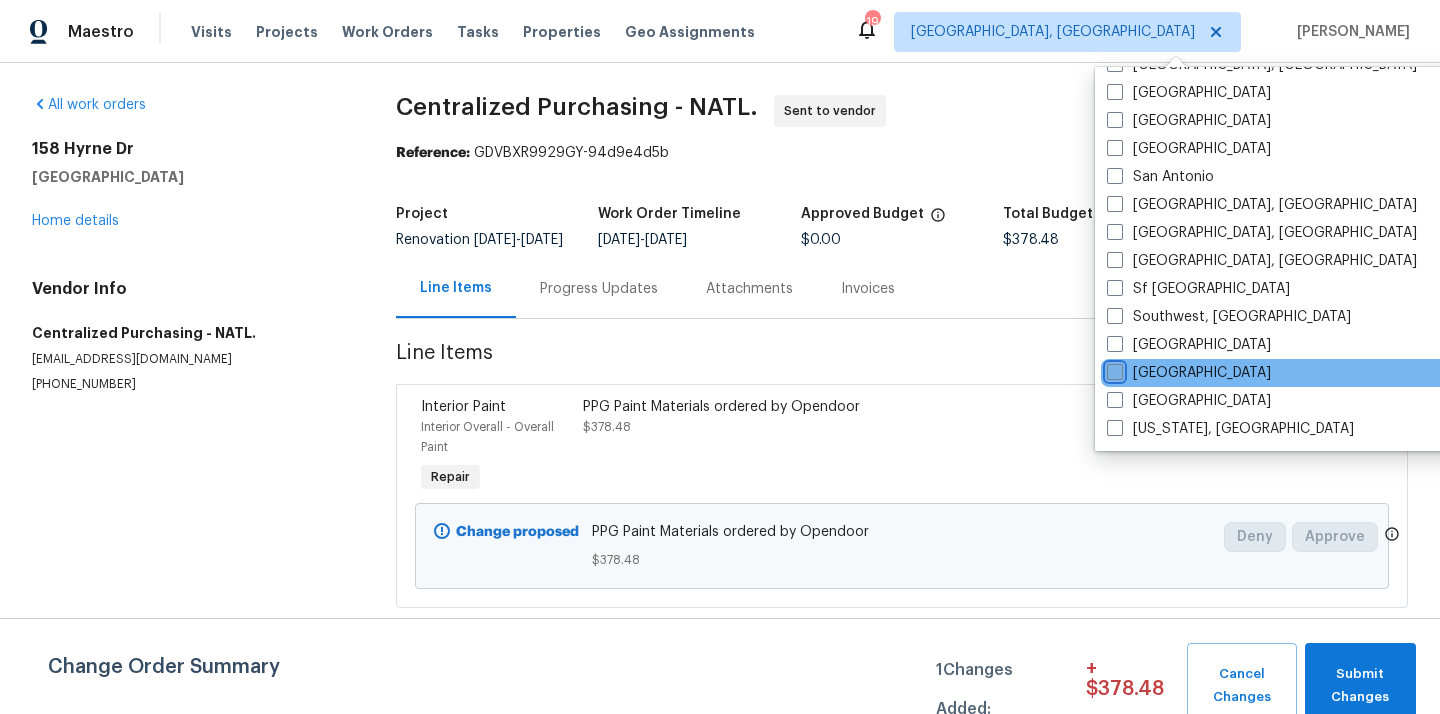 click on "[GEOGRAPHIC_DATA]" at bounding box center (1113, 369) 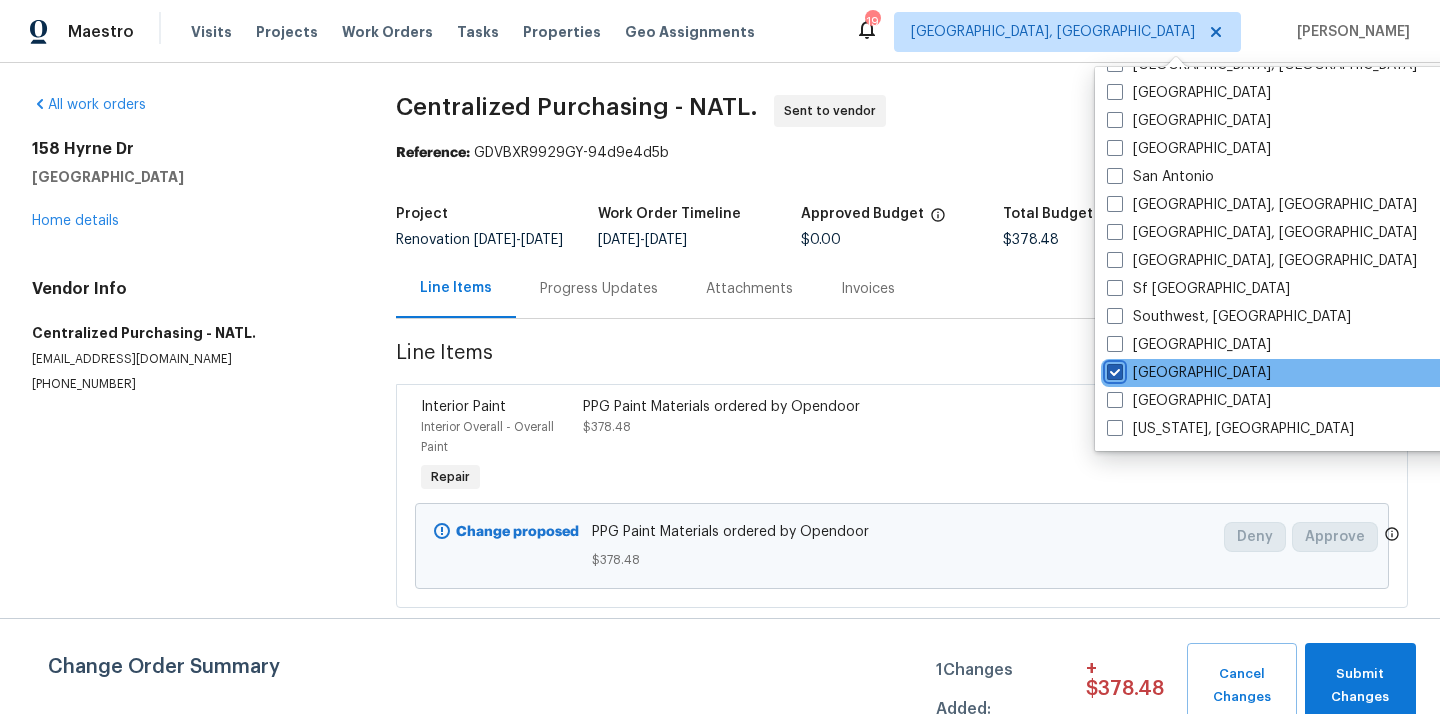 checkbox on "true" 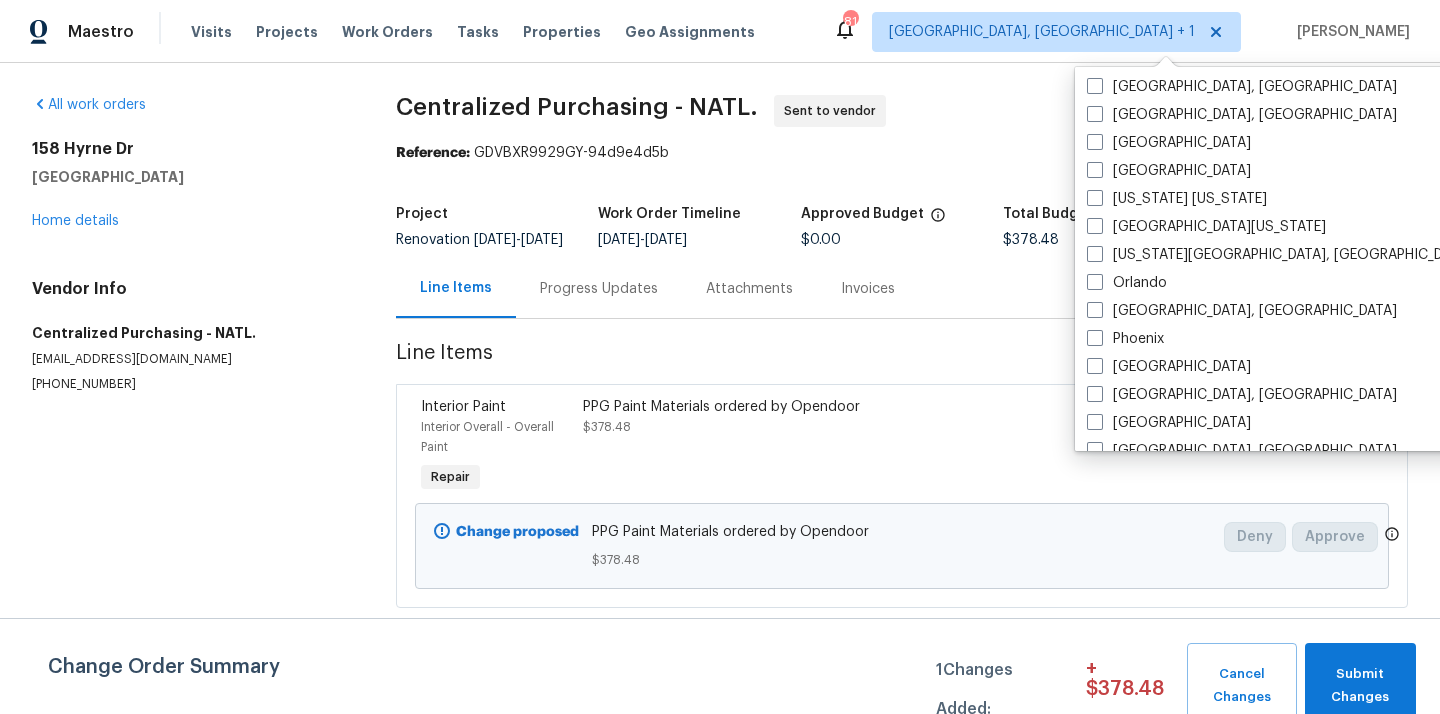 scroll, scrollTop: 0, scrollLeft: 0, axis: both 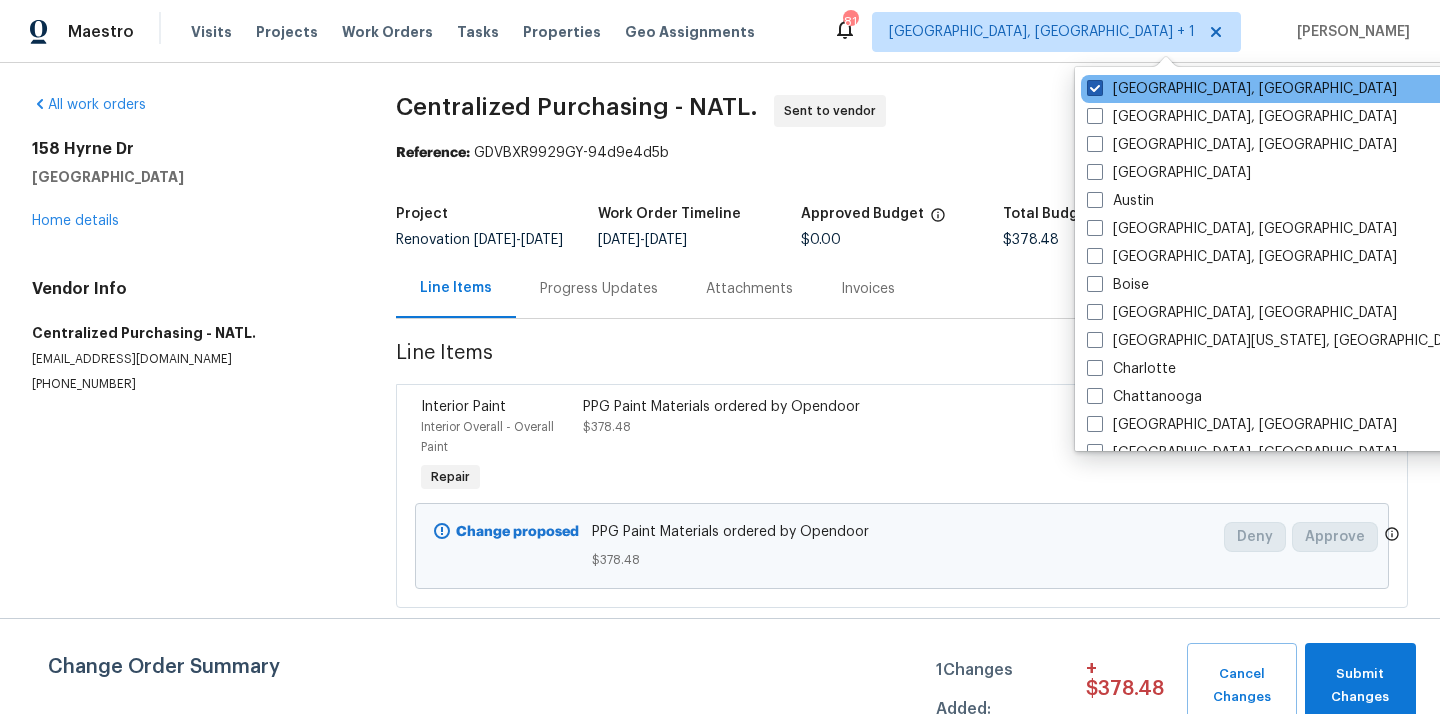 click at bounding box center (1095, 88) 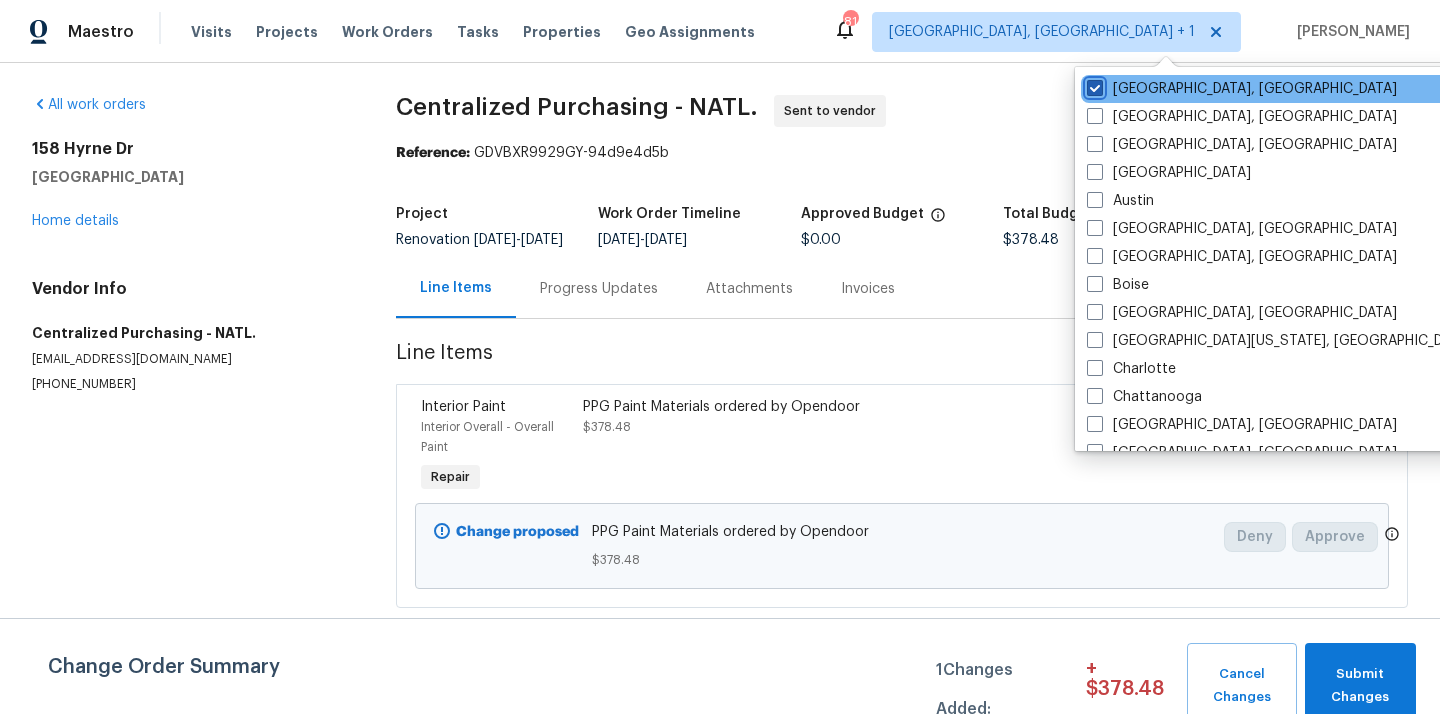 click on "[GEOGRAPHIC_DATA], [GEOGRAPHIC_DATA]" at bounding box center [1093, 85] 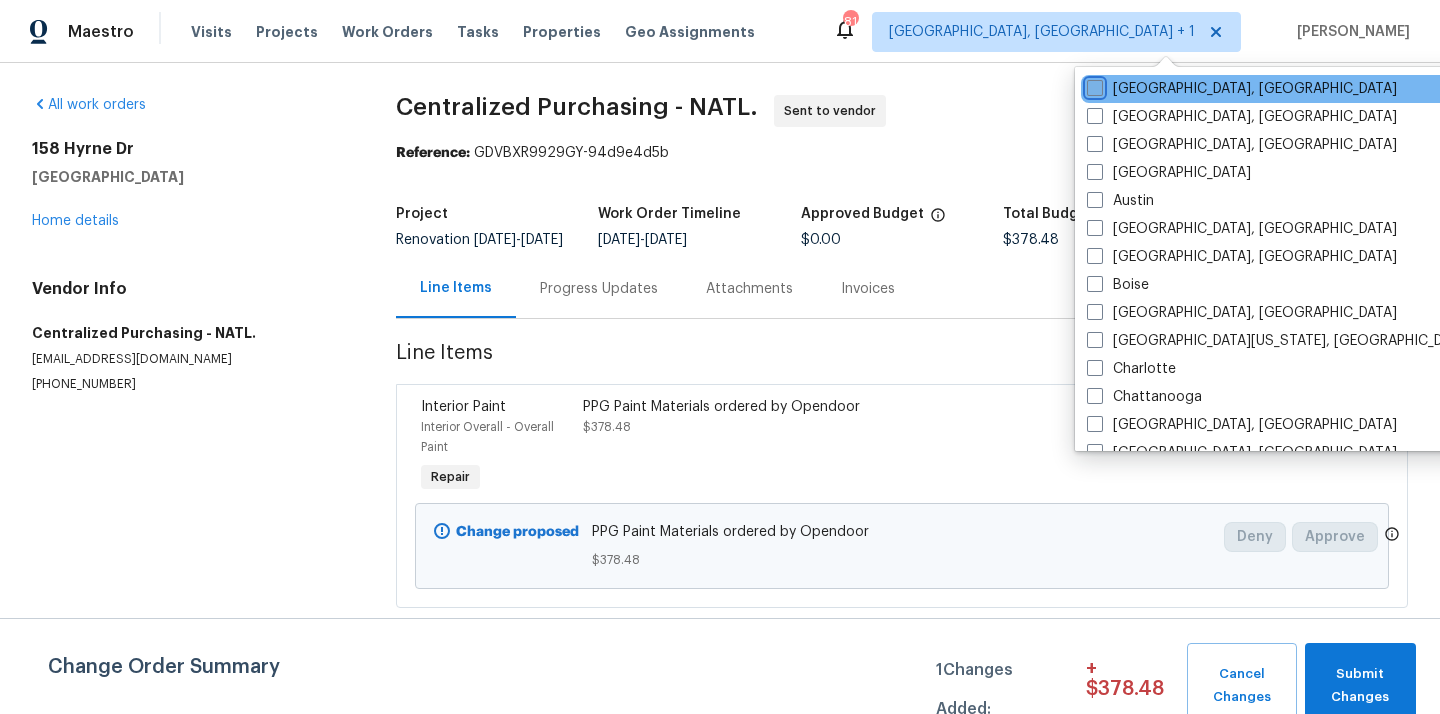 checkbox on "false" 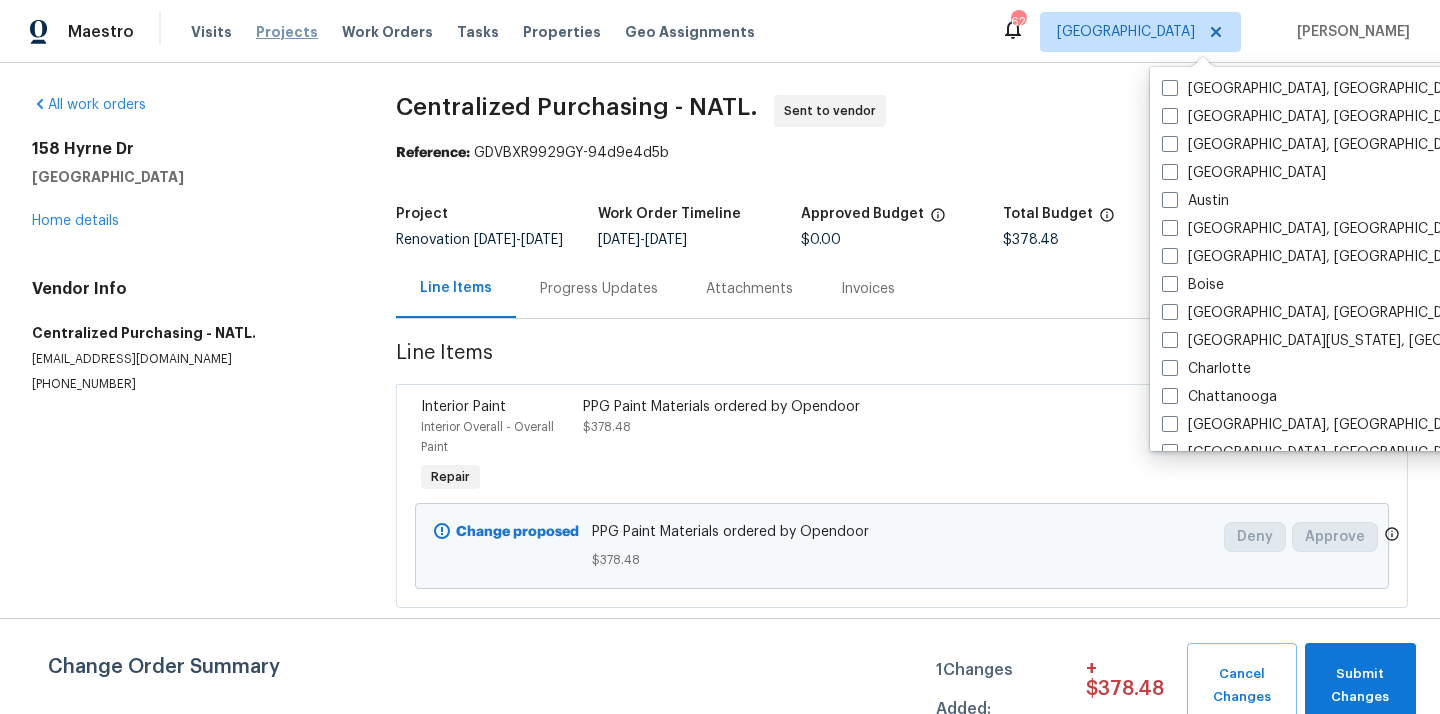click on "Projects" at bounding box center [287, 32] 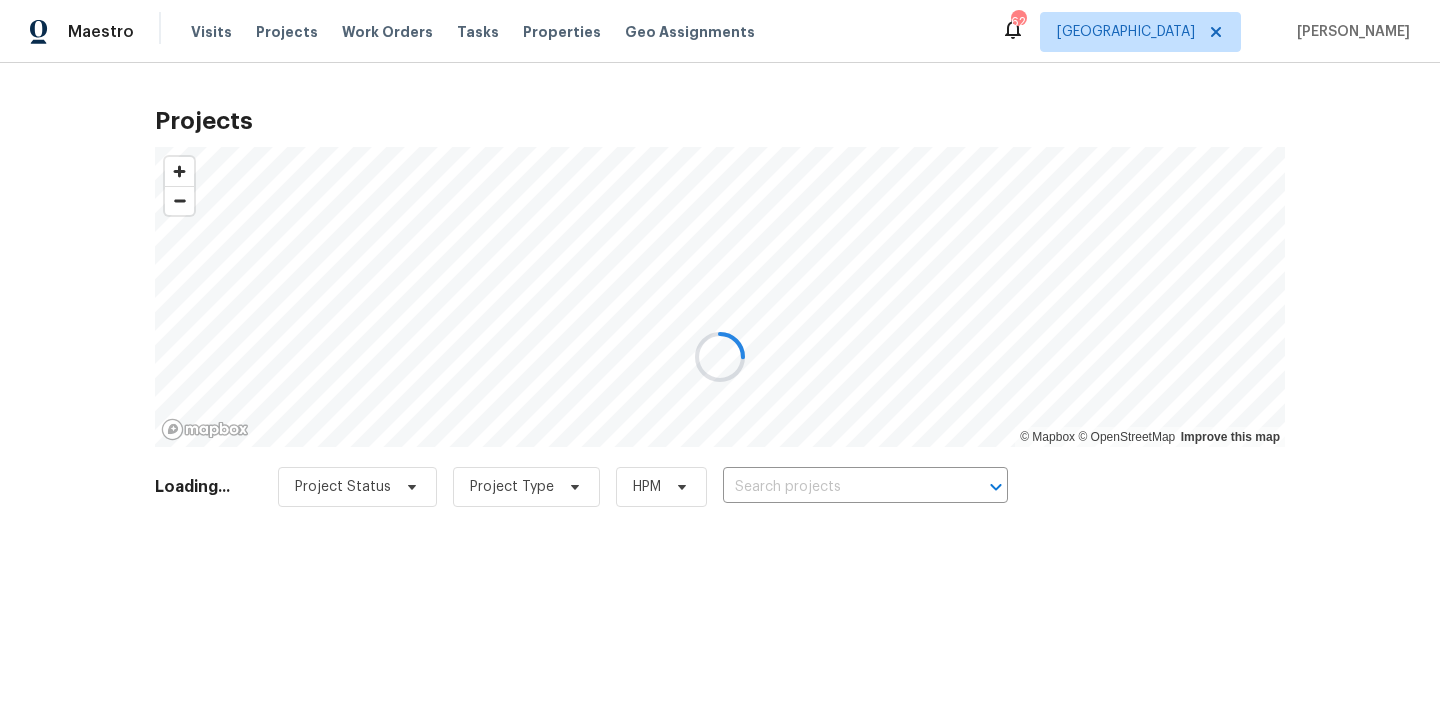 click at bounding box center [720, 357] 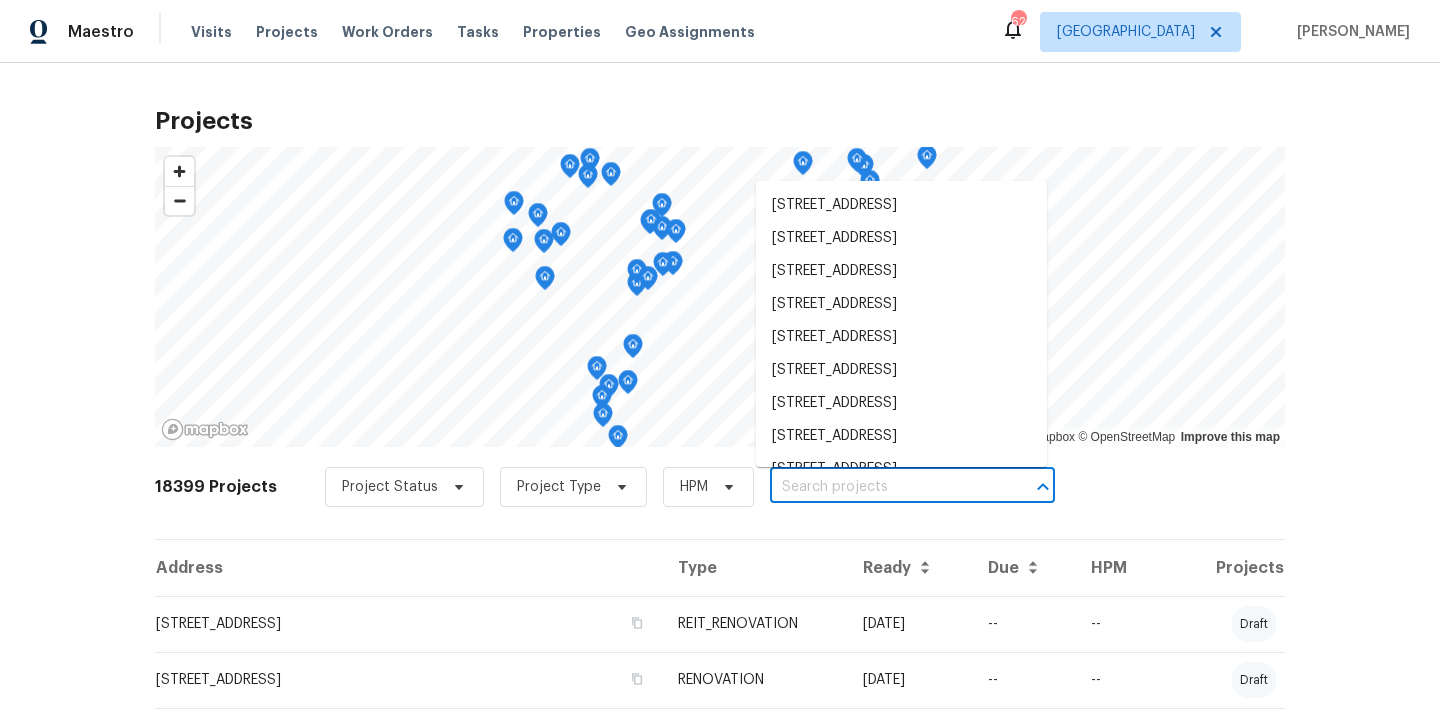 paste on "[STREET_ADDRESS][PERSON_NAME]" 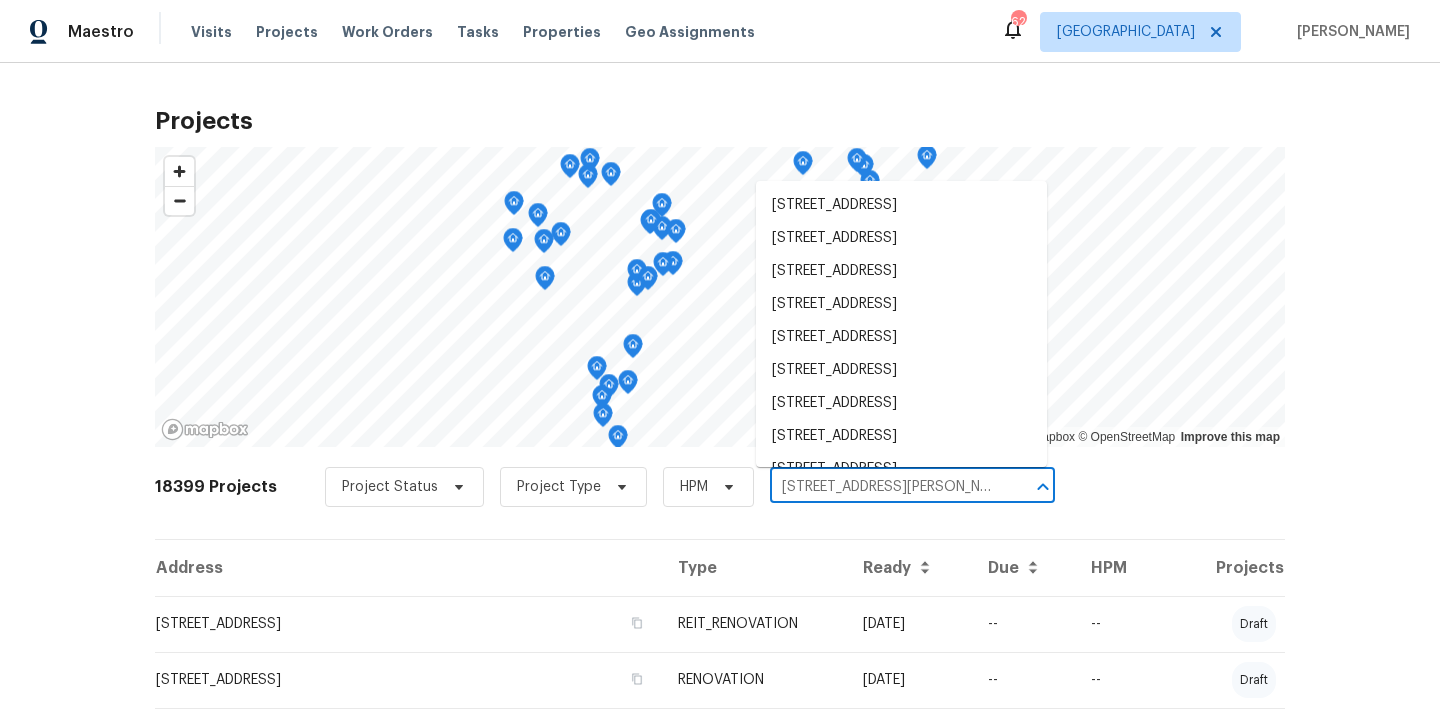 scroll, scrollTop: 0, scrollLeft: 56, axis: horizontal 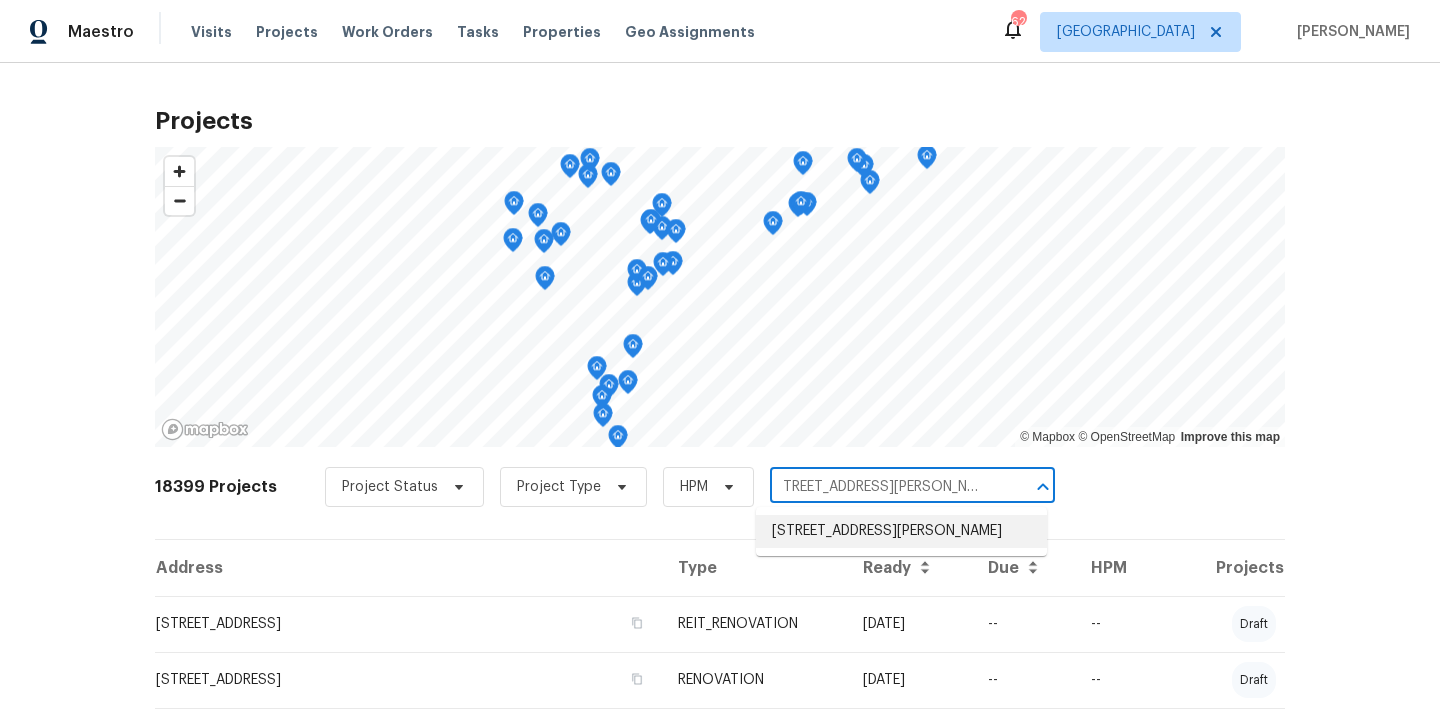 click on "[STREET_ADDRESS][PERSON_NAME]" at bounding box center (901, 531) 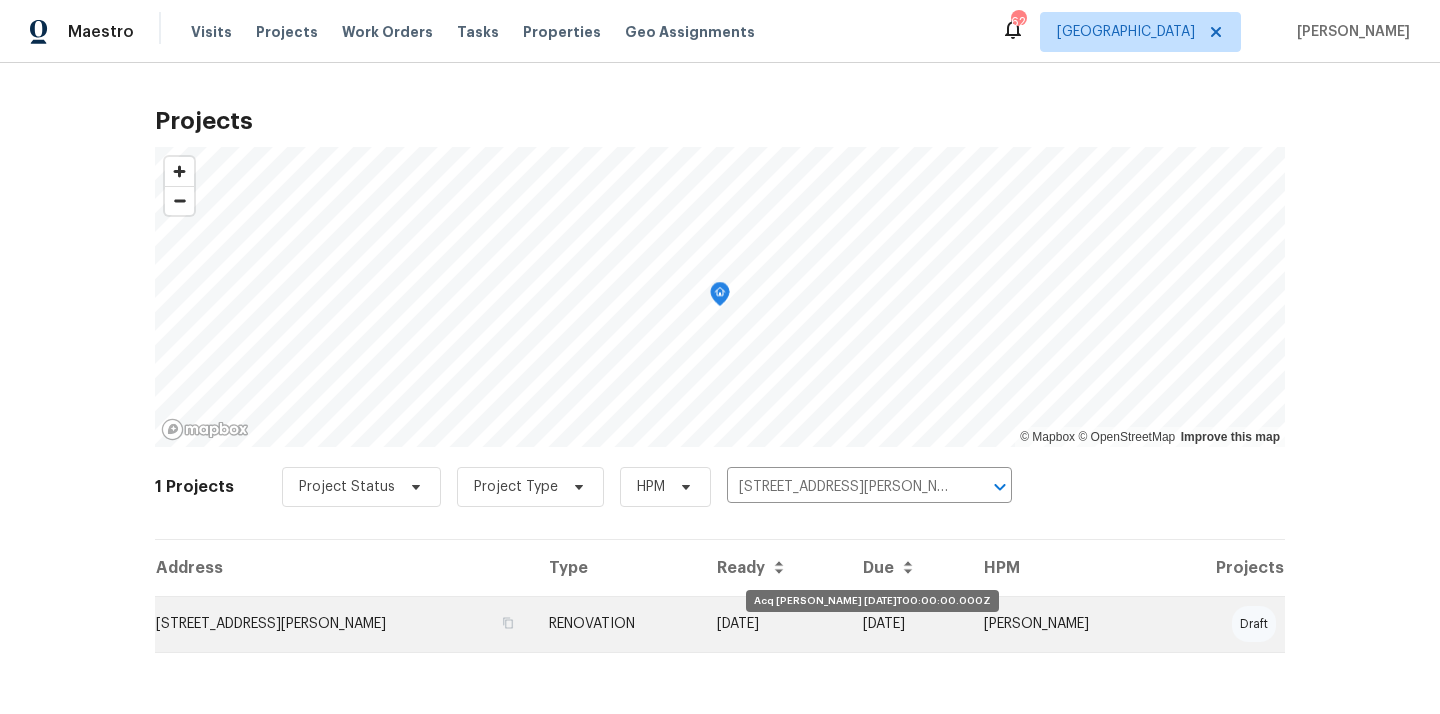 click on "[DATE]" at bounding box center (774, 624) 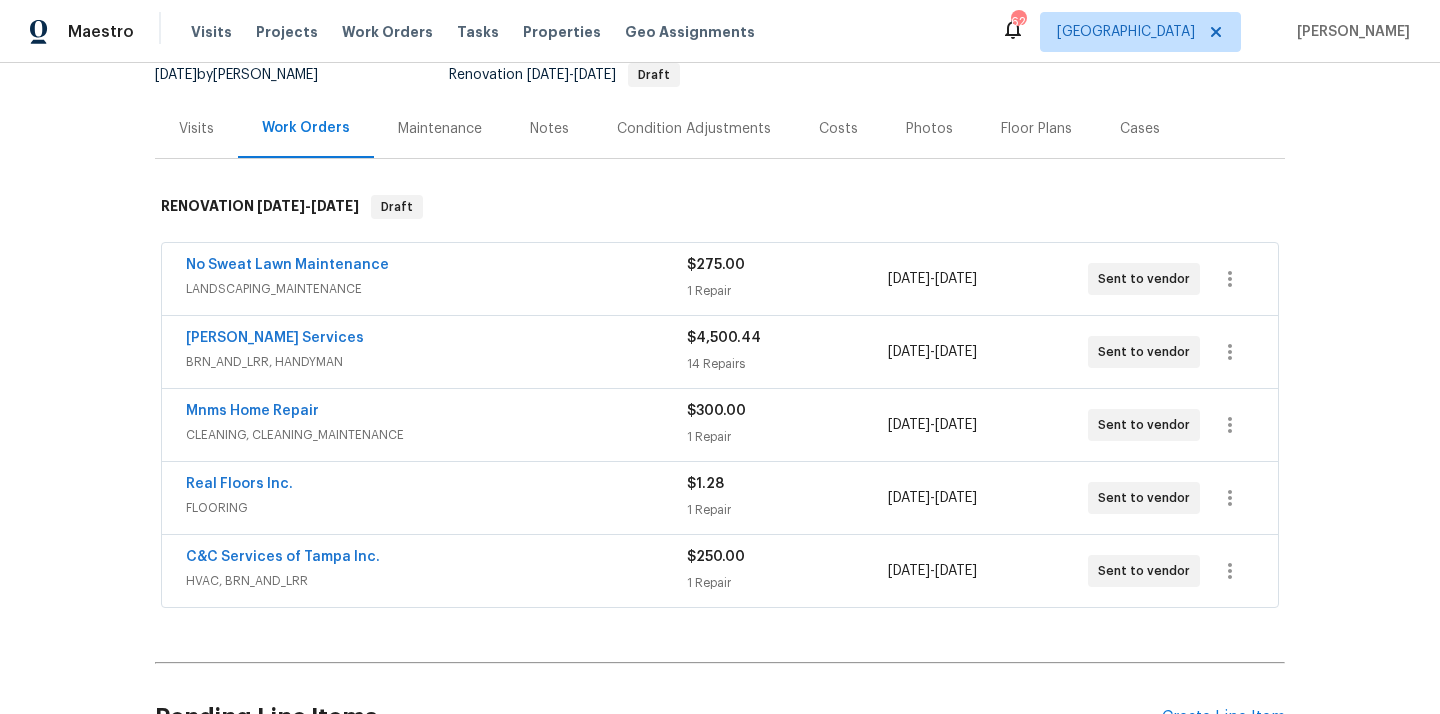 scroll, scrollTop: 205, scrollLeft: 0, axis: vertical 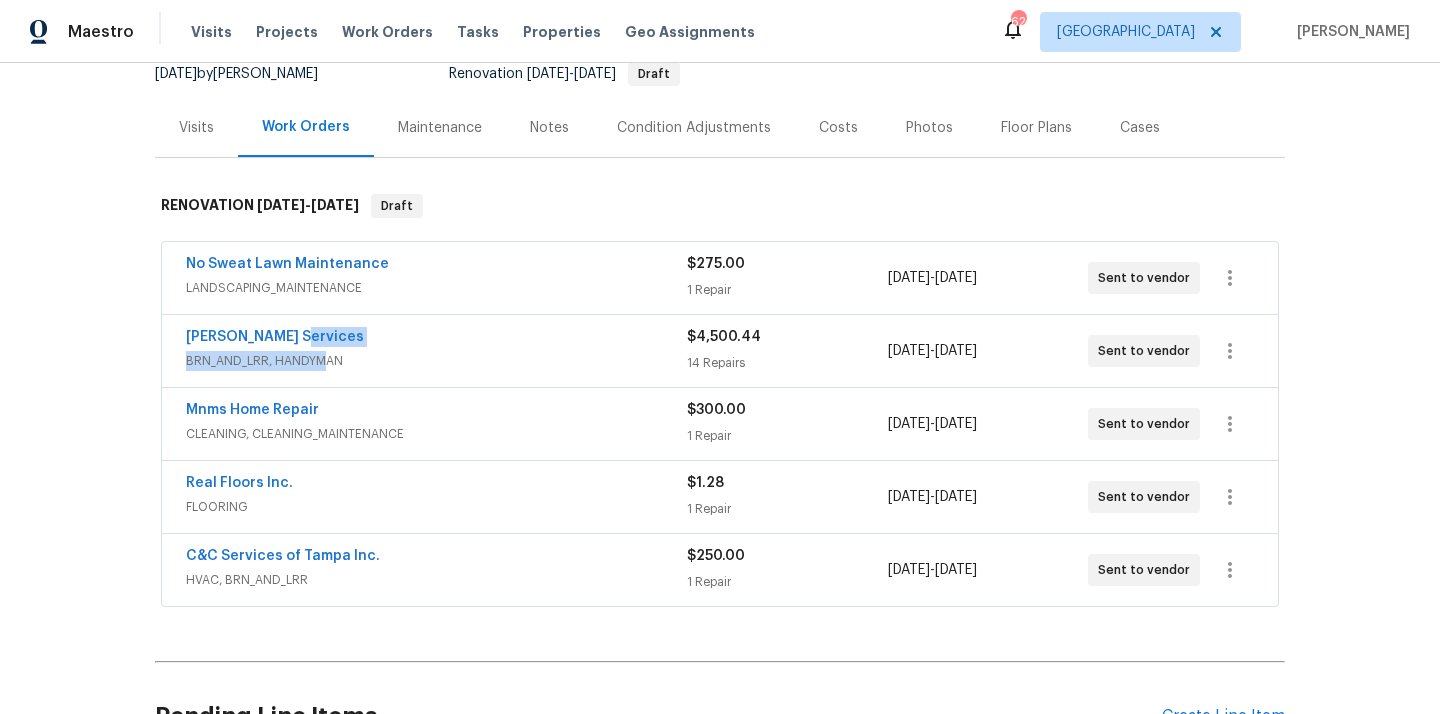 click on "[PERSON_NAME] Services BRN_AND_LRR, HANDYMAN" at bounding box center (436, 349) 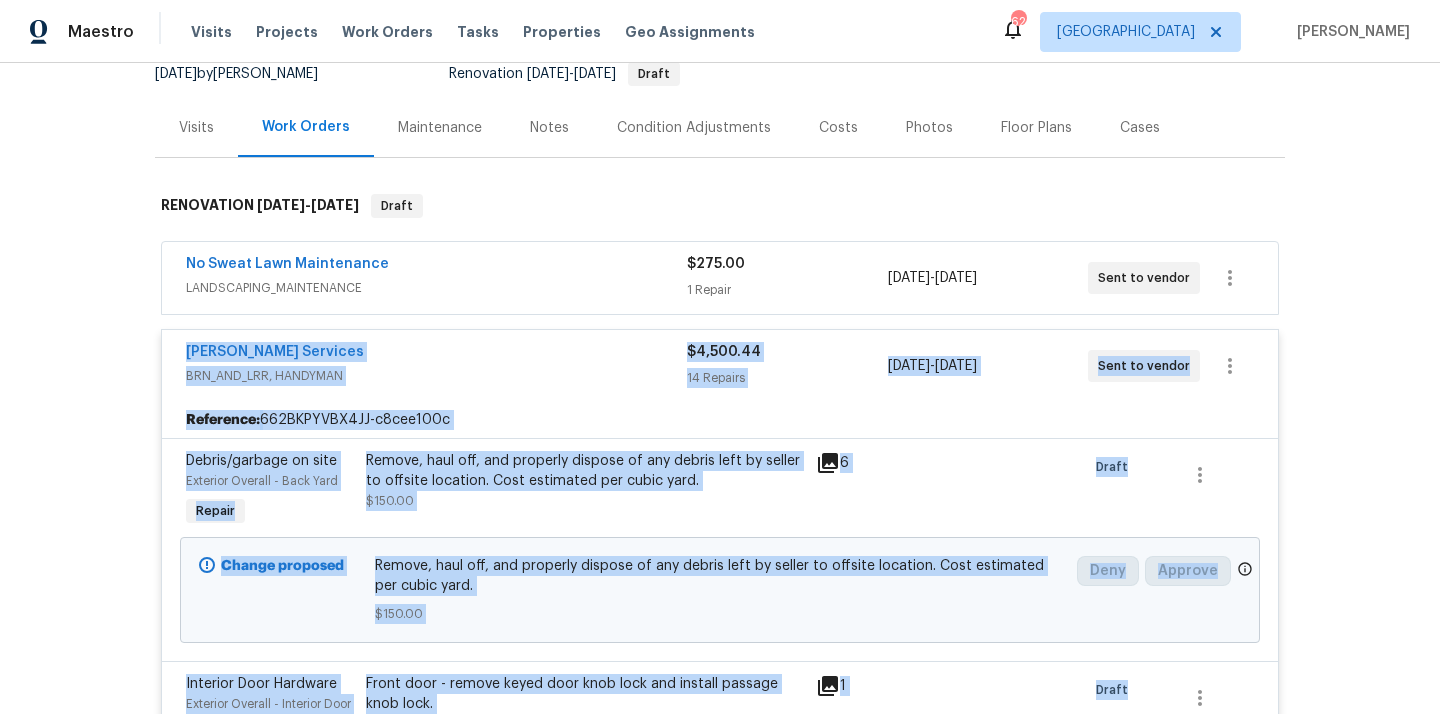 drag, startPoint x: 298, startPoint y: 350, endPoint x: 182, endPoint y: 349, distance: 116.00431 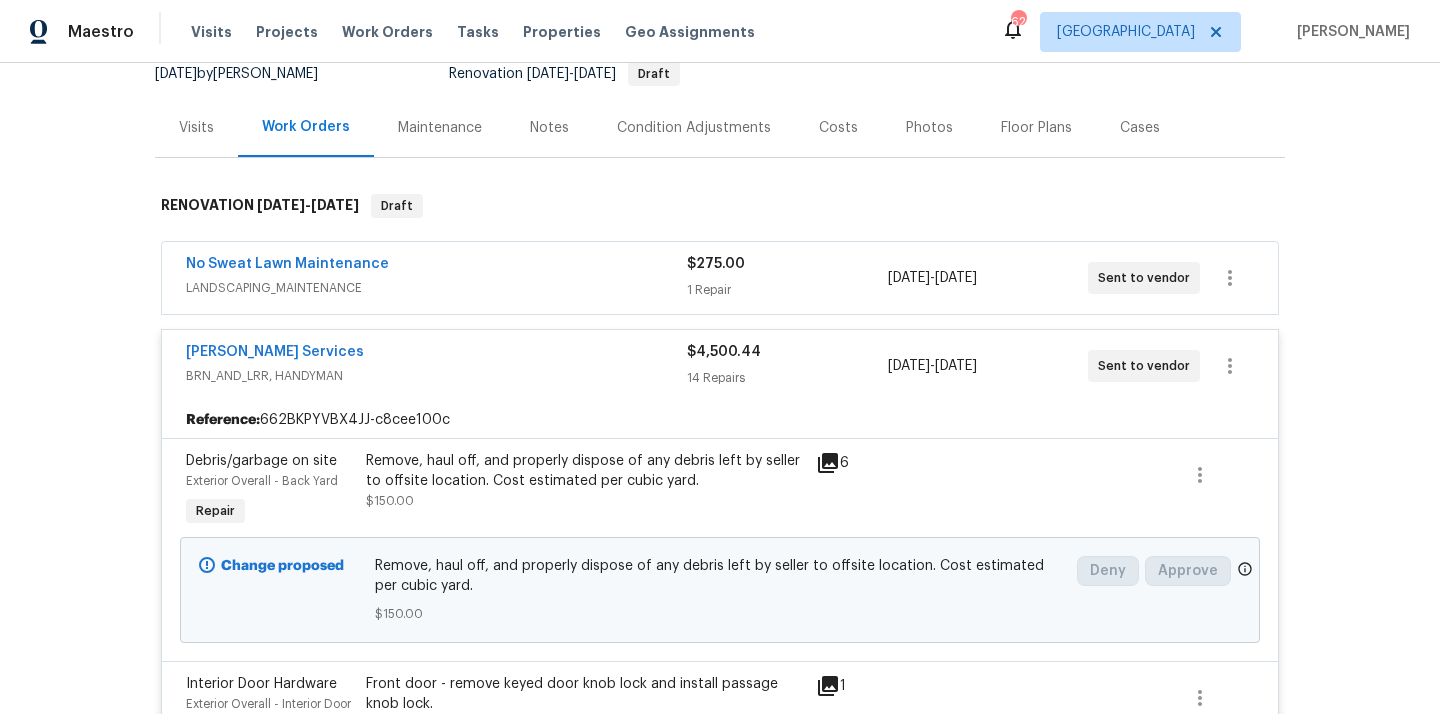 click on "[PERSON_NAME] Services BRN_AND_LRR, HANDYMAN $4,500.44 14 Repairs [DATE]  -  [DATE] Sent to vendor" at bounding box center [720, 366] 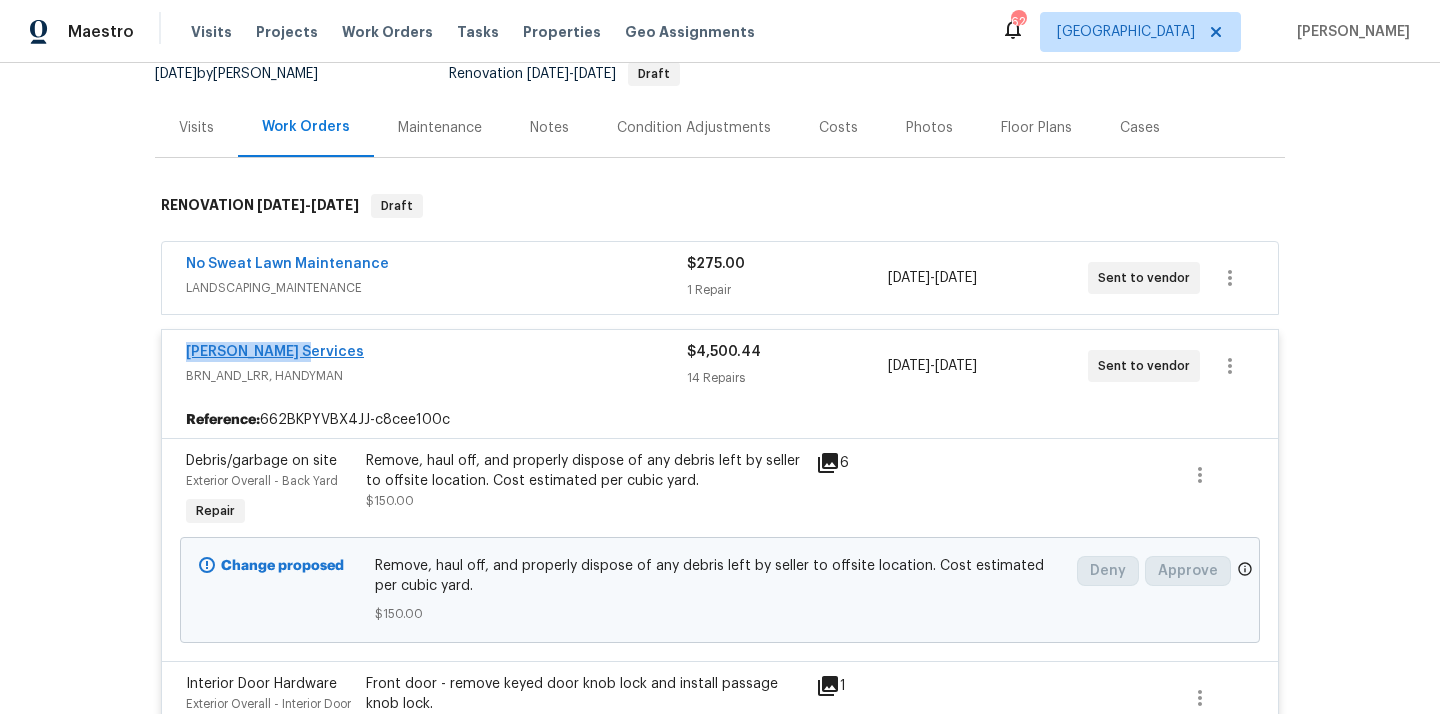 drag, startPoint x: 295, startPoint y: 353, endPoint x: 186, endPoint y: 352, distance: 109.004585 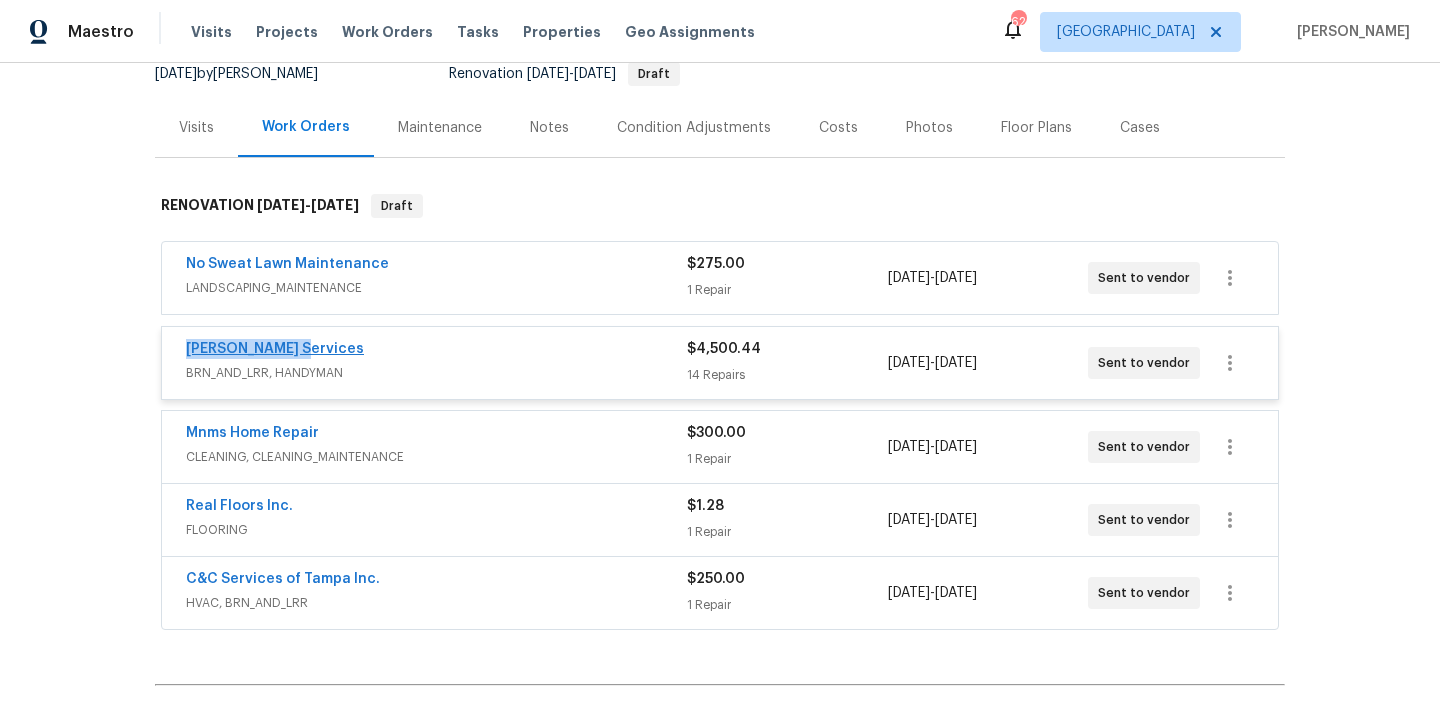 copy on "[PERSON_NAME] Services" 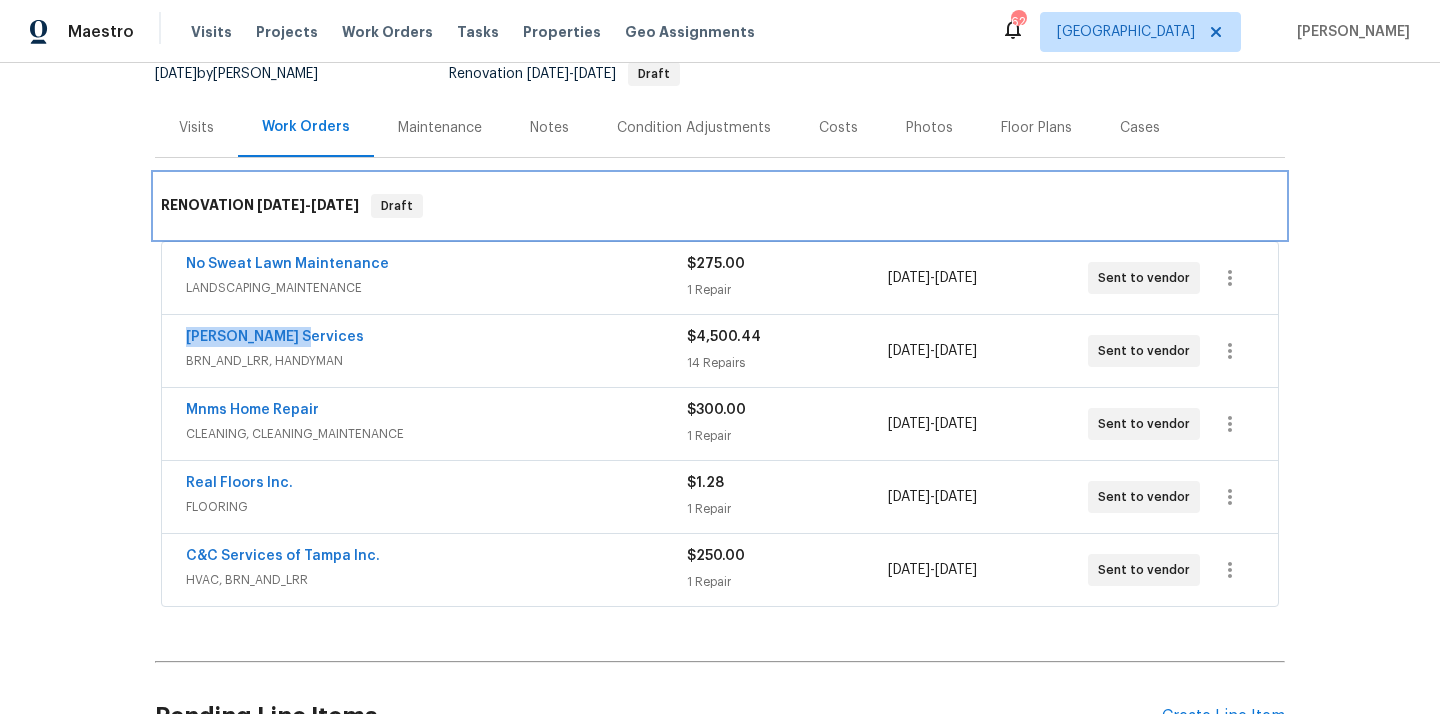 click on "RENOVATION   [DATE]  -  [DATE] Draft" at bounding box center [720, 206] 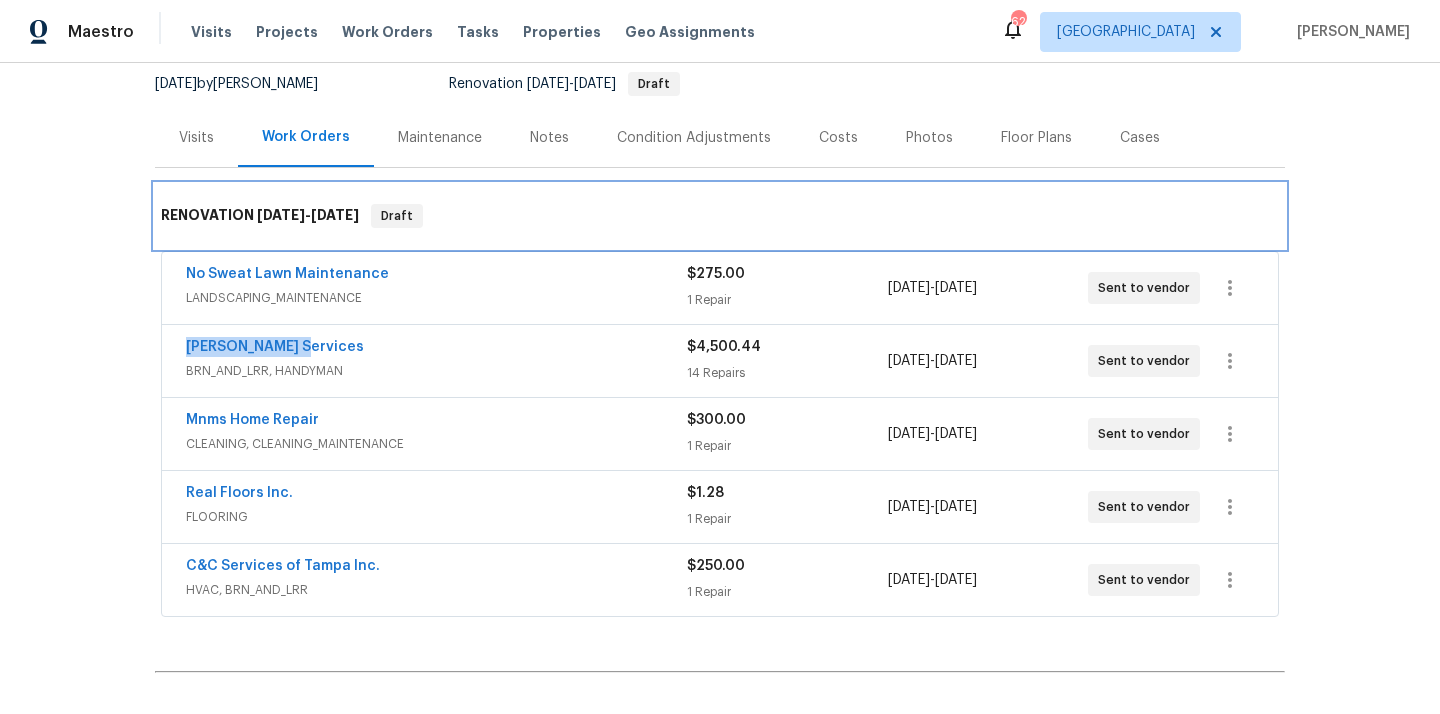 scroll, scrollTop: 288, scrollLeft: 0, axis: vertical 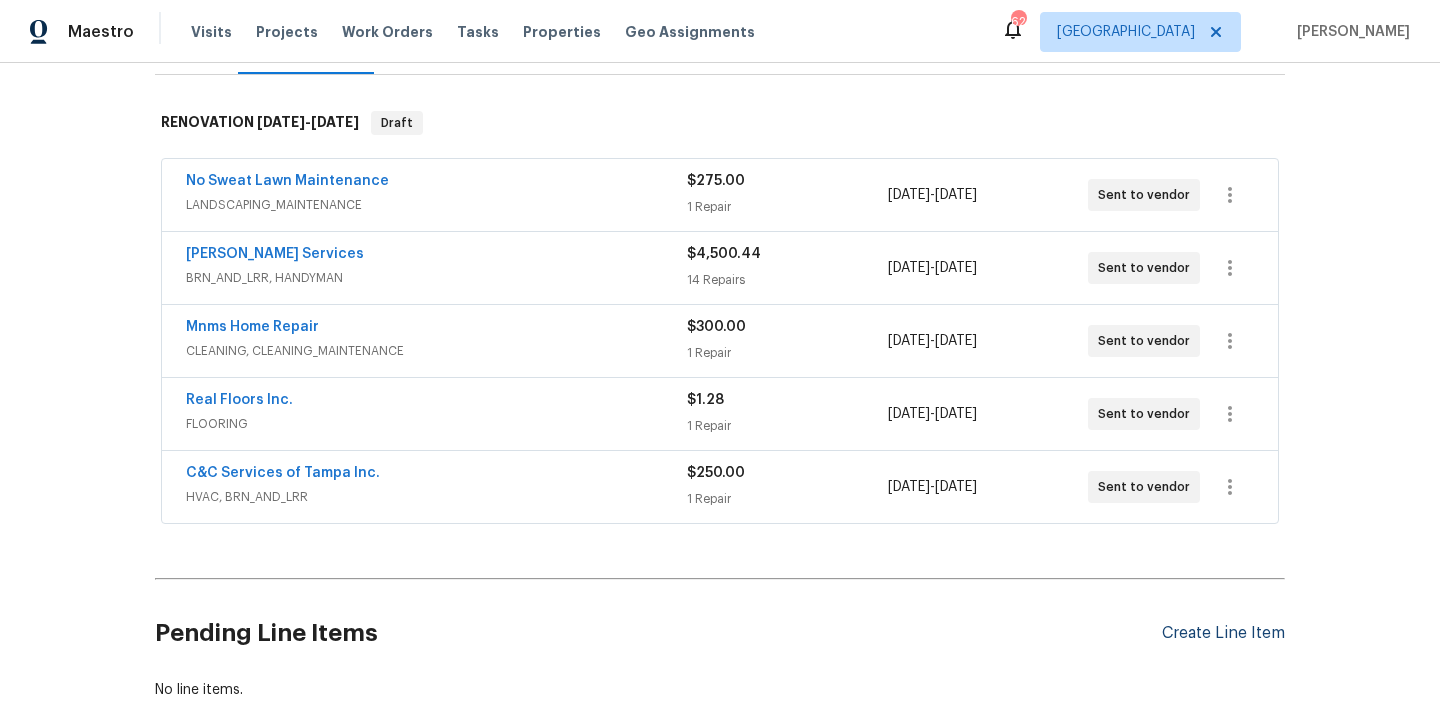 click on "Create Line Item" at bounding box center [1223, 633] 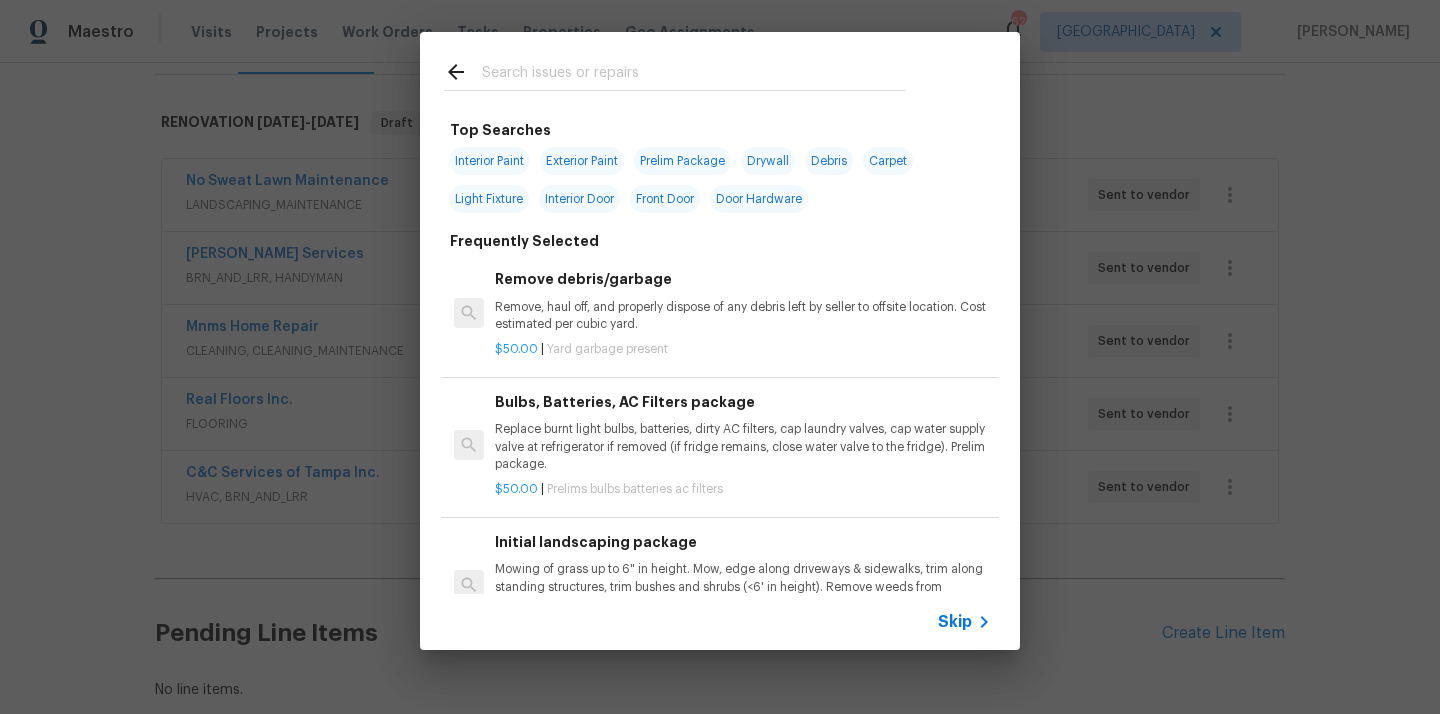 click at bounding box center (694, 75) 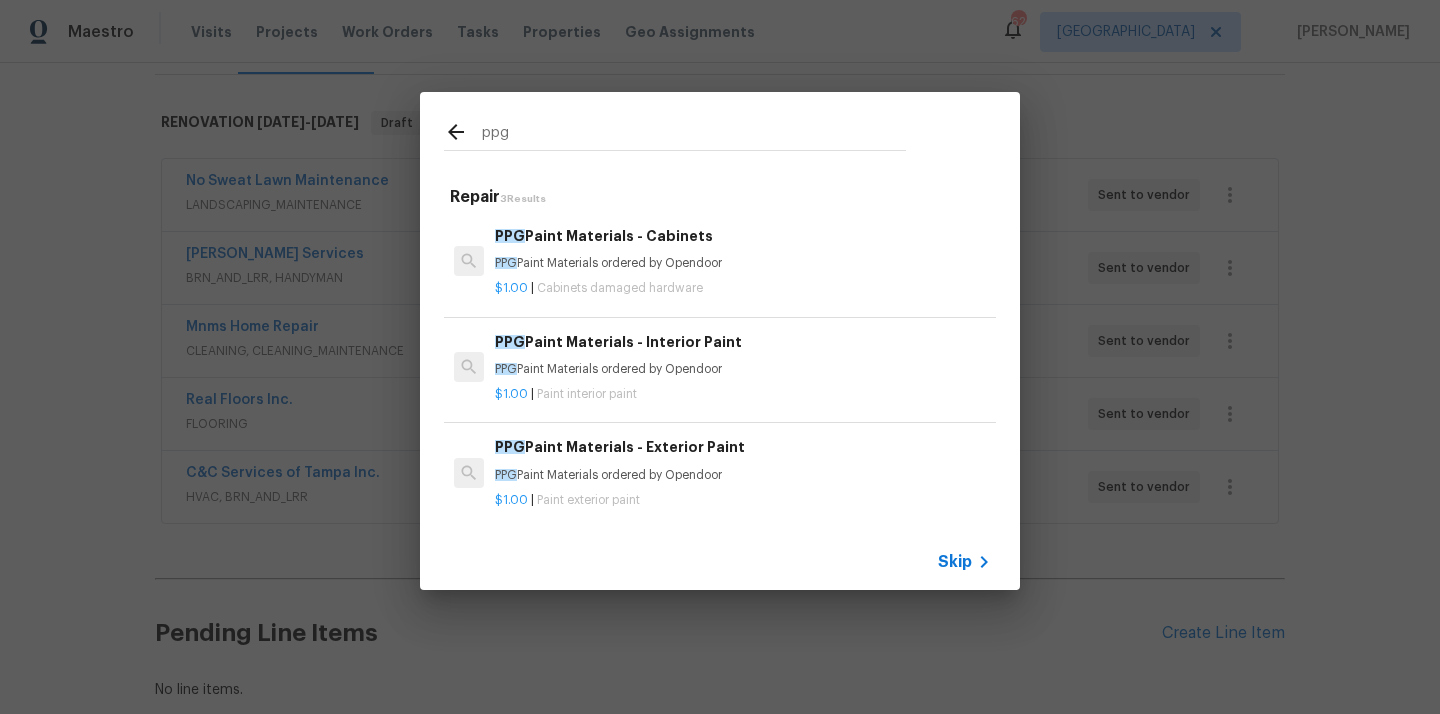 type on "ppg" 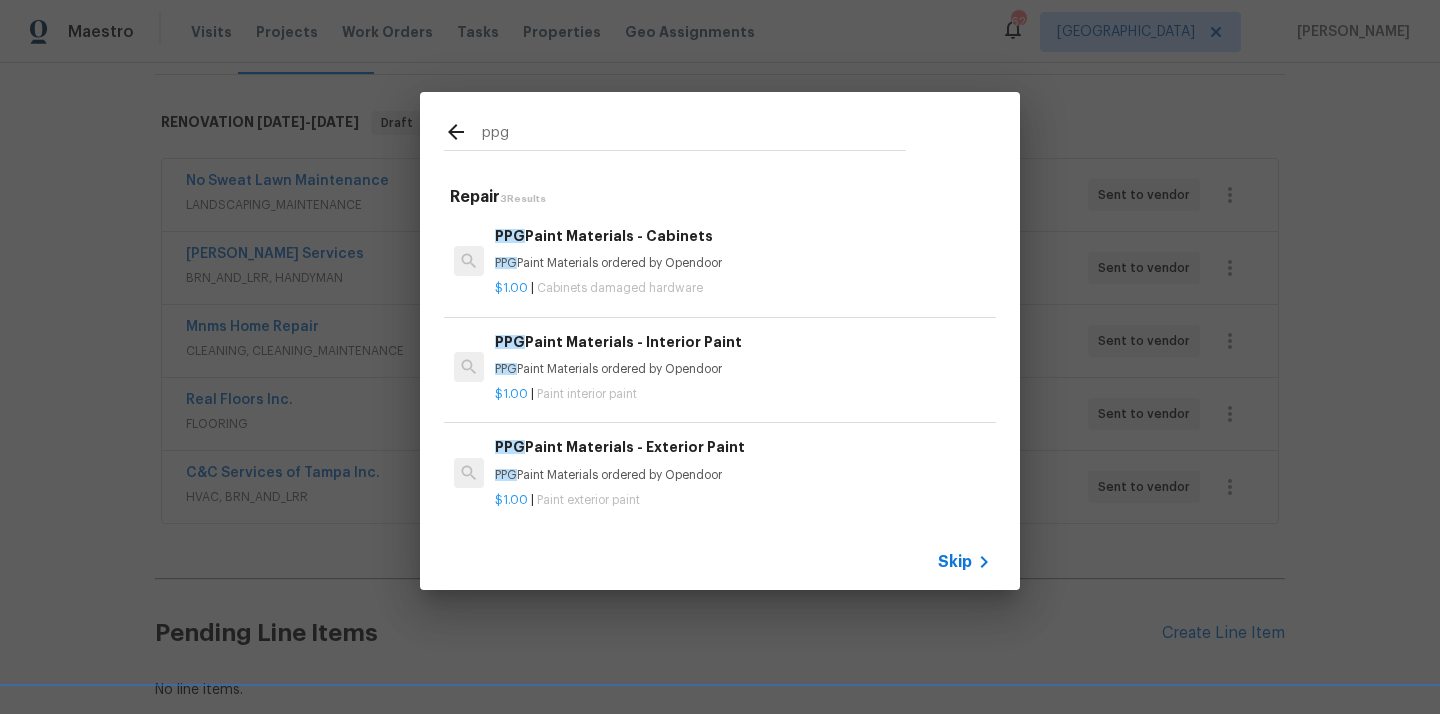 click on "PPG  Paint Materials ordered by Opendoor" at bounding box center [743, 369] 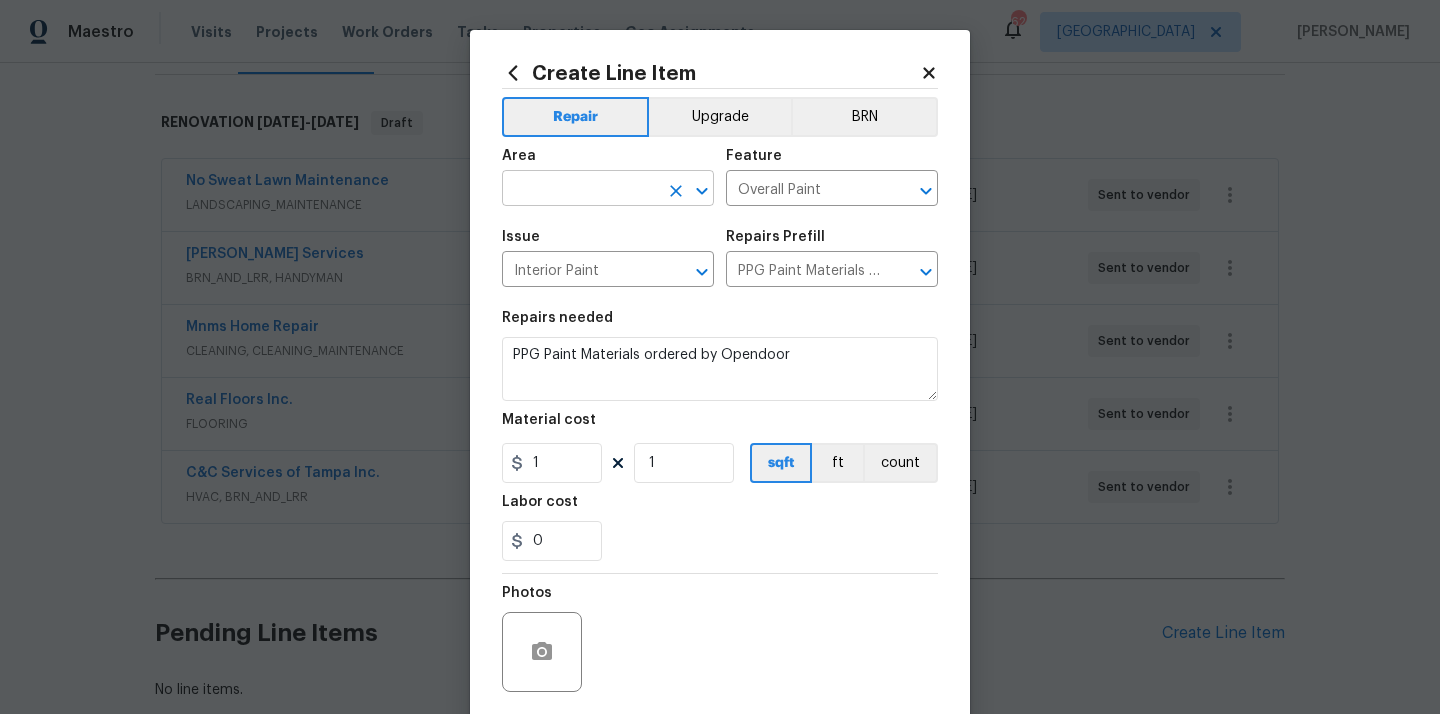 click at bounding box center (580, 190) 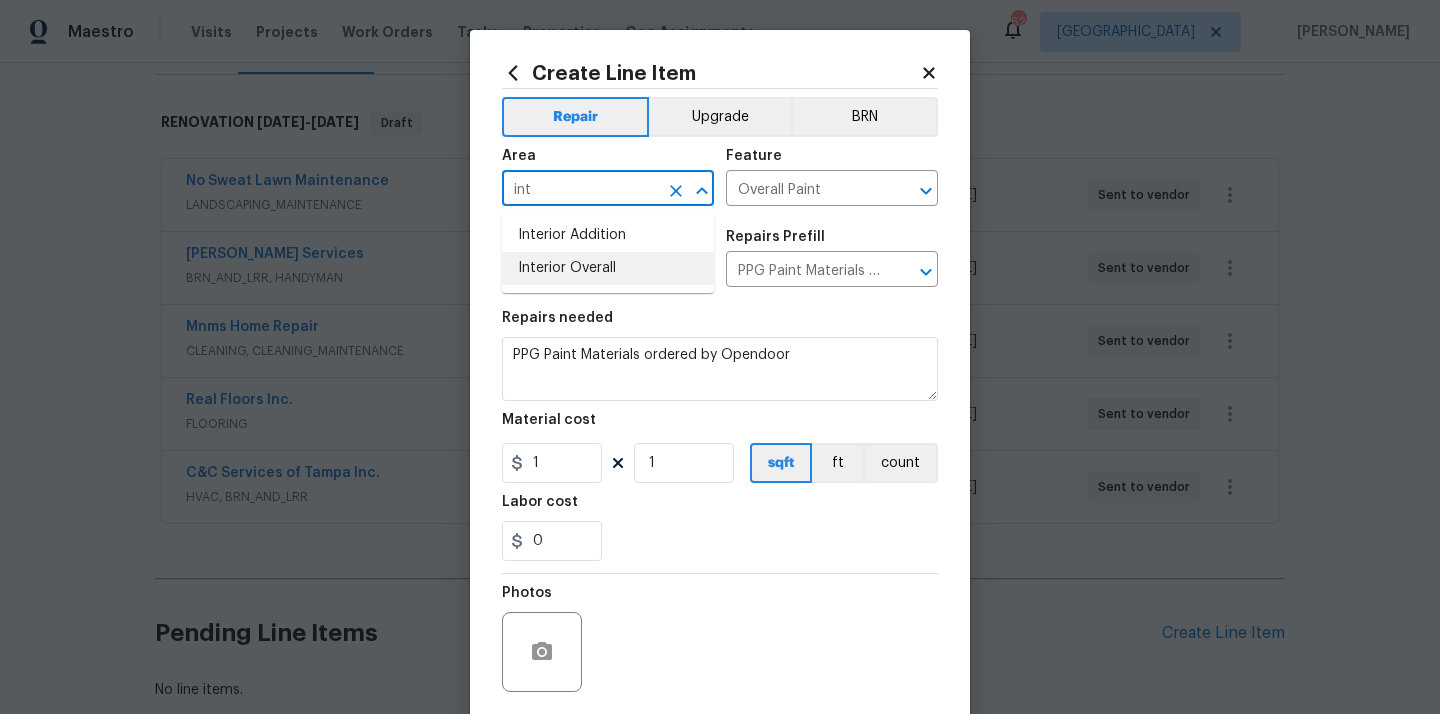 click on "Interior Overall" at bounding box center [608, 268] 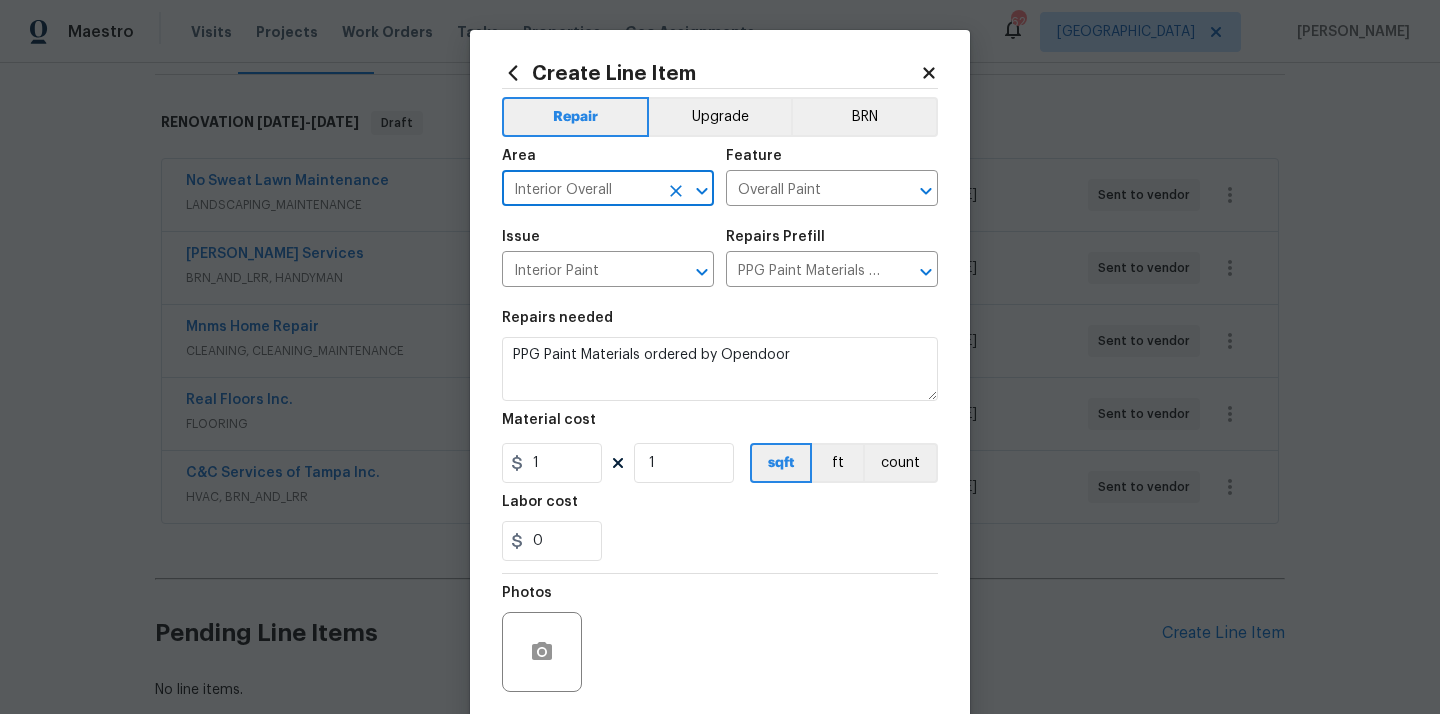 type on "Interior Overall" 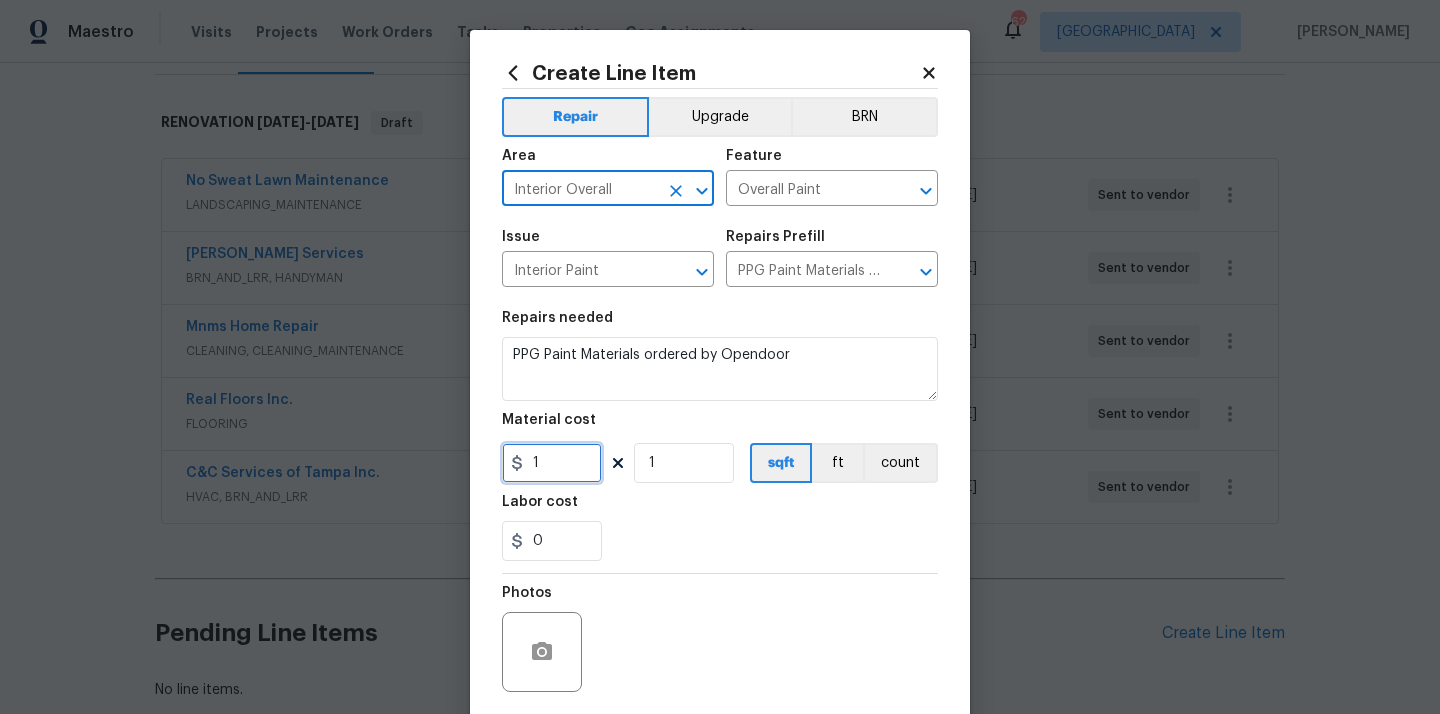 drag, startPoint x: 556, startPoint y: 466, endPoint x: 519, endPoint y: 466, distance: 37 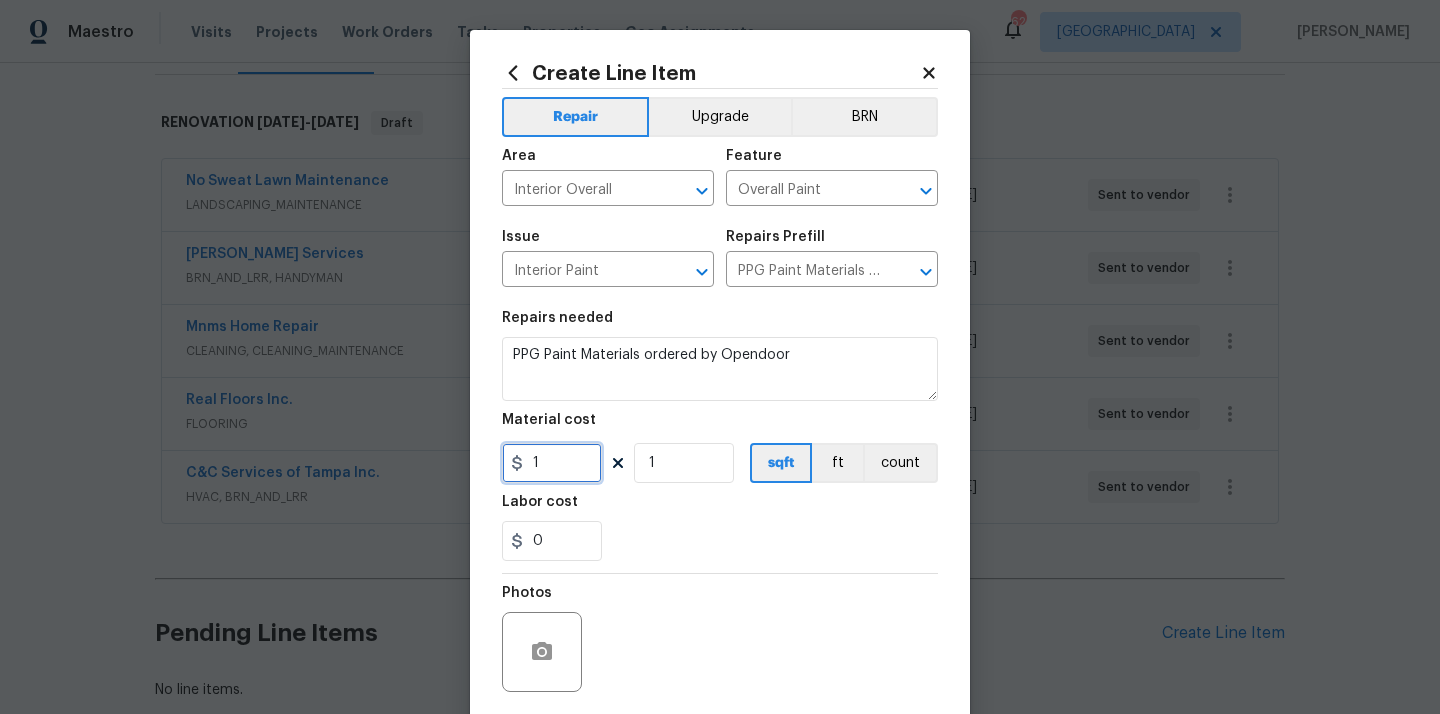 paste on "330.18" 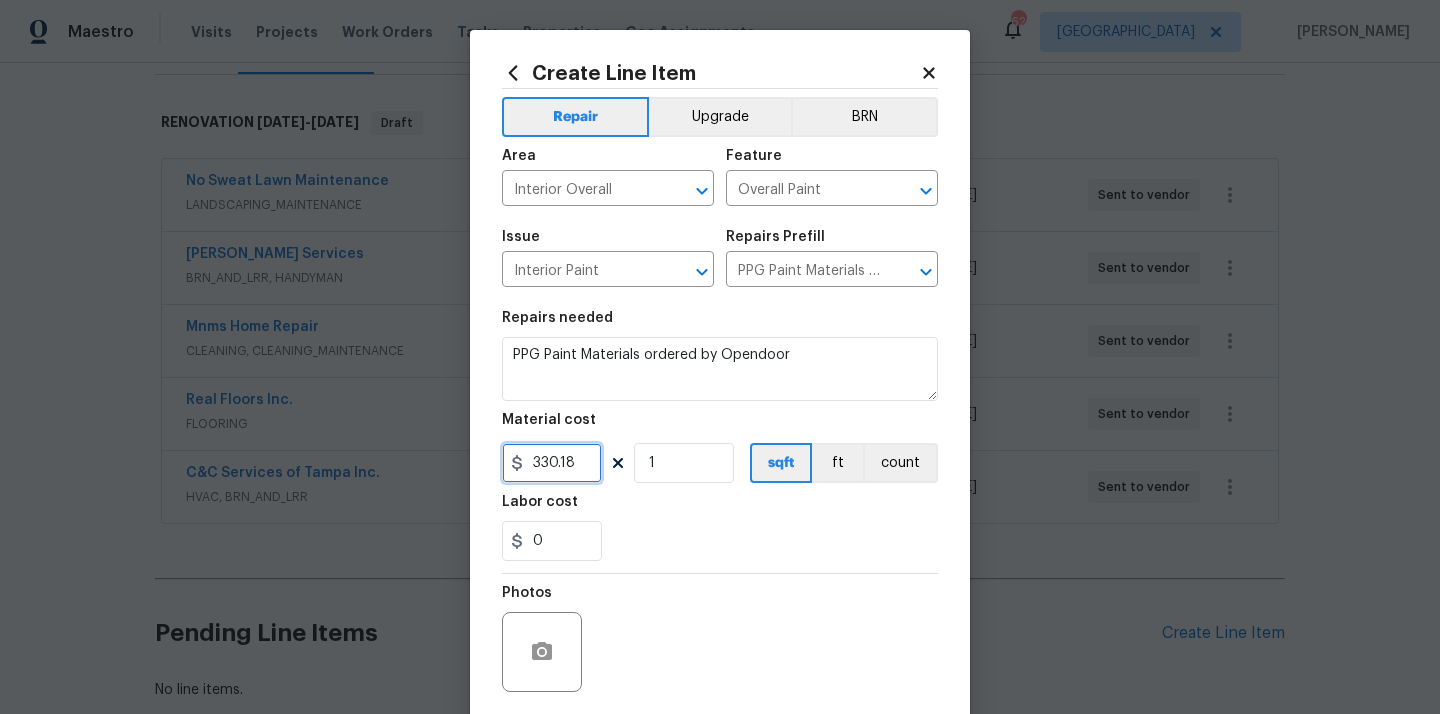 type on "330.18" 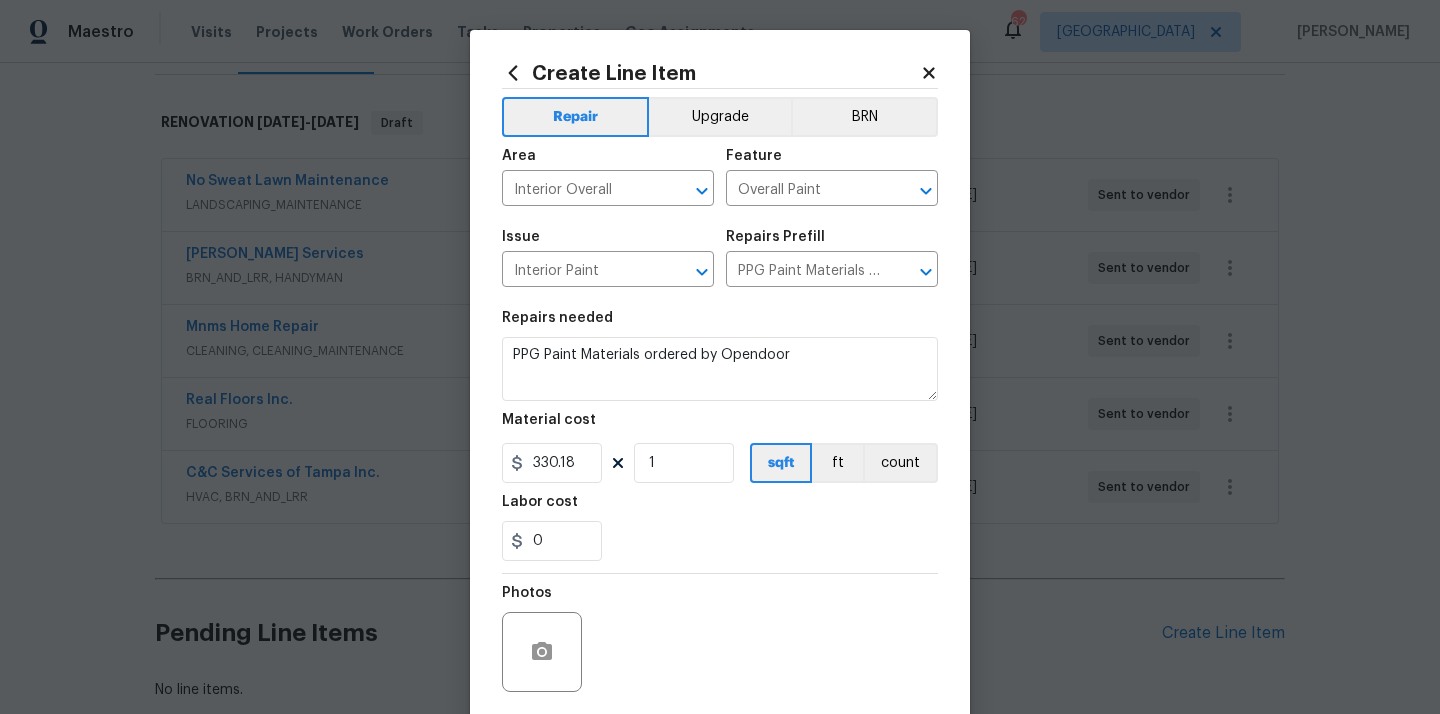 click on "0" at bounding box center [720, 541] 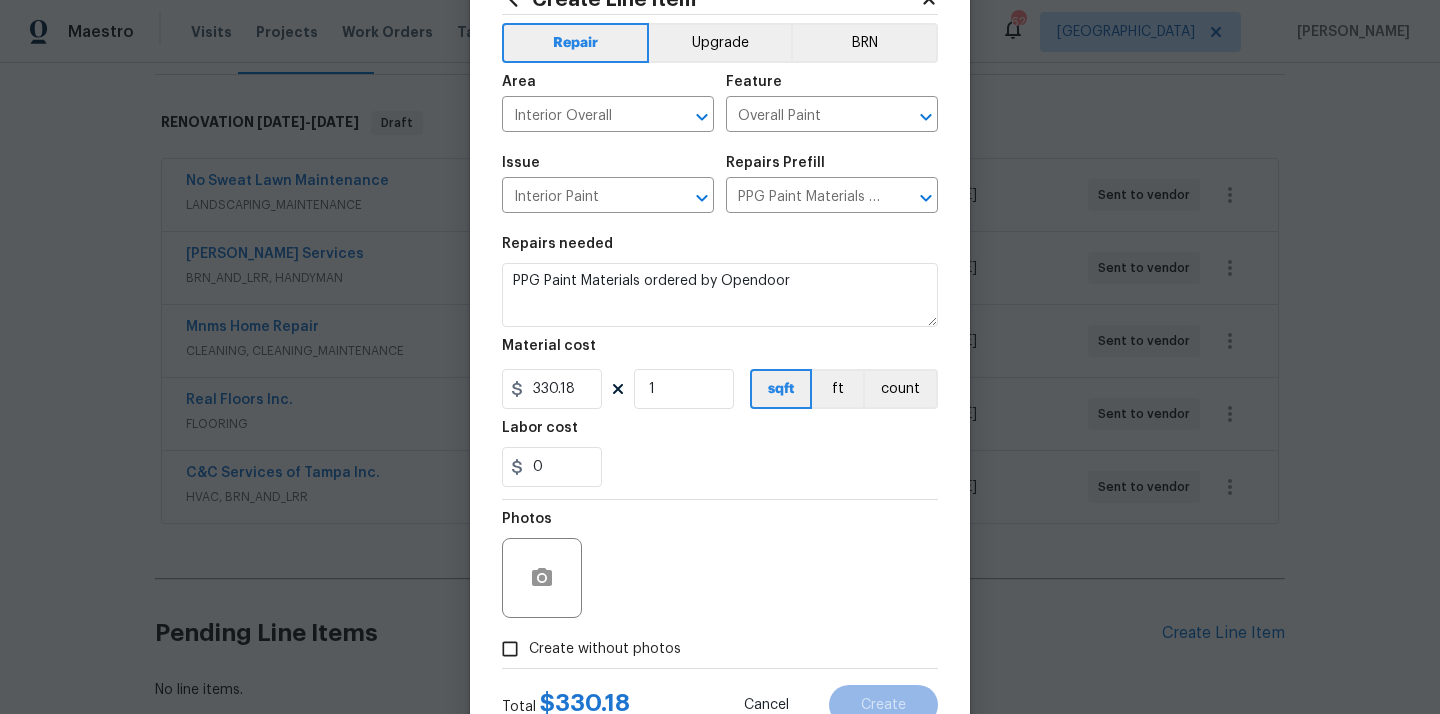 scroll, scrollTop: 148, scrollLeft: 0, axis: vertical 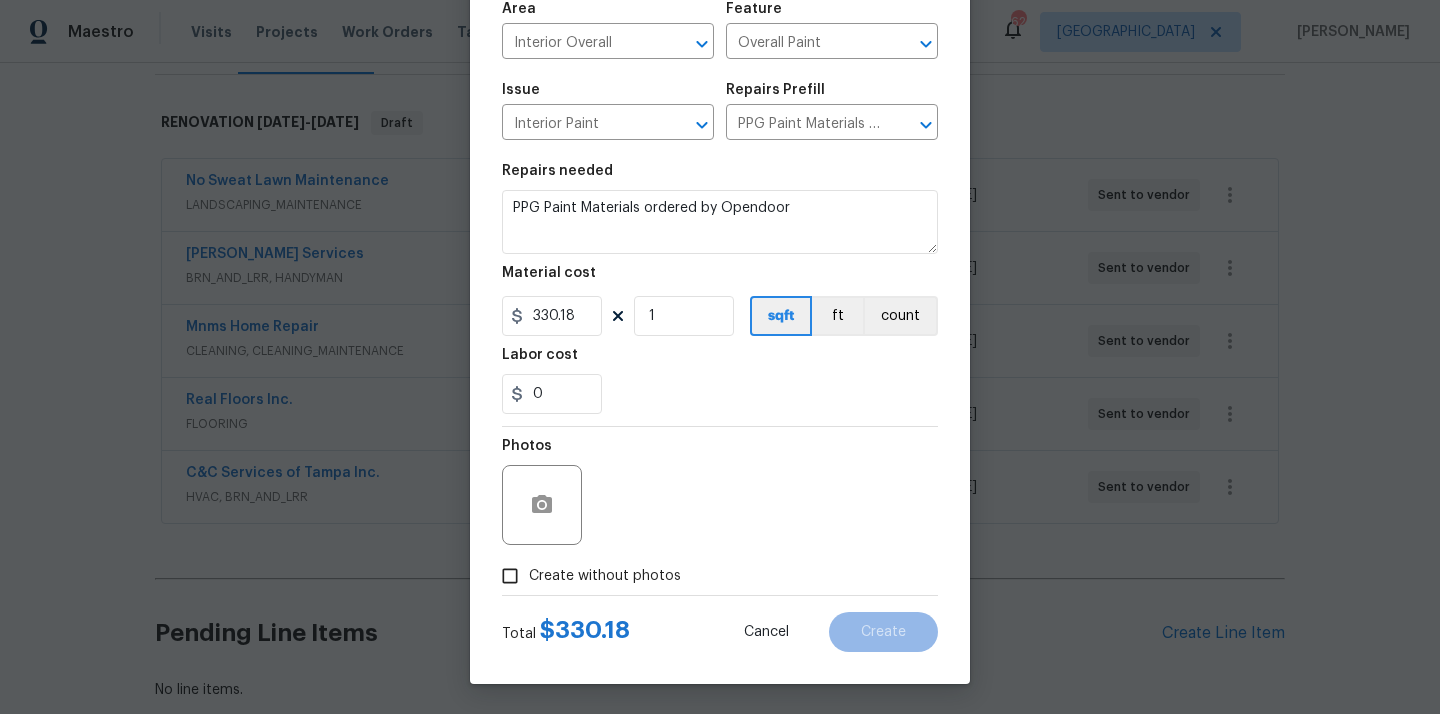 click on "Create without photos" at bounding box center [586, 576] 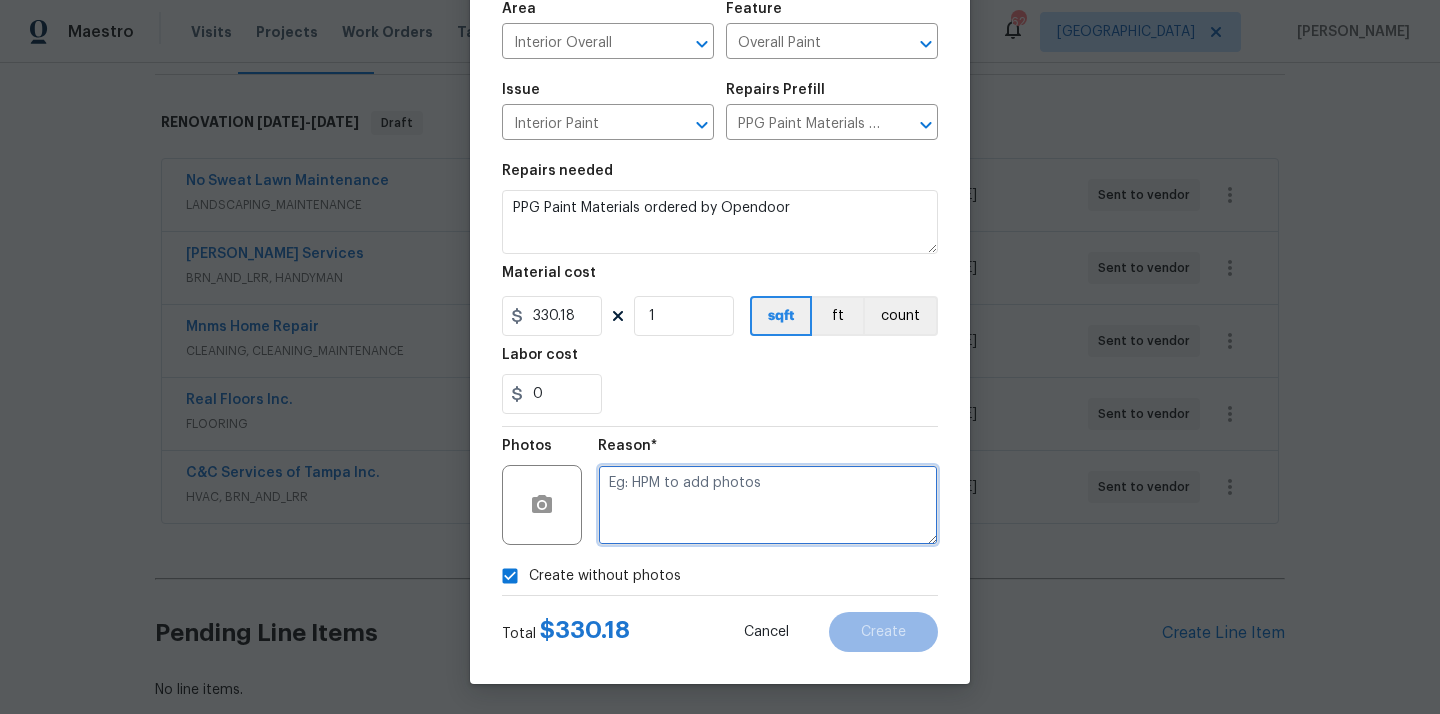 click at bounding box center (768, 505) 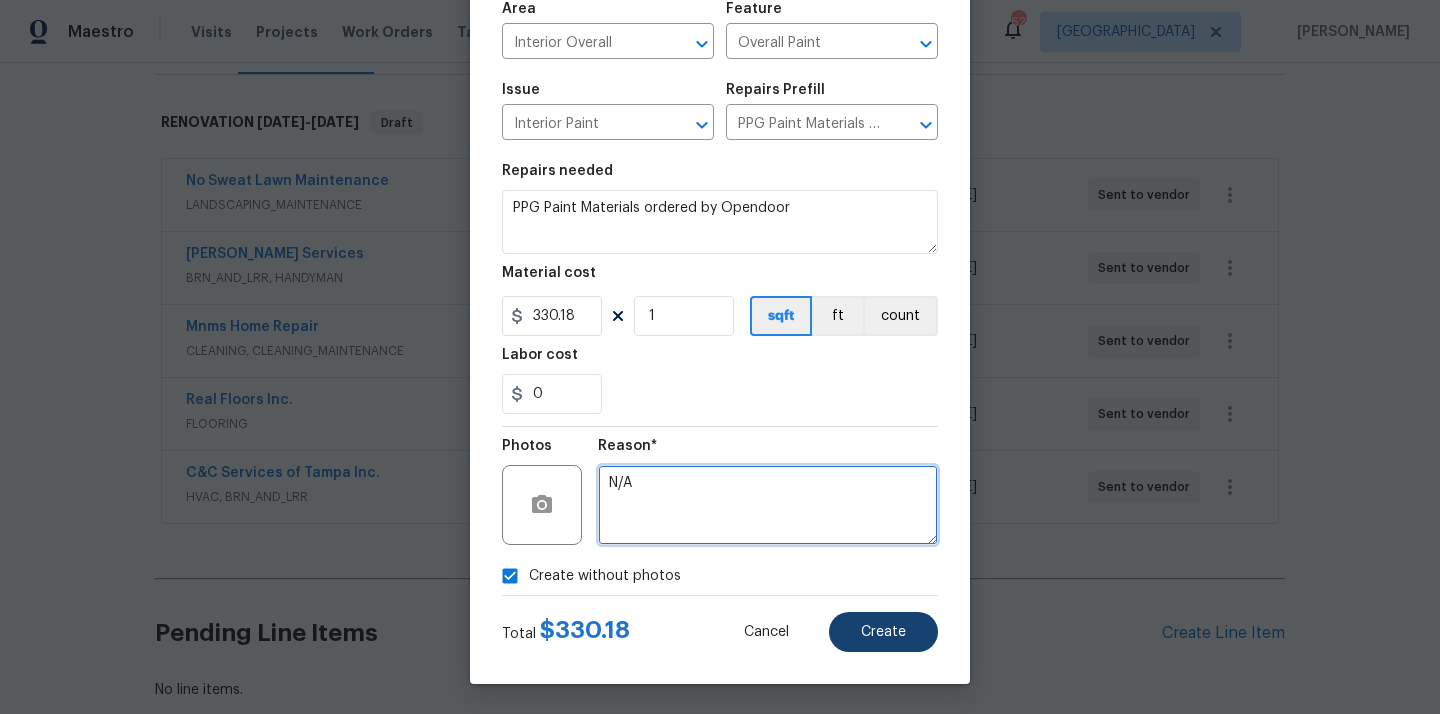 type on "N/A" 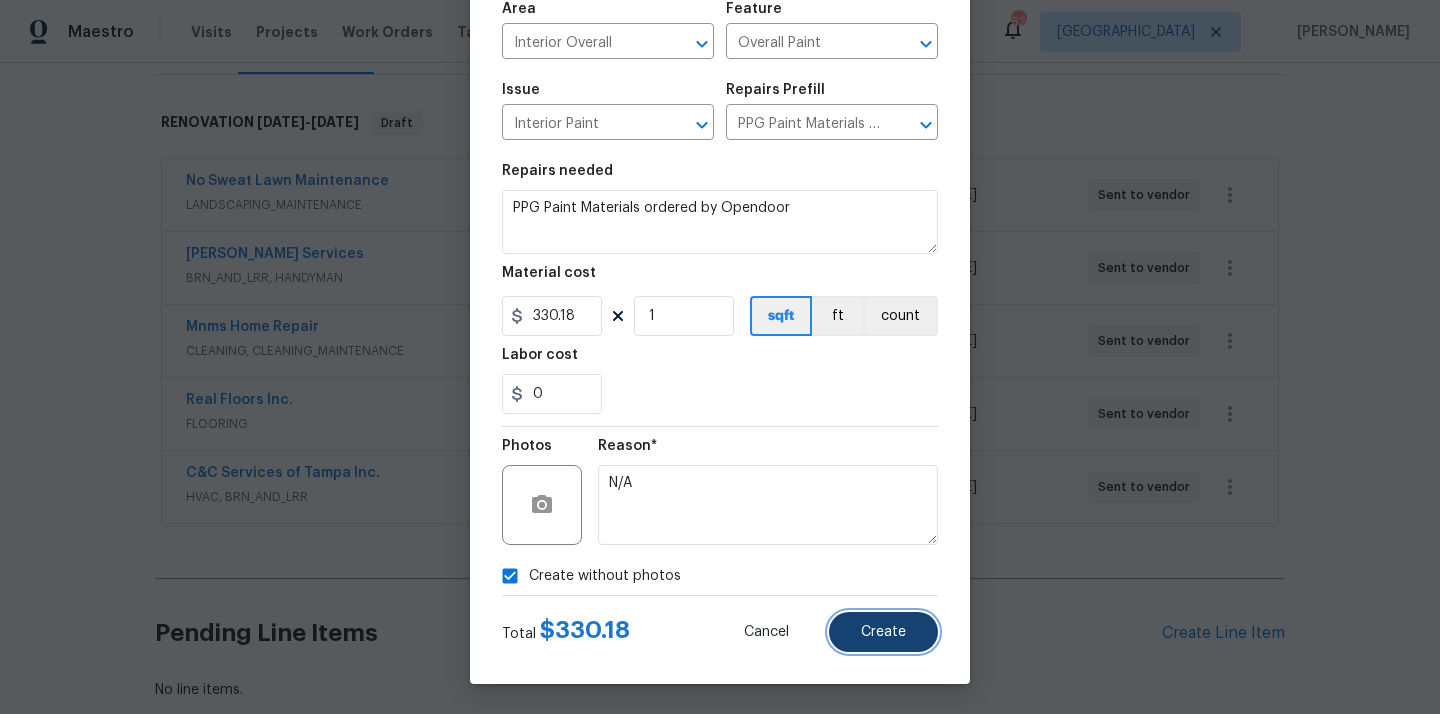 click on "Create" at bounding box center [883, 632] 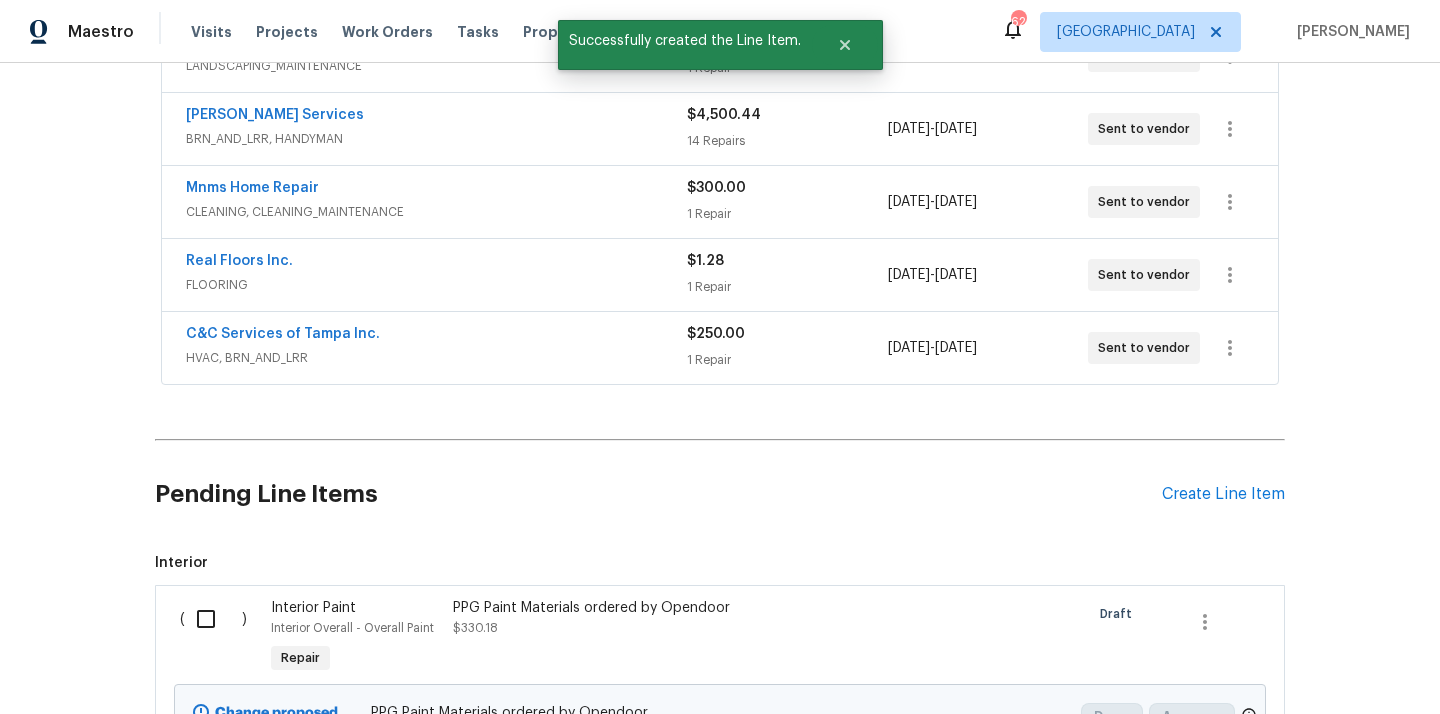 scroll, scrollTop: 468, scrollLeft: 0, axis: vertical 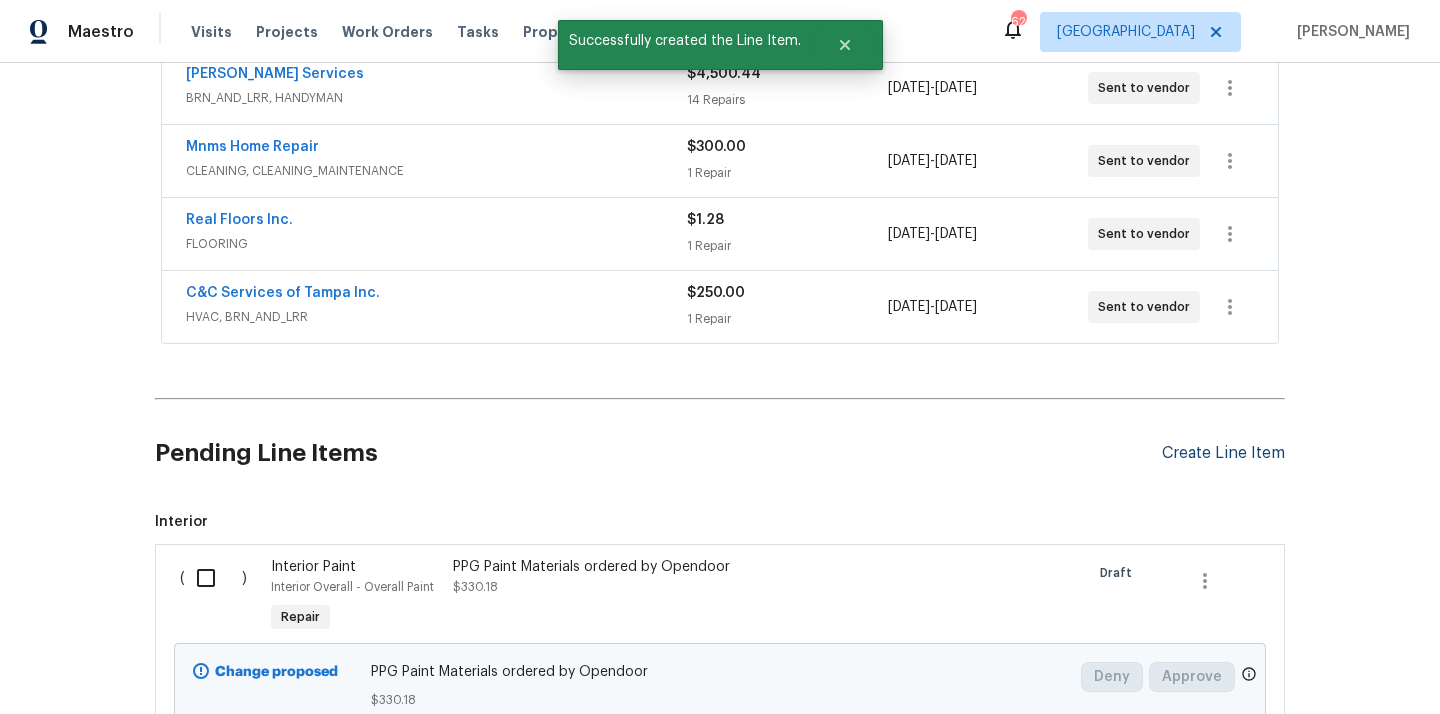click on "Create Line Item" at bounding box center (1223, 453) 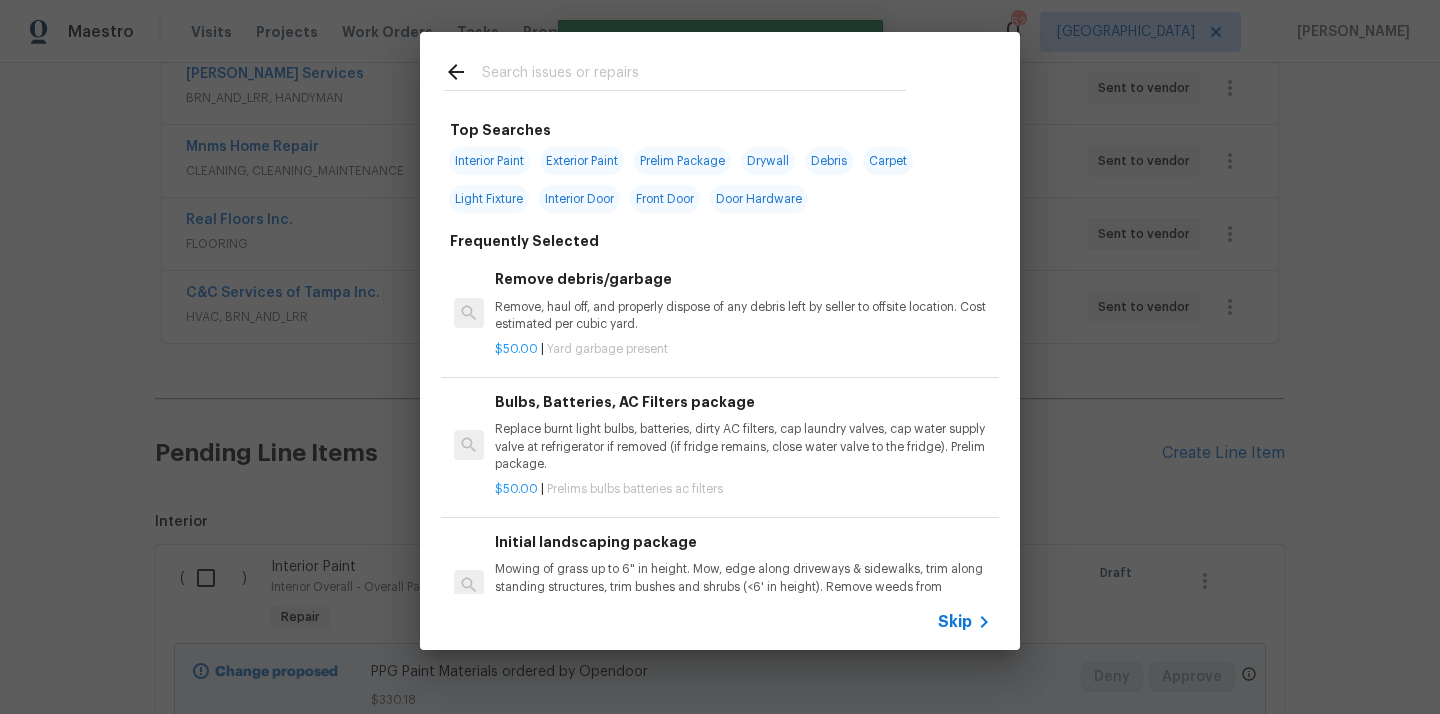click at bounding box center (694, 75) 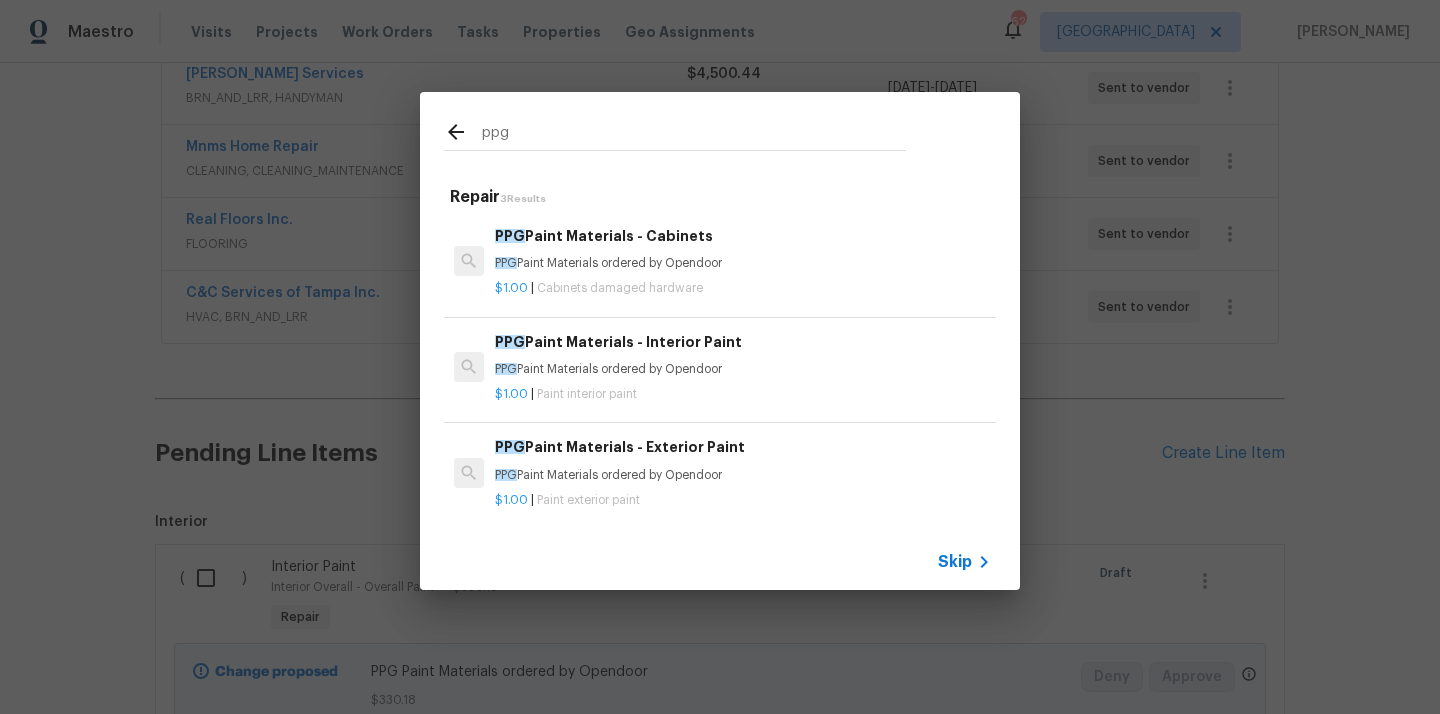 type on "ppg" 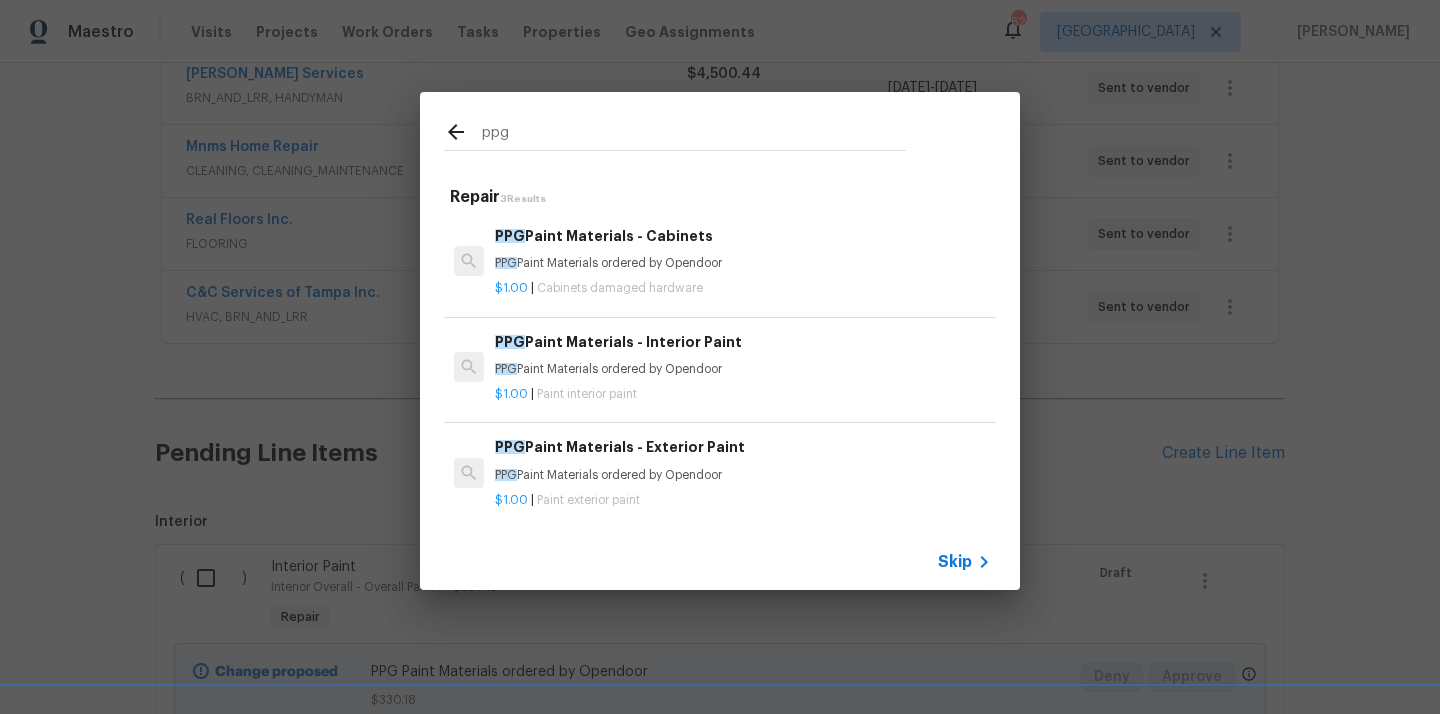 click on "PPG  Paint Materials - Exterior Paint" at bounding box center (743, 447) 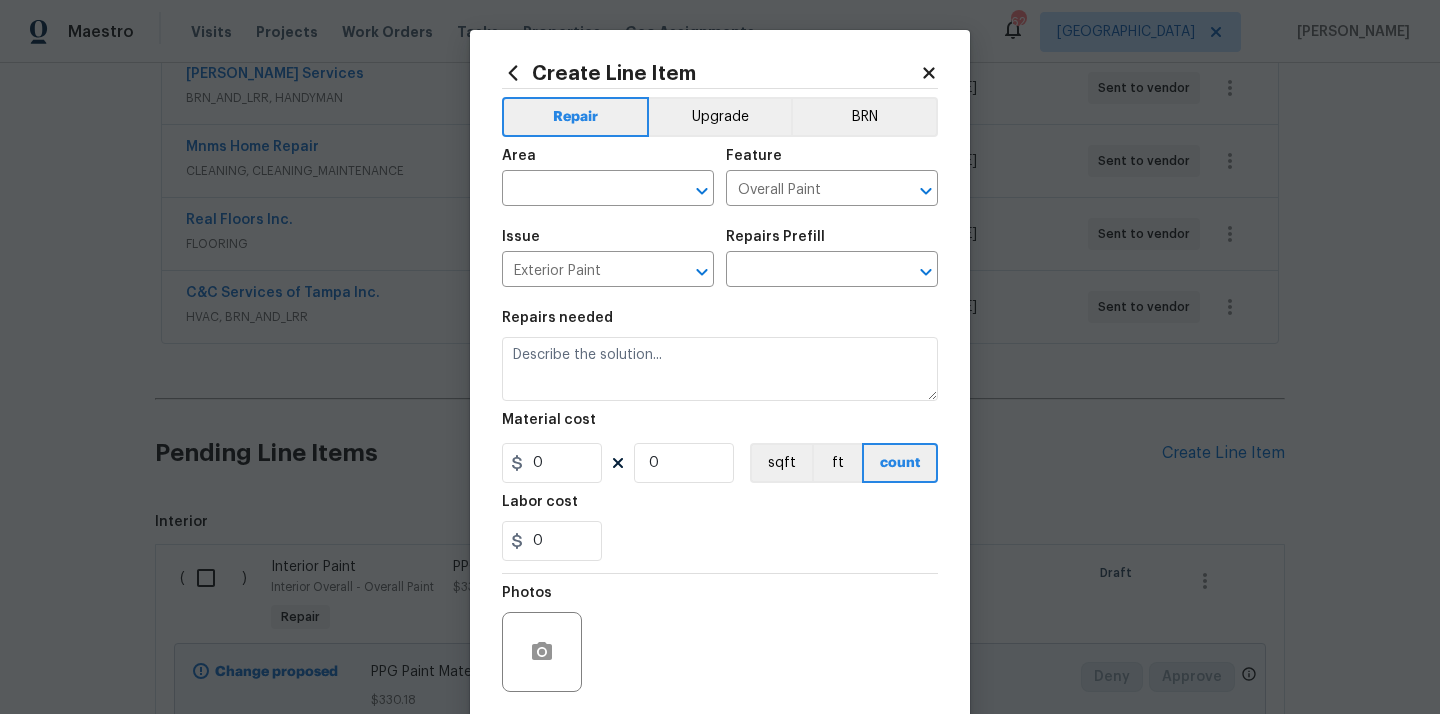 type on "PPG Paint Materials - Exterior Paint $1.00" 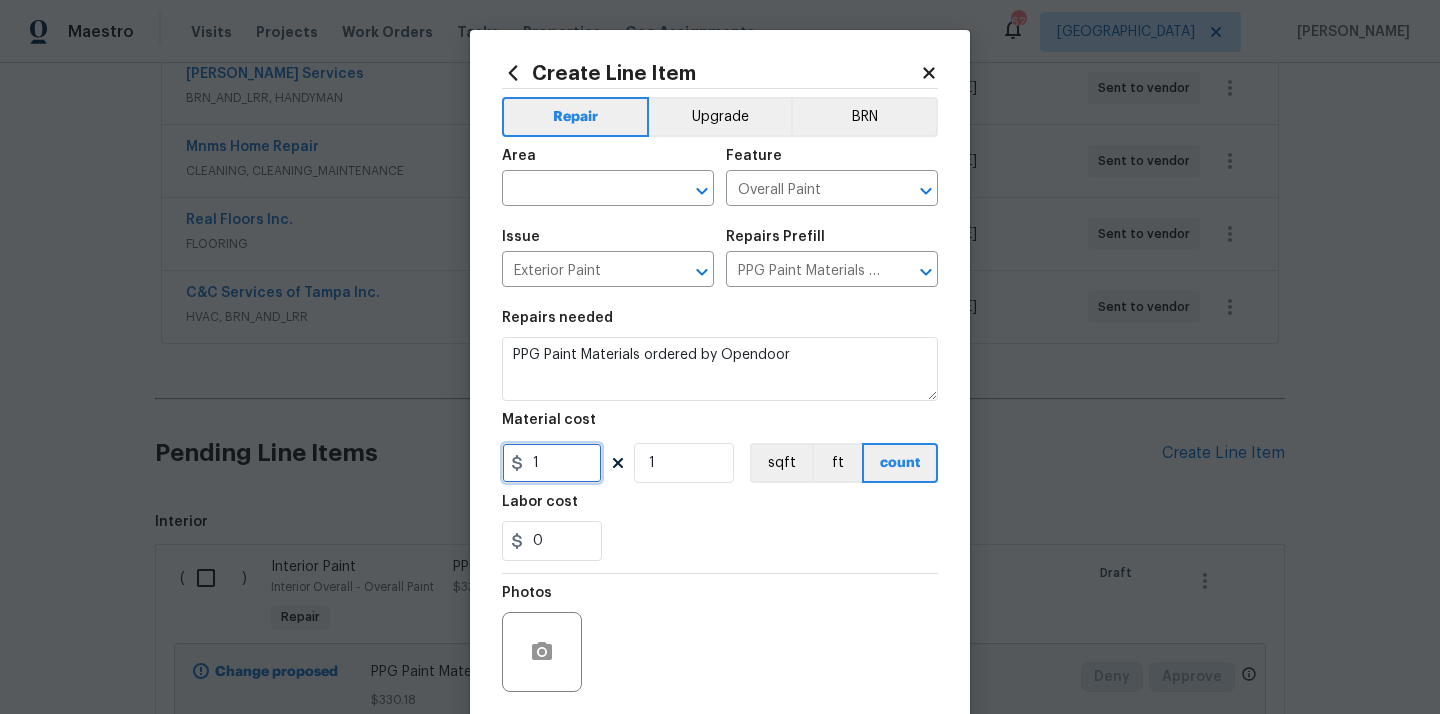 drag, startPoint x: 543, startPoint y: 456, endPoint x: 509, endPoint y: 457, distance: 34.0147 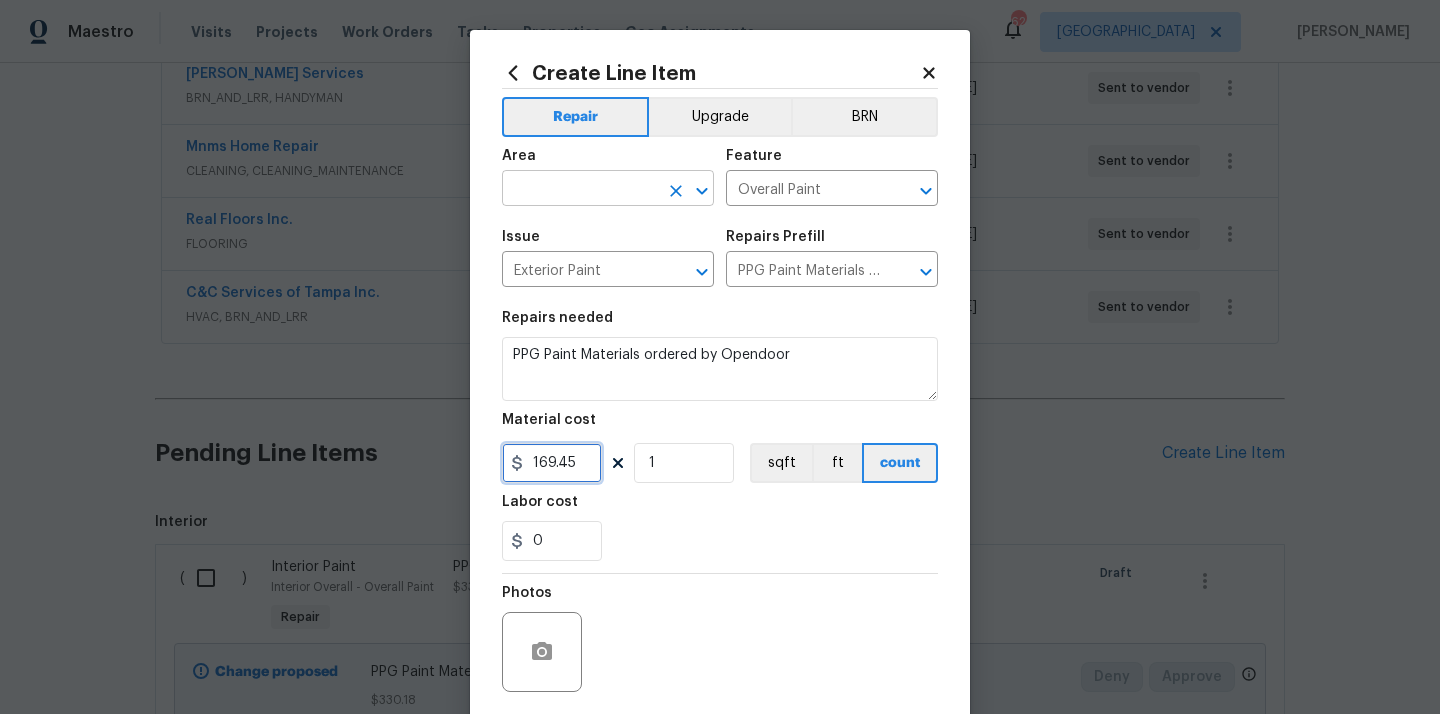 type on "169.45" 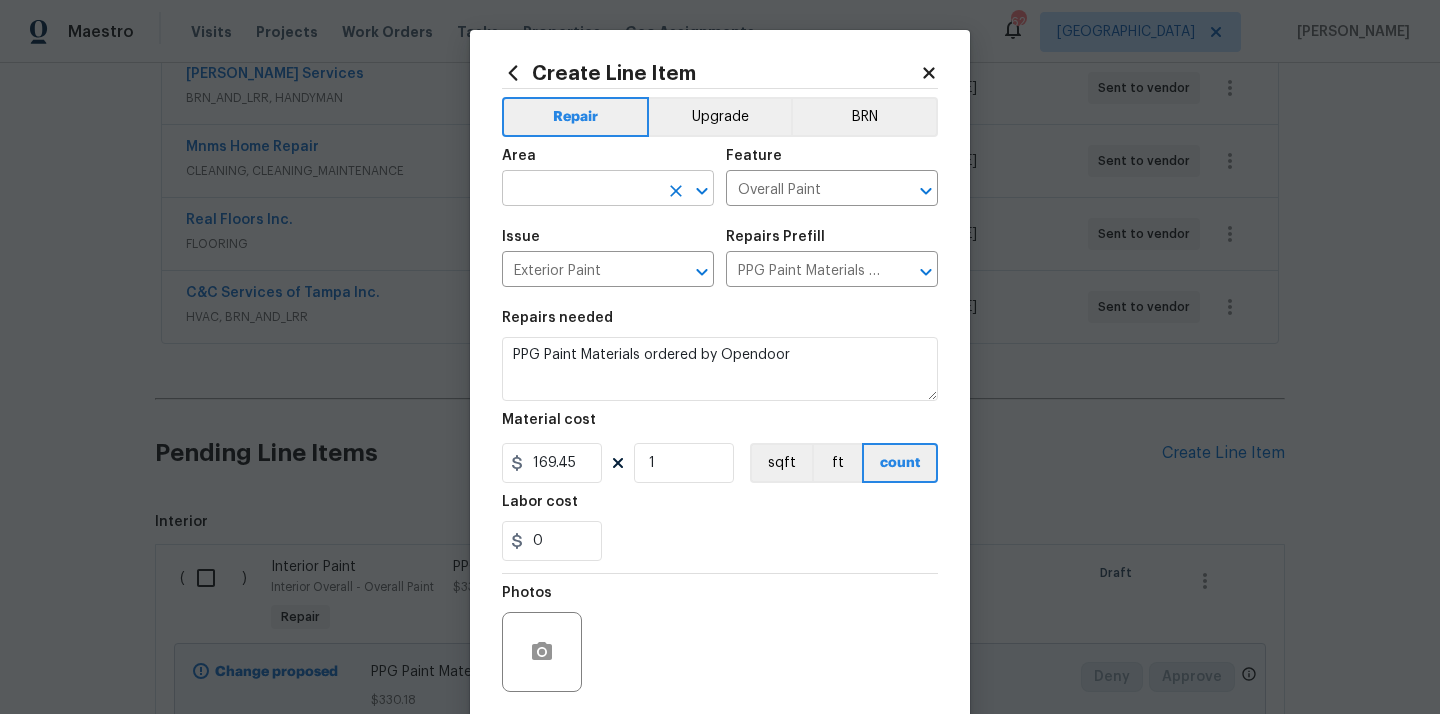 click at bounding box center [580, 190] 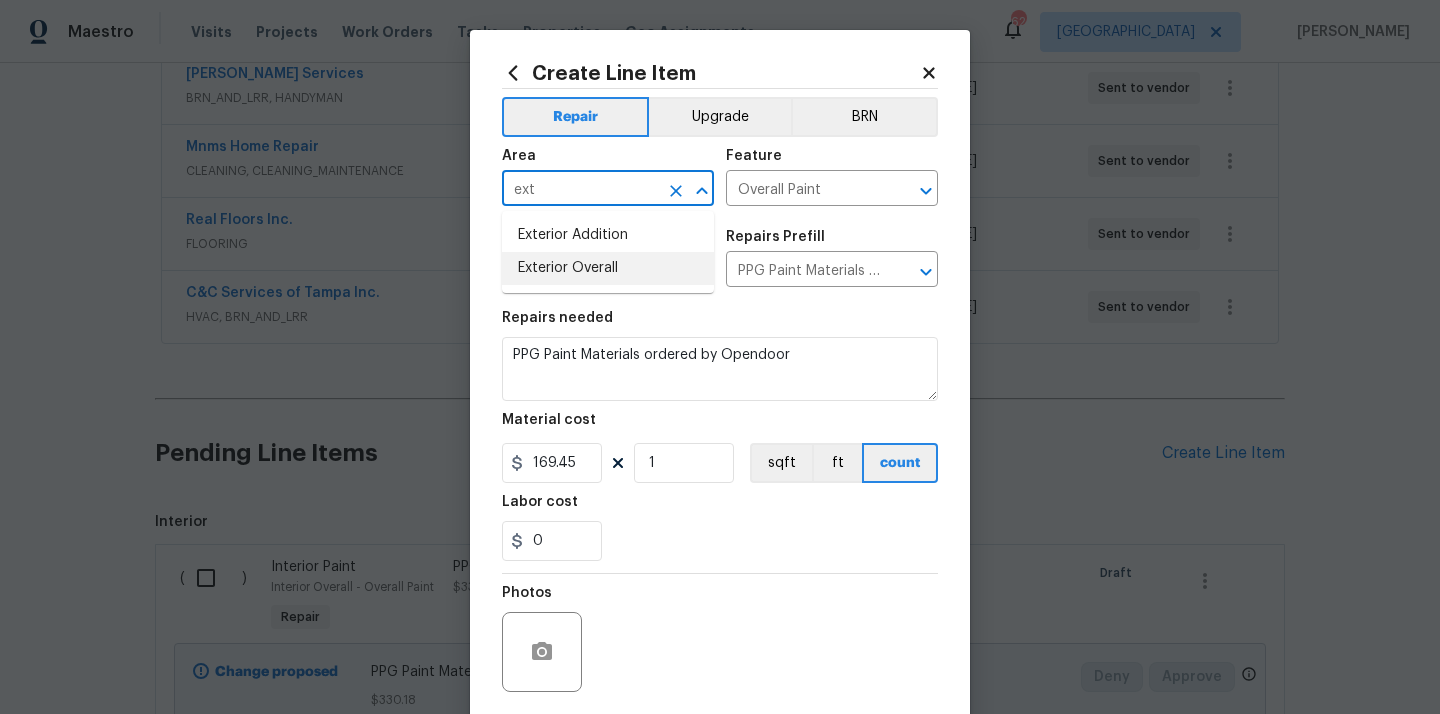 click on "Exterior Overall" at bounding box center [608, 268] 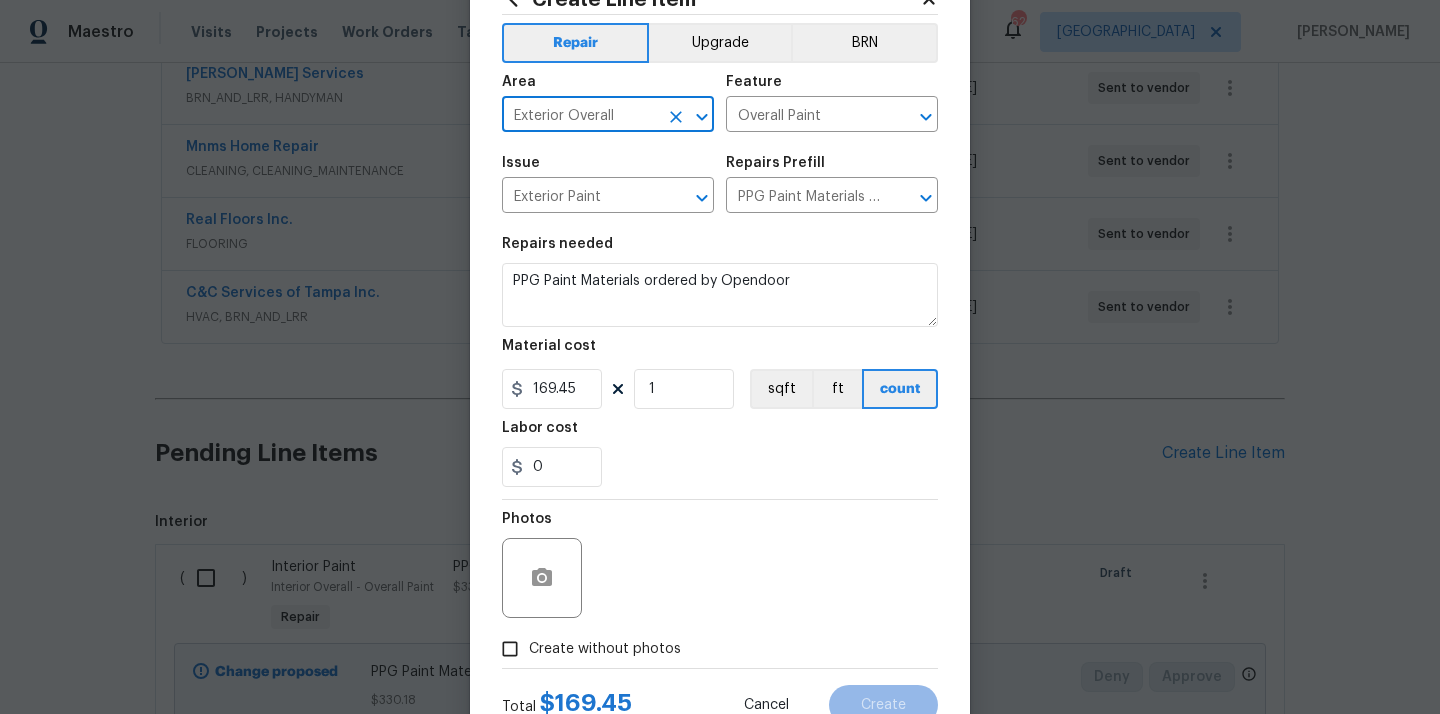 scroll, scrollTop: 148, scrollLeft: 0, axis: vertical 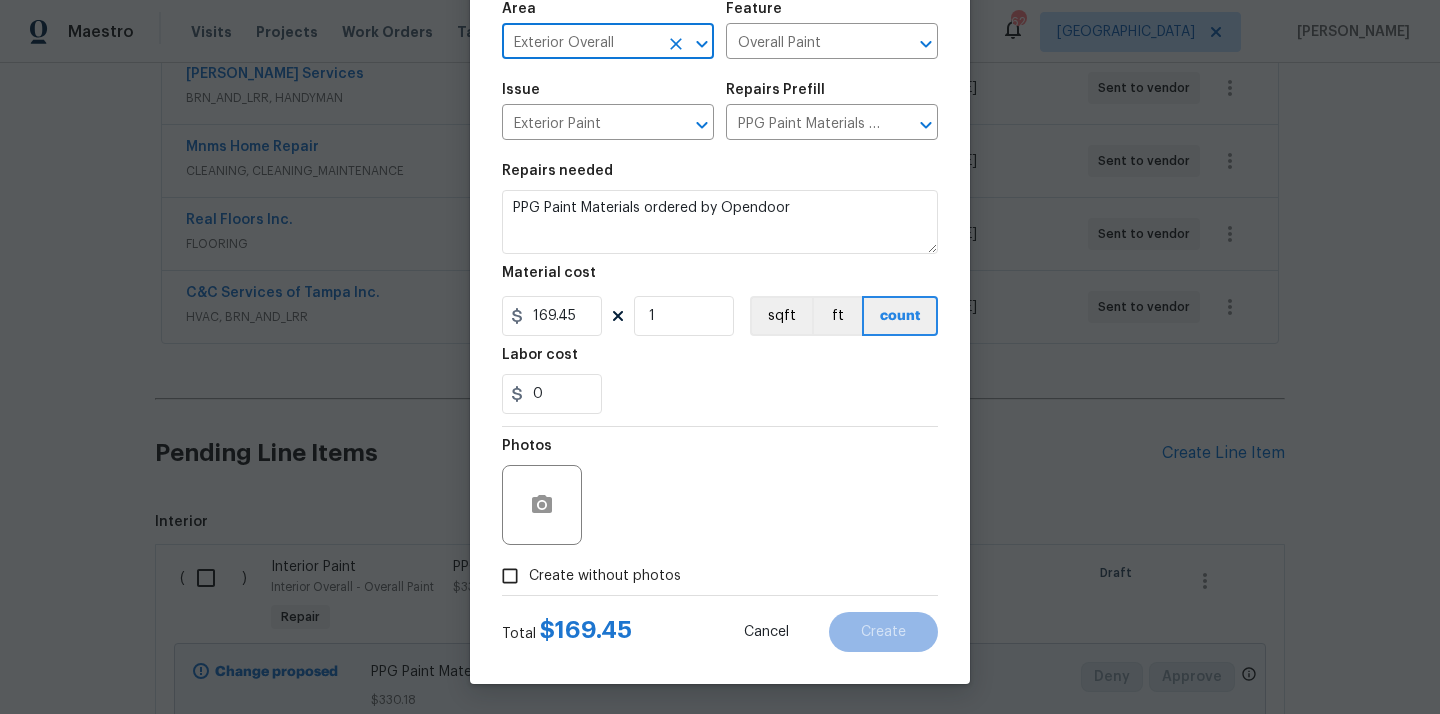 type on "Exterior Overall" 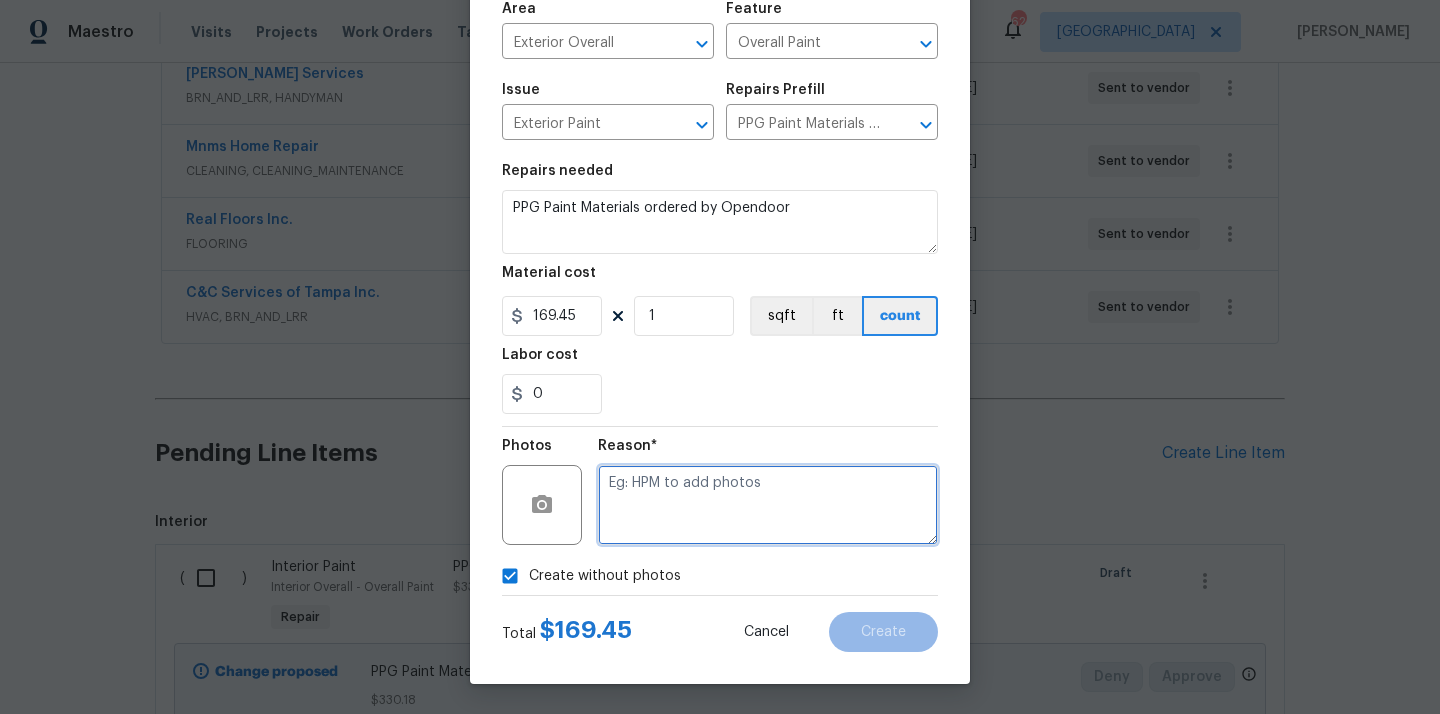 click at bounding box center [768, 505] 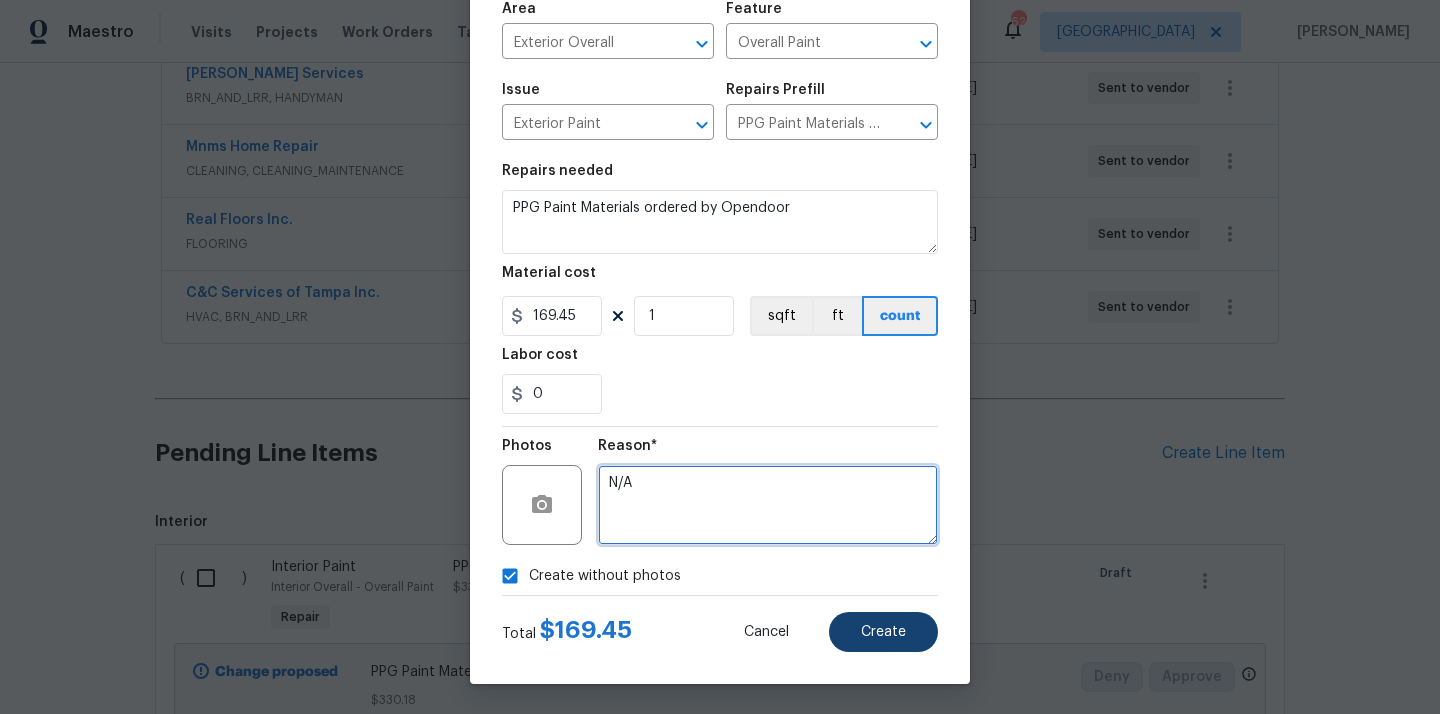 type on "N/A" 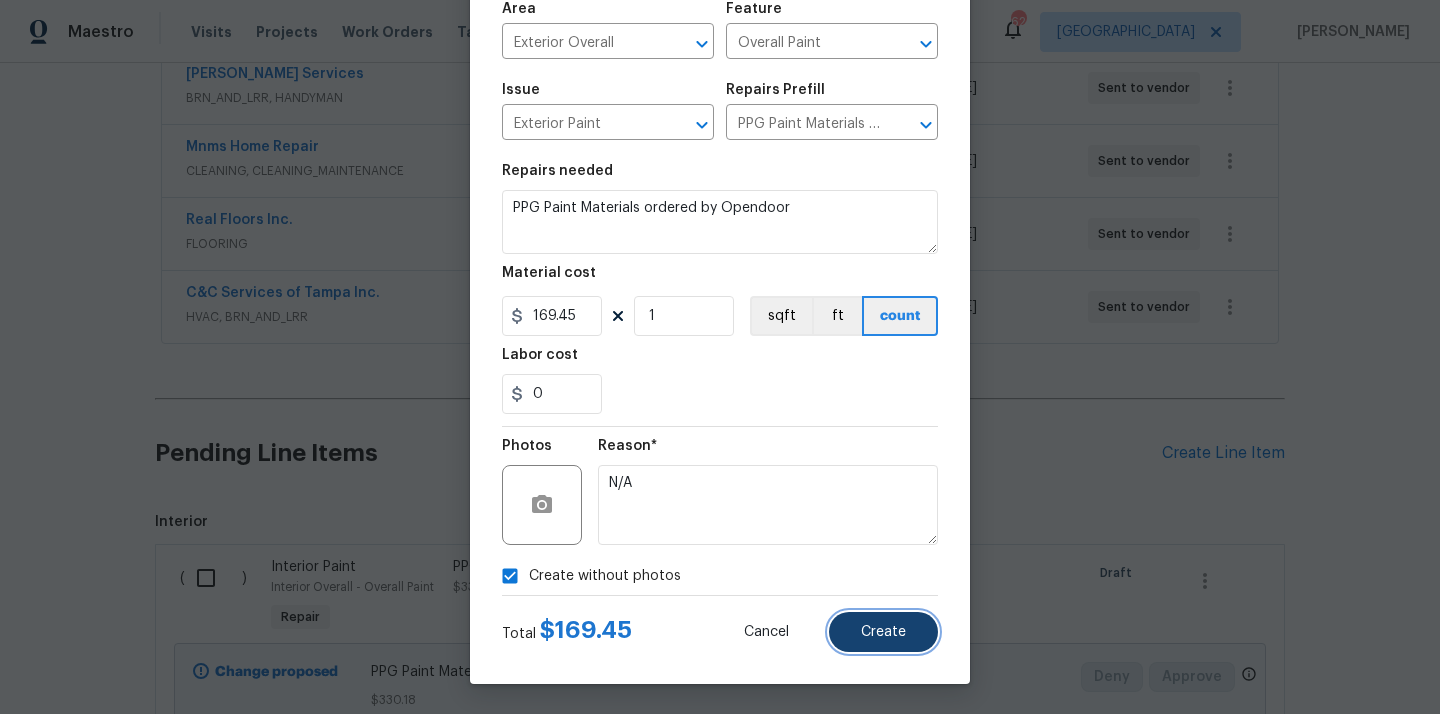 click on "Create" at bounding box center (883, 632) 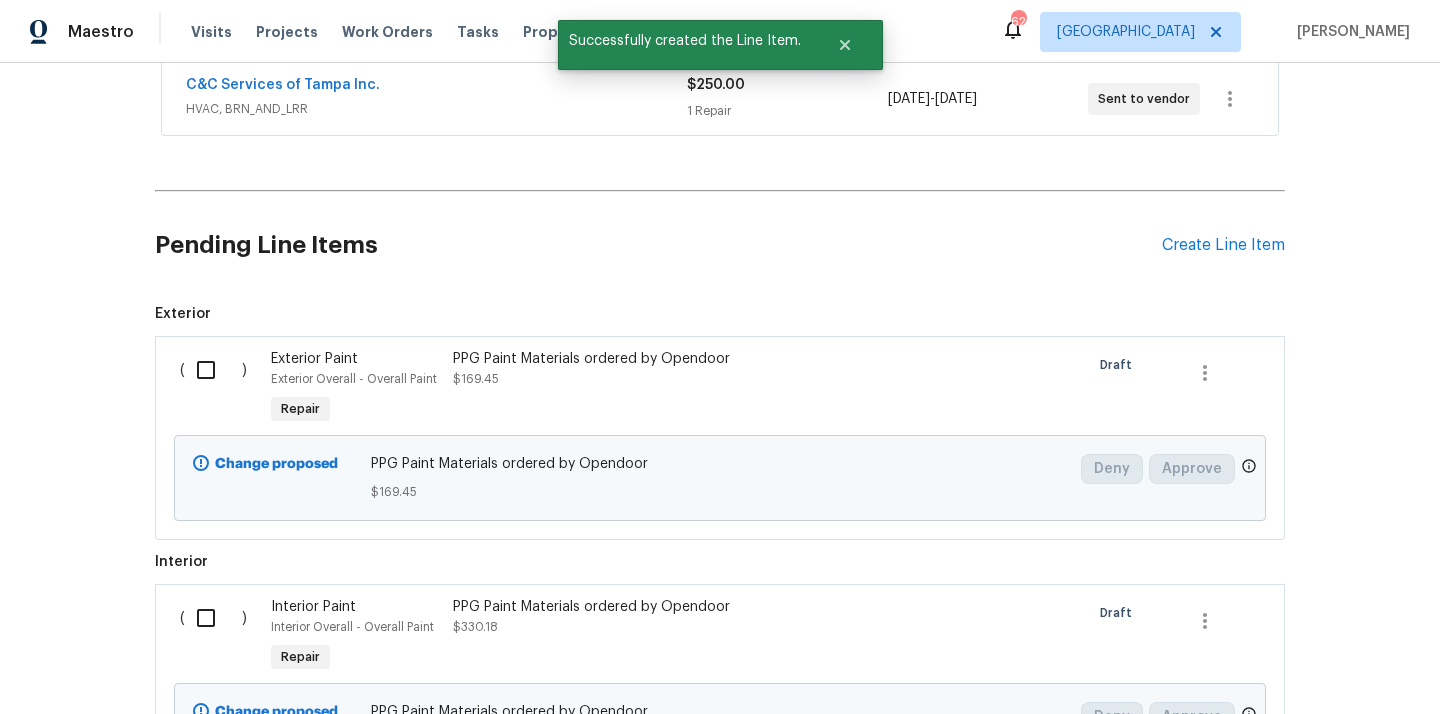 scroll, scrollTop: 760, scrollLeft: 0, axis: vertical 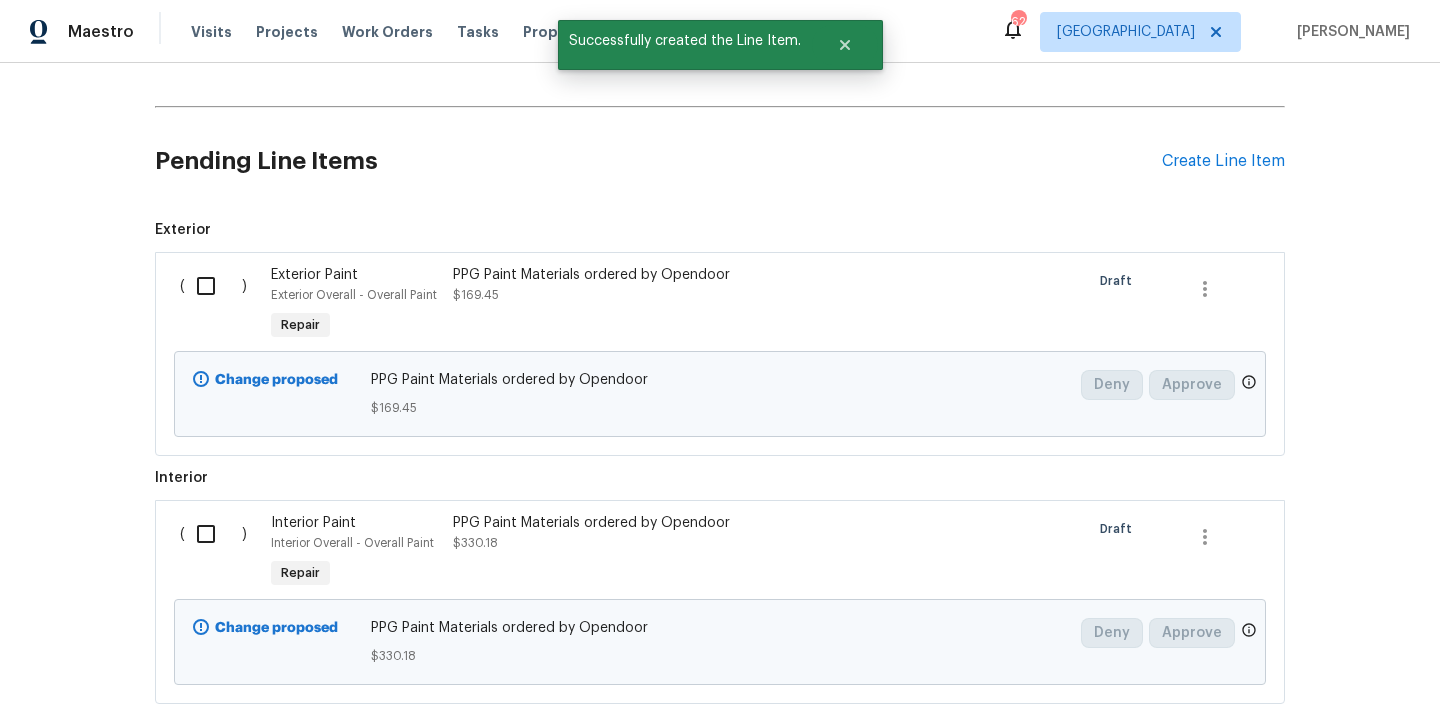 click at bounding box center (213, 286) 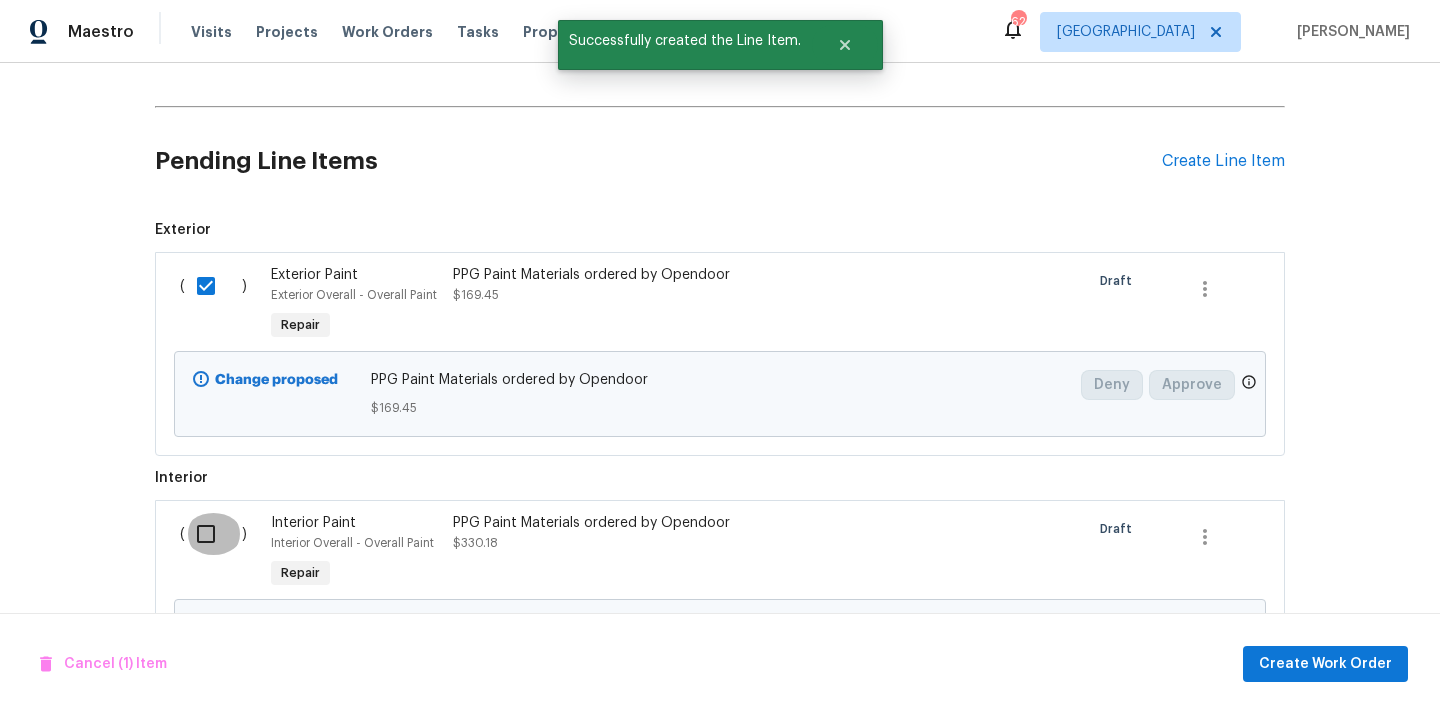 click at bounding box center (213, 534) 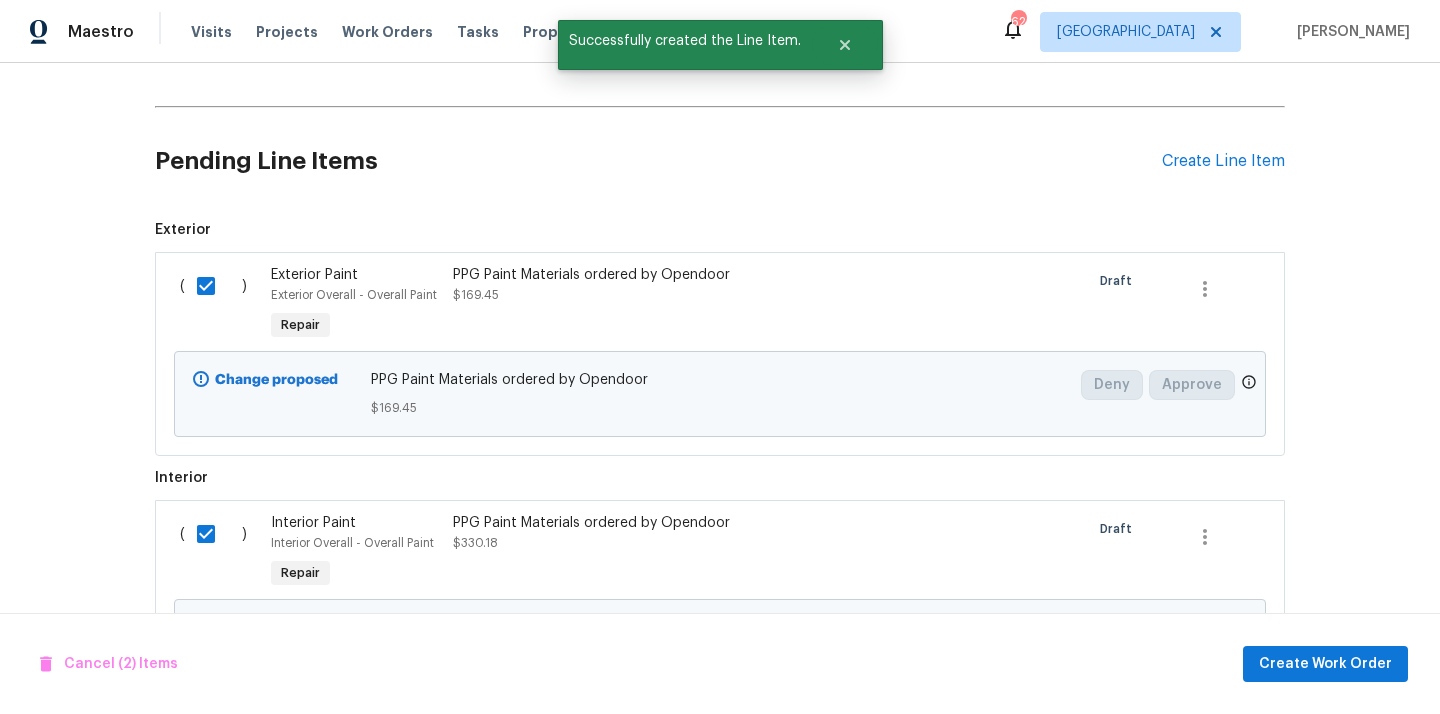 scroll, scrollTop: 887, scrollLeft: 0, axis: vertical 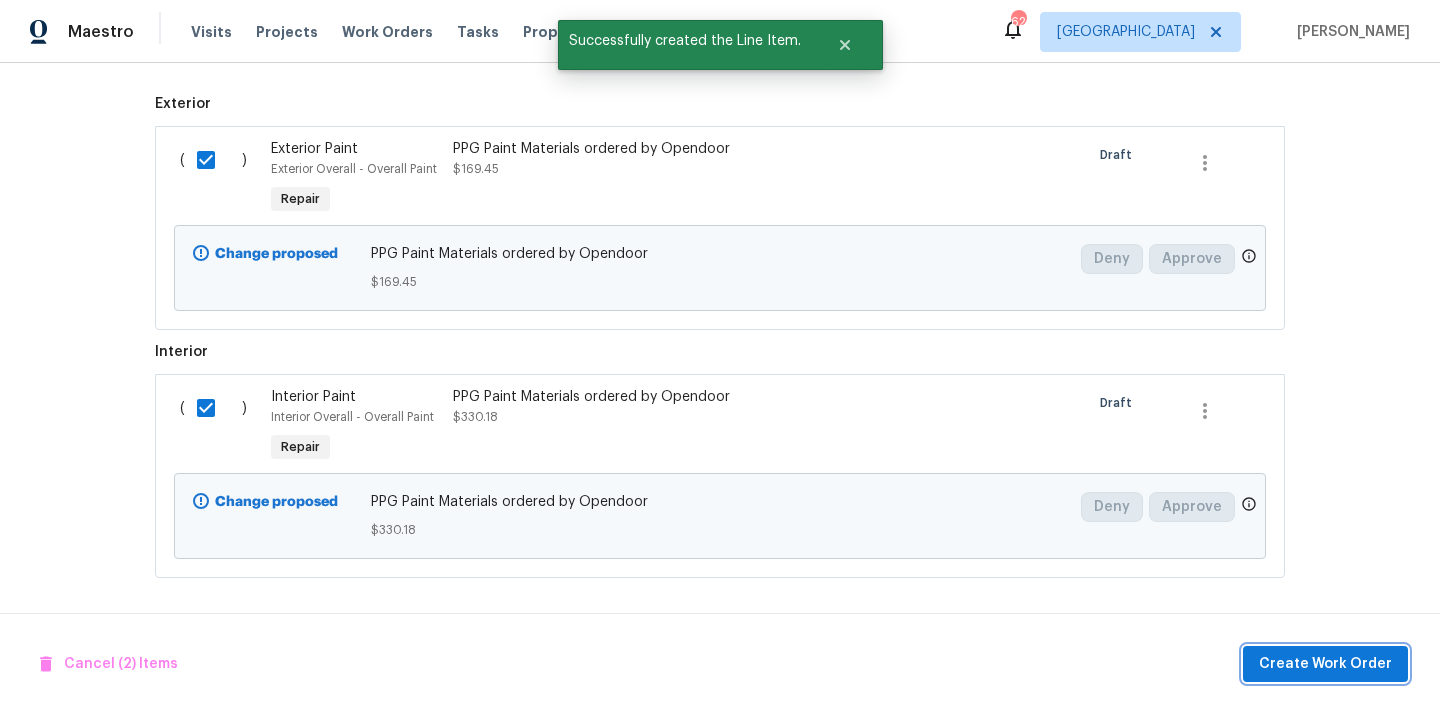 click on "Create Work Order" at bounding box center (1325, 664) 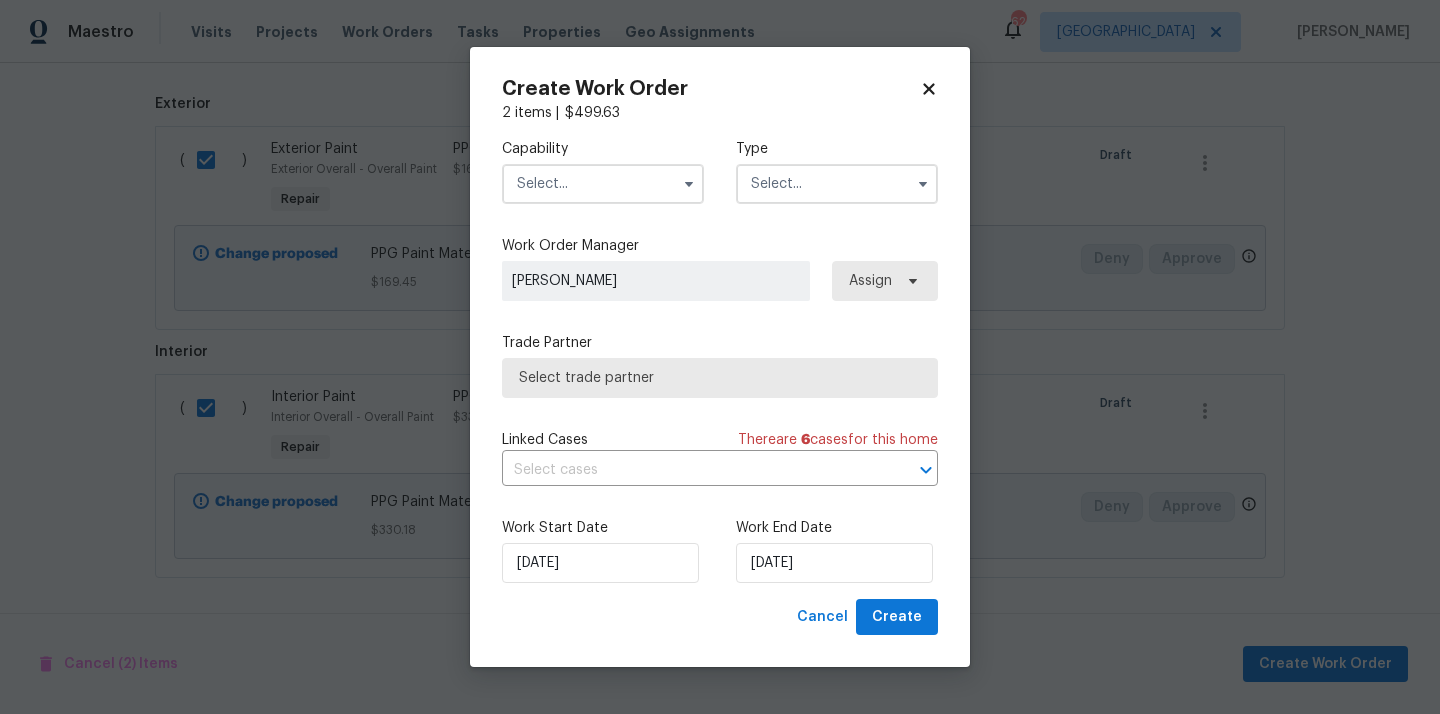click at bounding box center (603, 184) 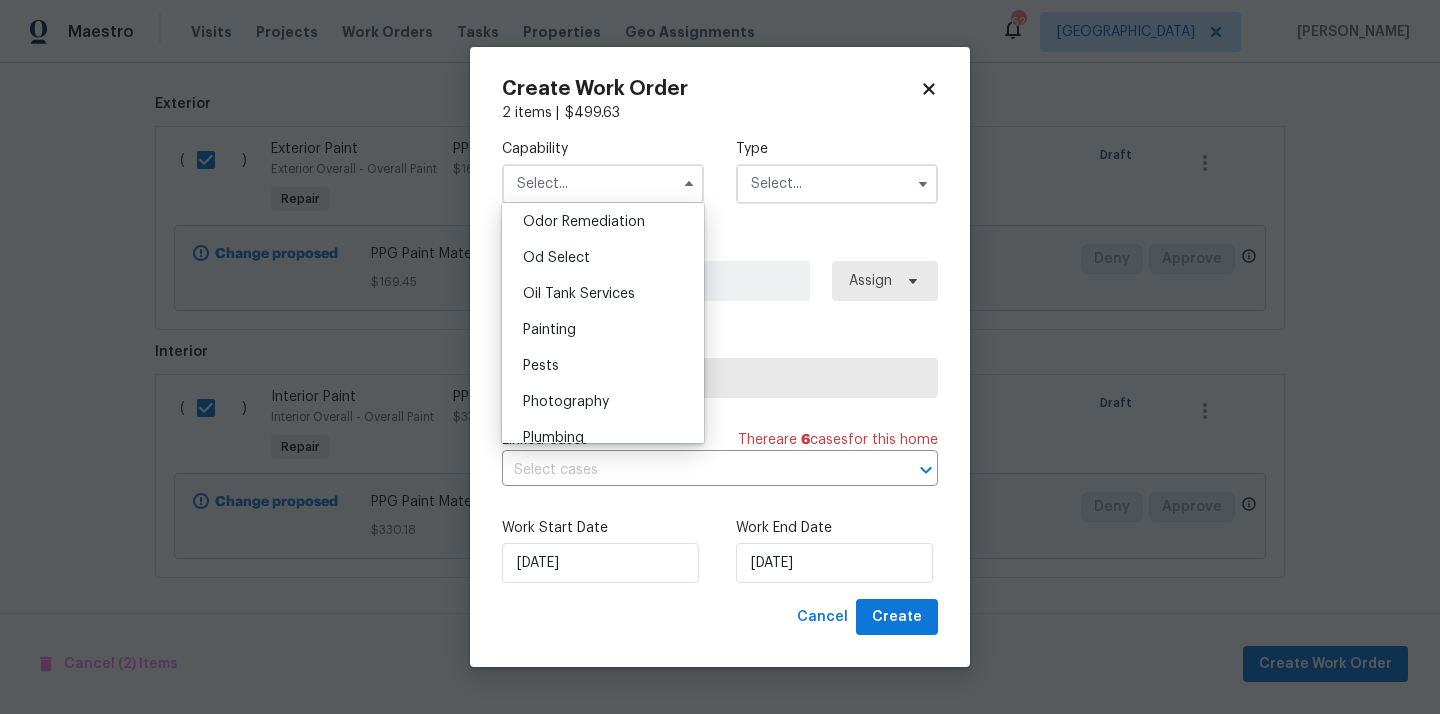 scroll, scrollTop: 1559, scrollLeft: 0, axis: vertical 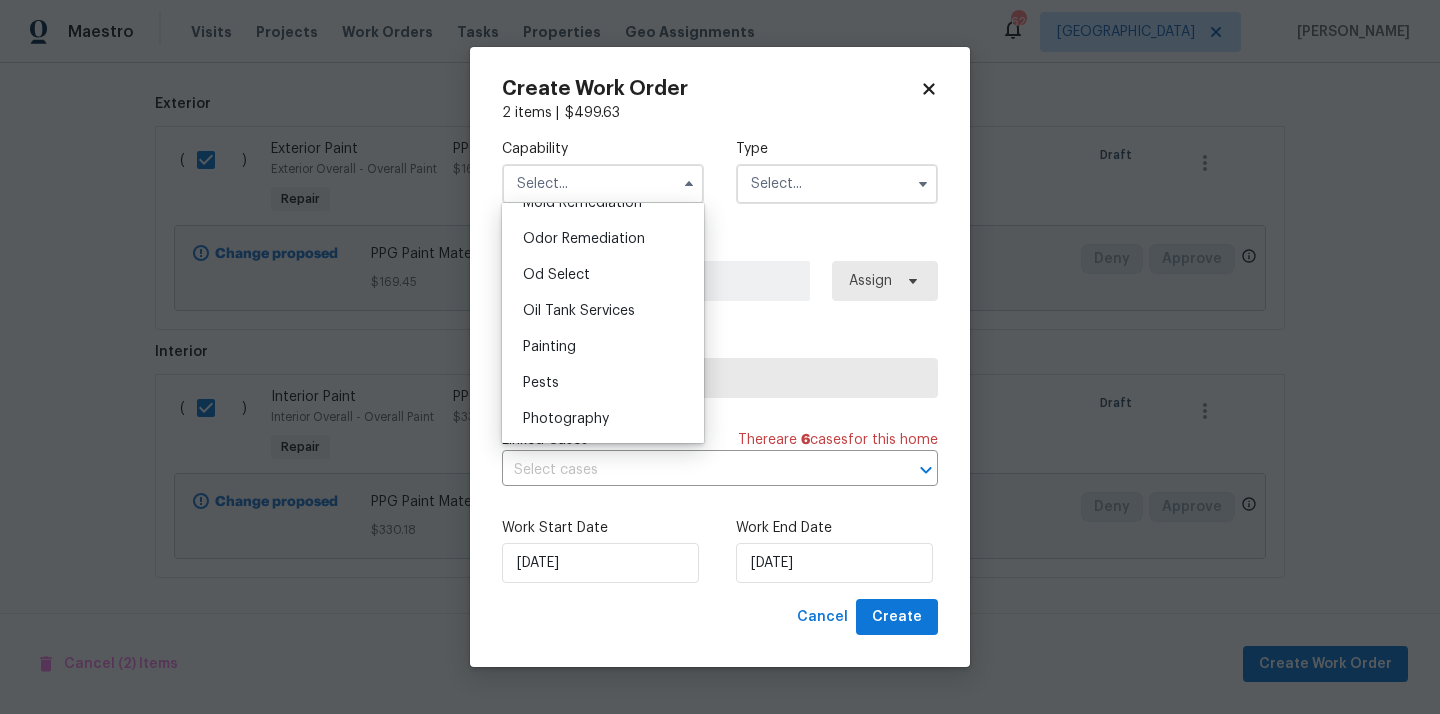 click on "Painting" at bounding box center [603, 347] 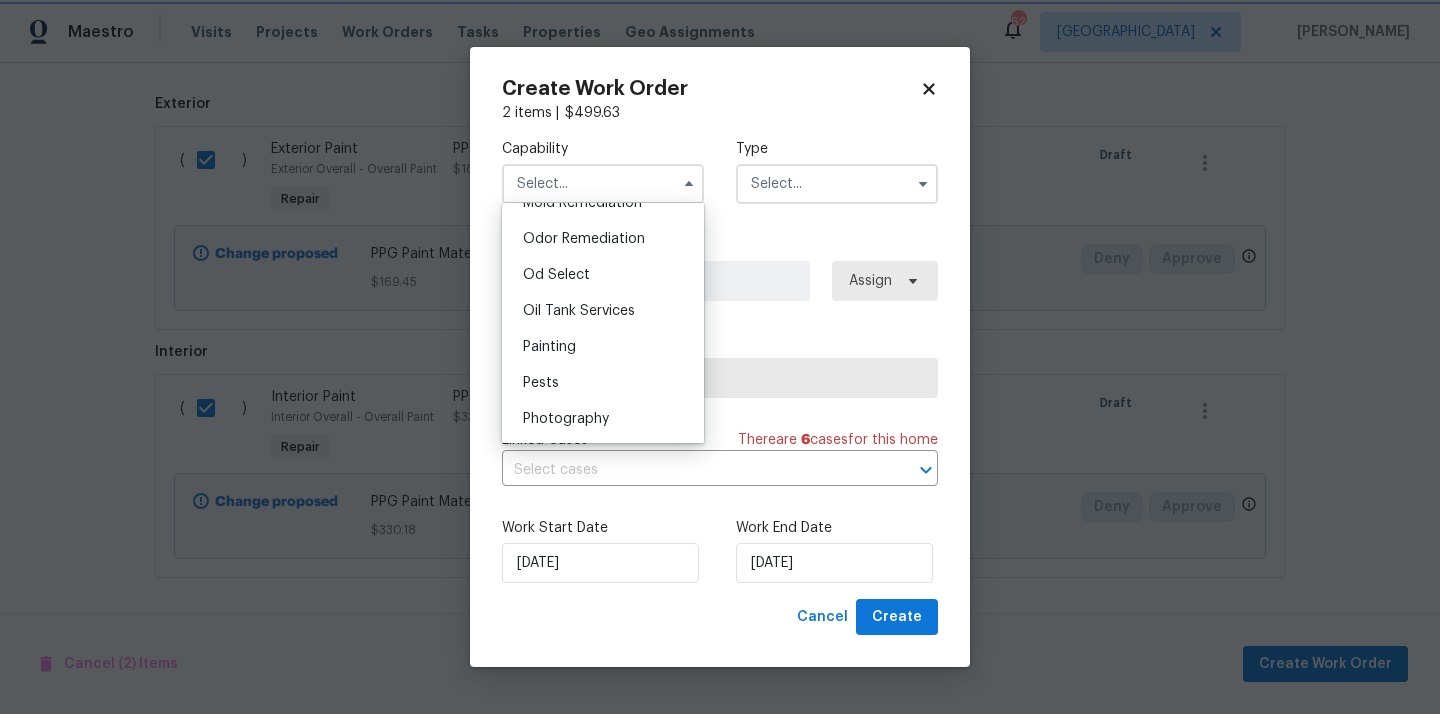 type on "Painting" 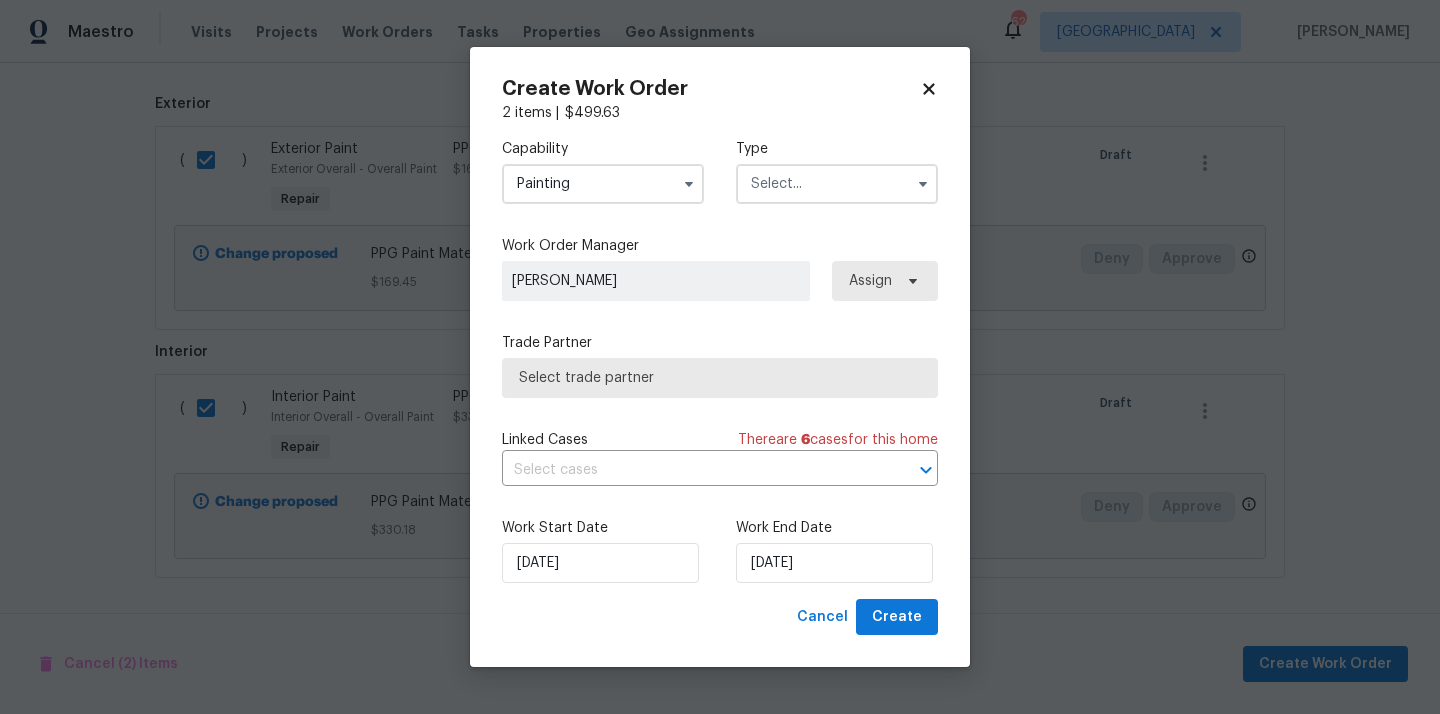 click at bounding box center (837, 184) 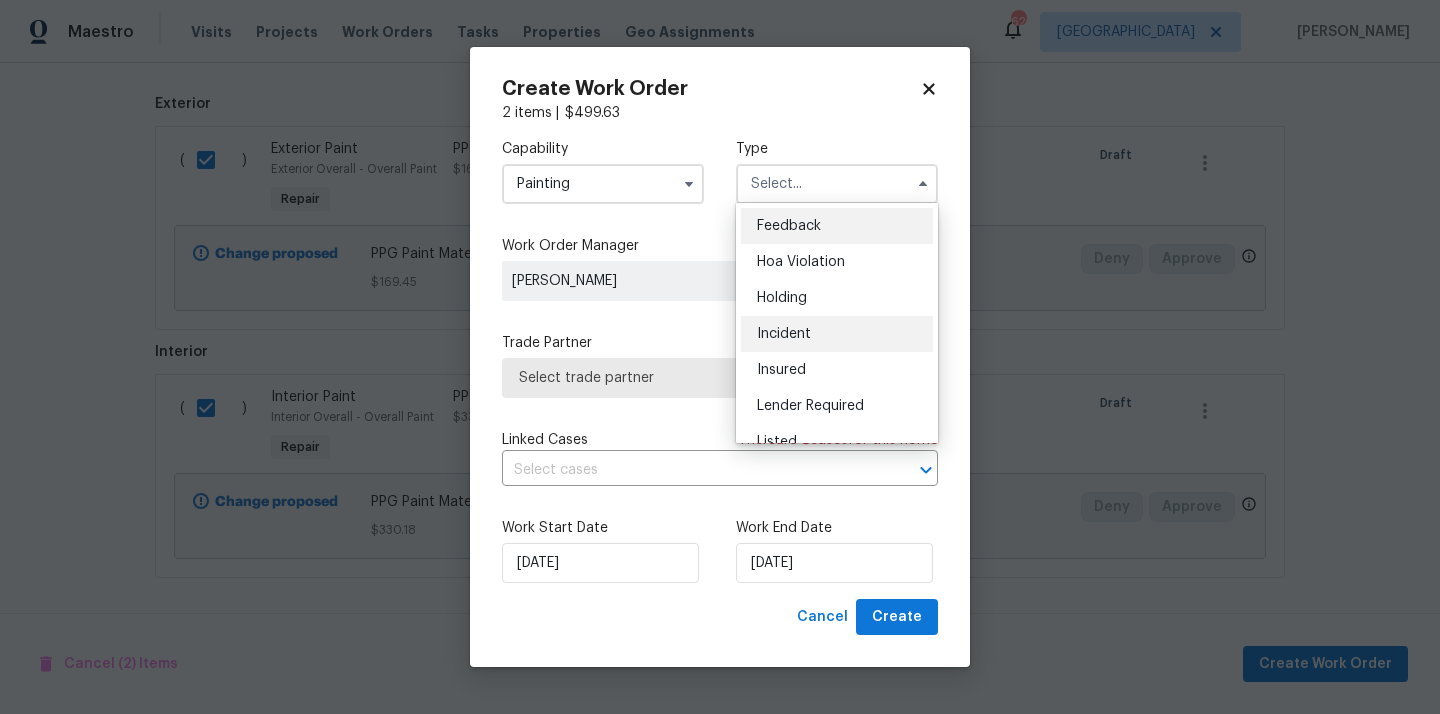 scroll, scrollTop: 454, scrollLeft: 0, axis: vertical 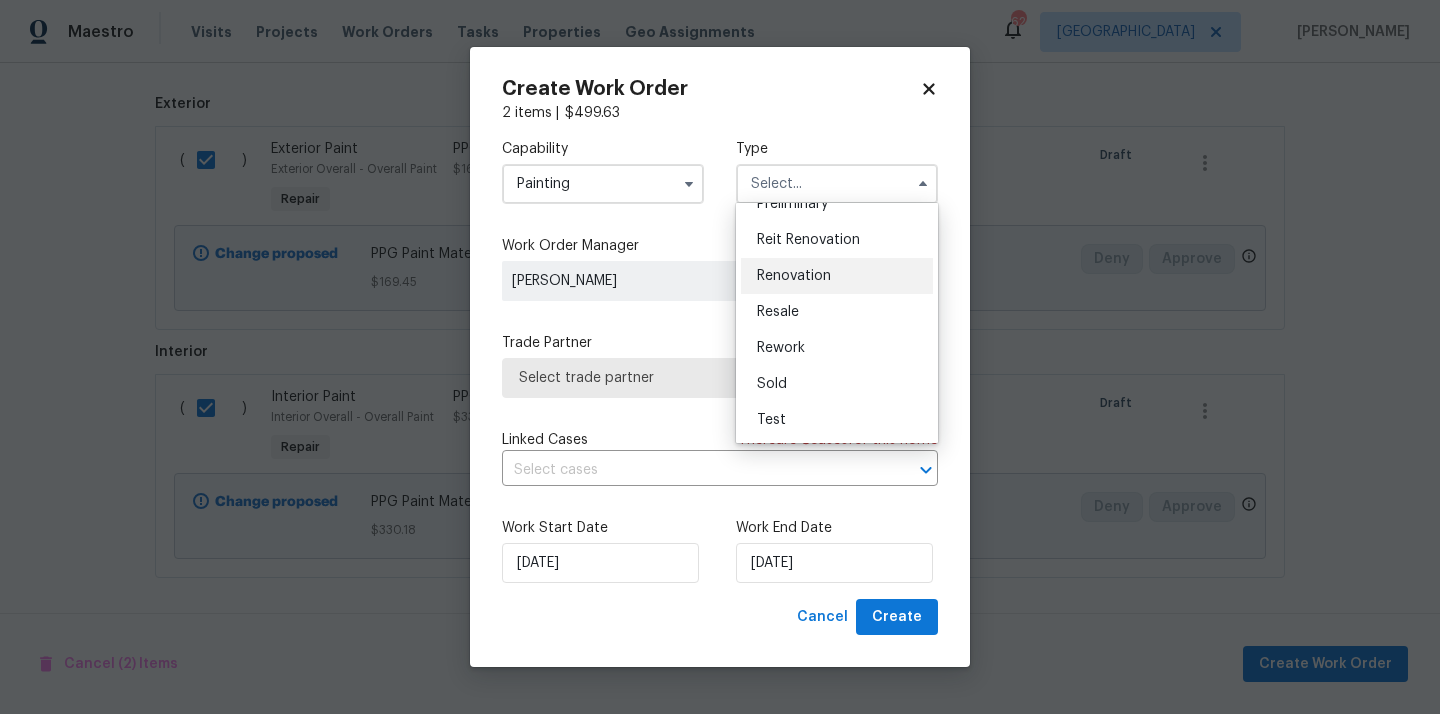 click on "Renovation" at bounding box center [837, 276] 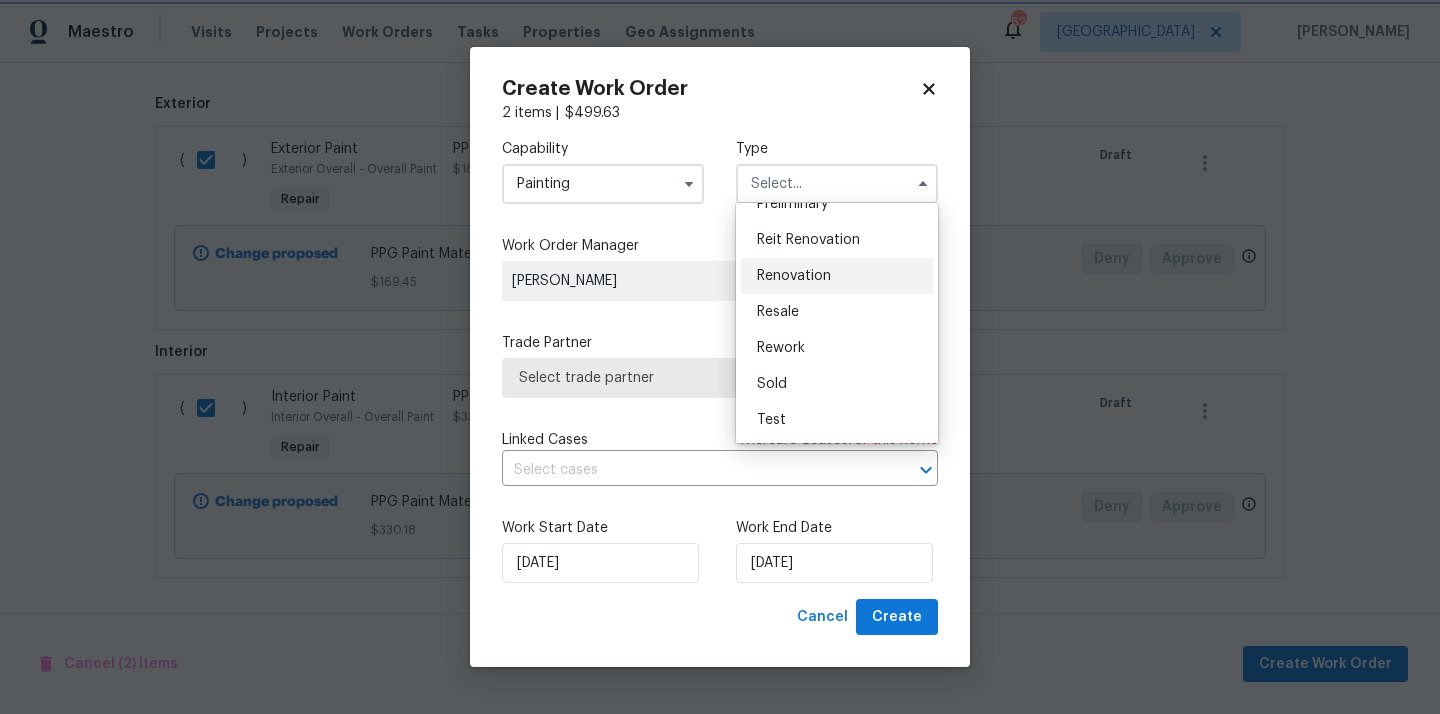 type on "Renovation" 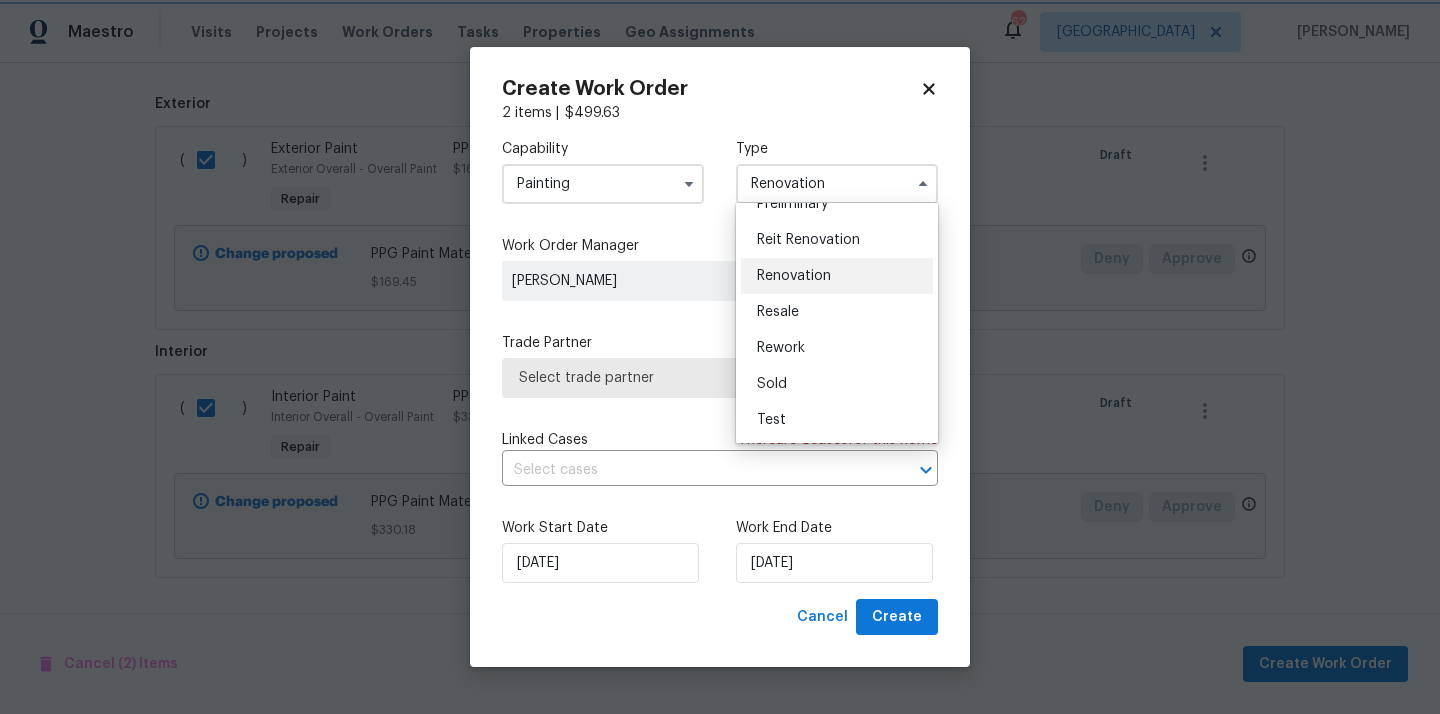 scroll, scrollTop: 0, scrollLeft: 0, axis: both 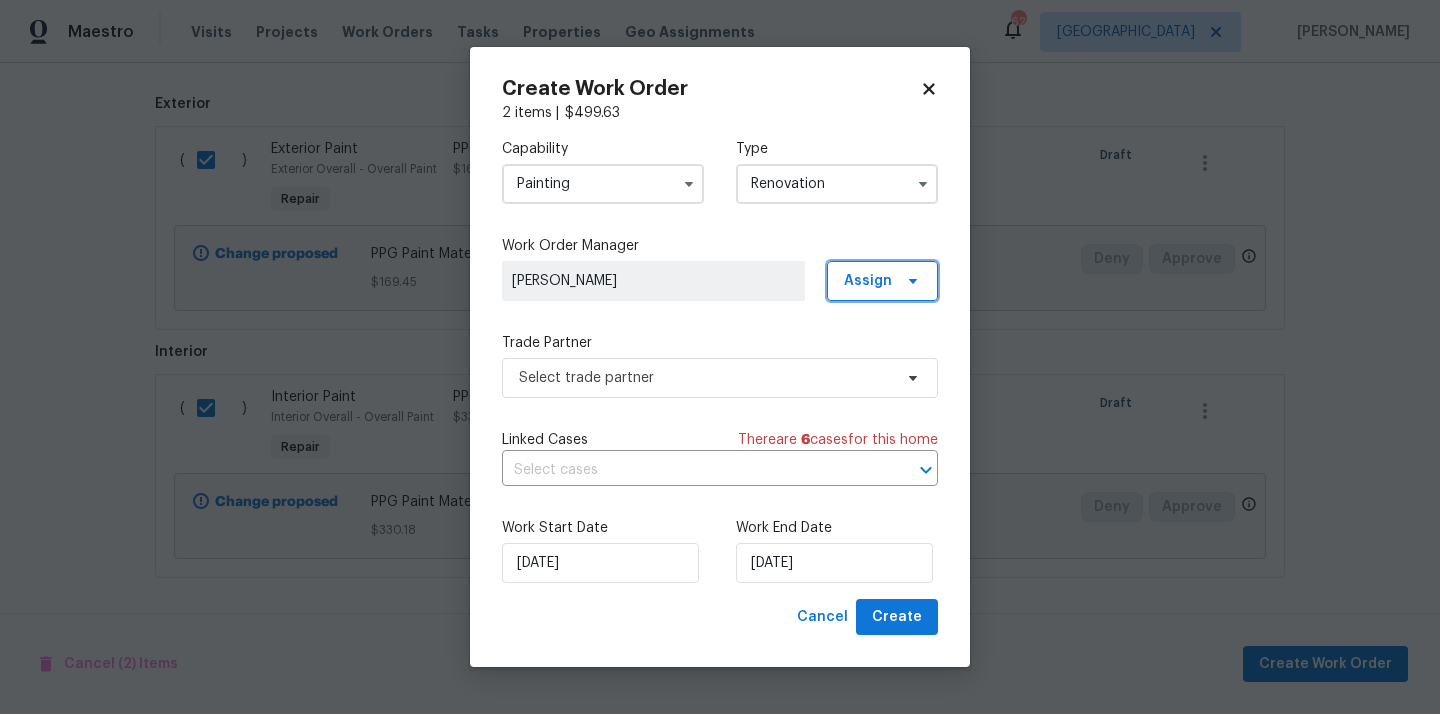 click on "Assign" at bounding box center (868, 281) 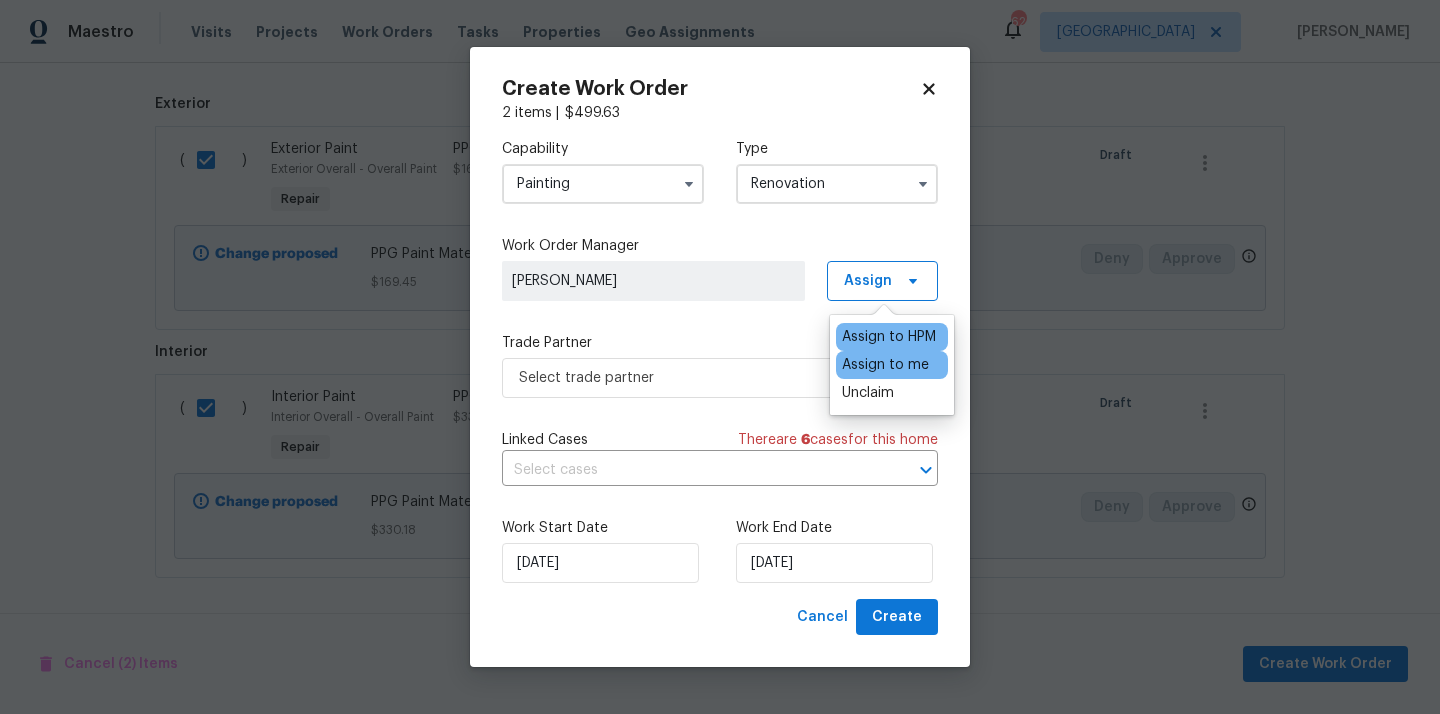 click on "Assign to me" at bounding box center (885, 365) 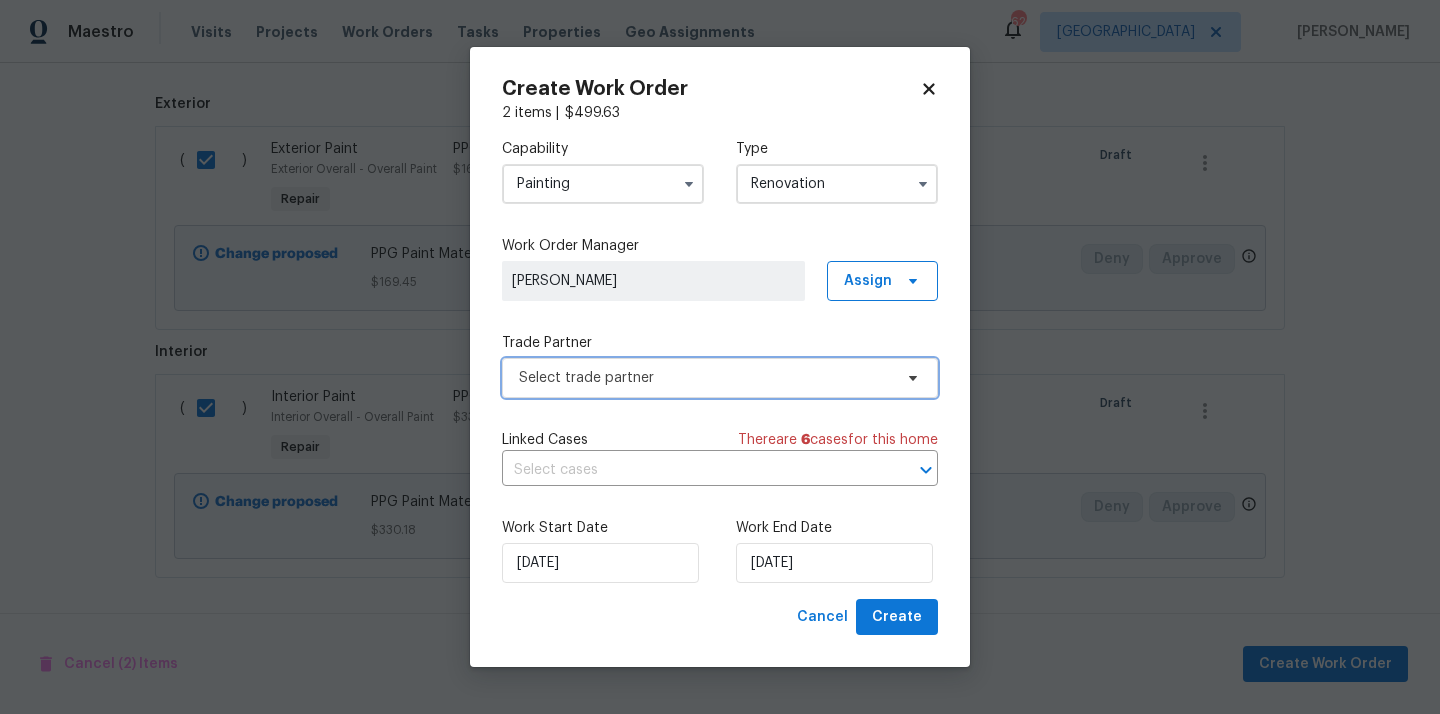 click on "Select trade partner" at bounding box center (705, 378) 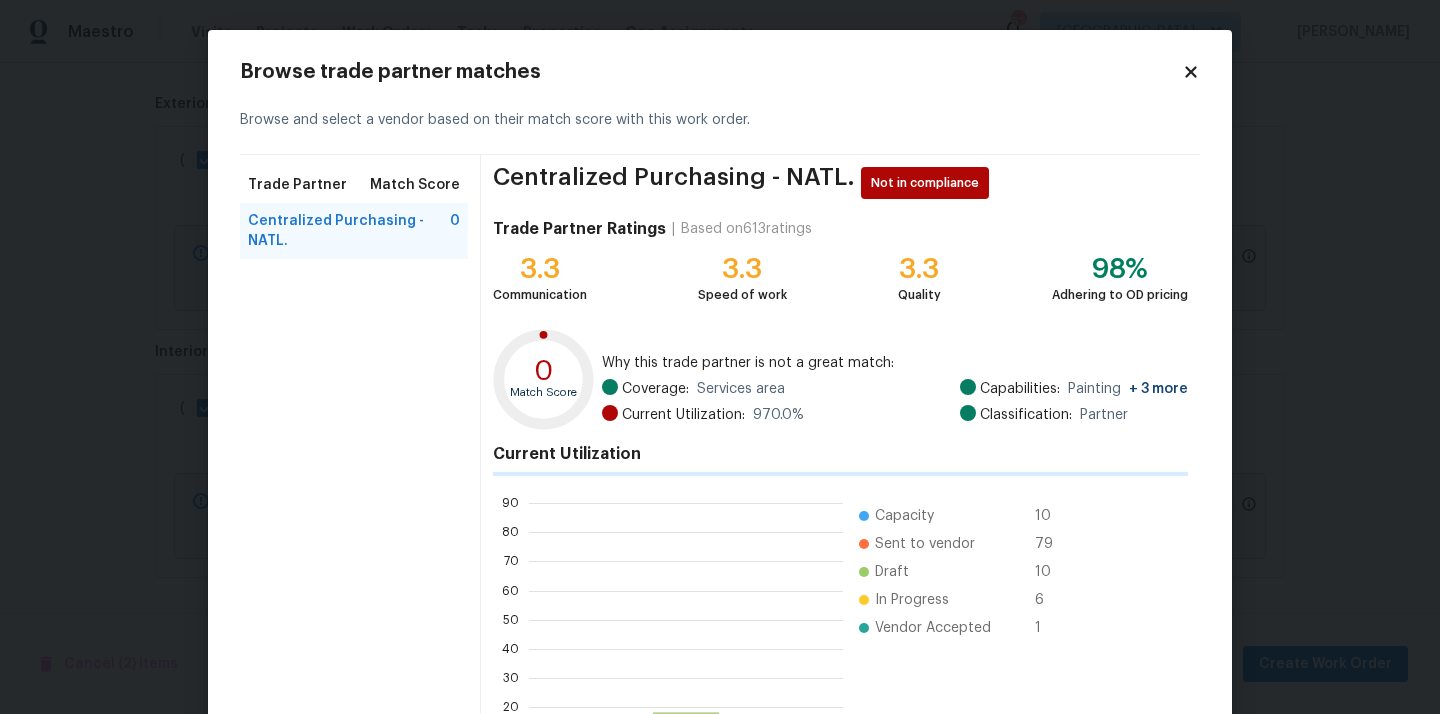 scroll, scrollTop: 2, scrollLeft: 1, axis: both 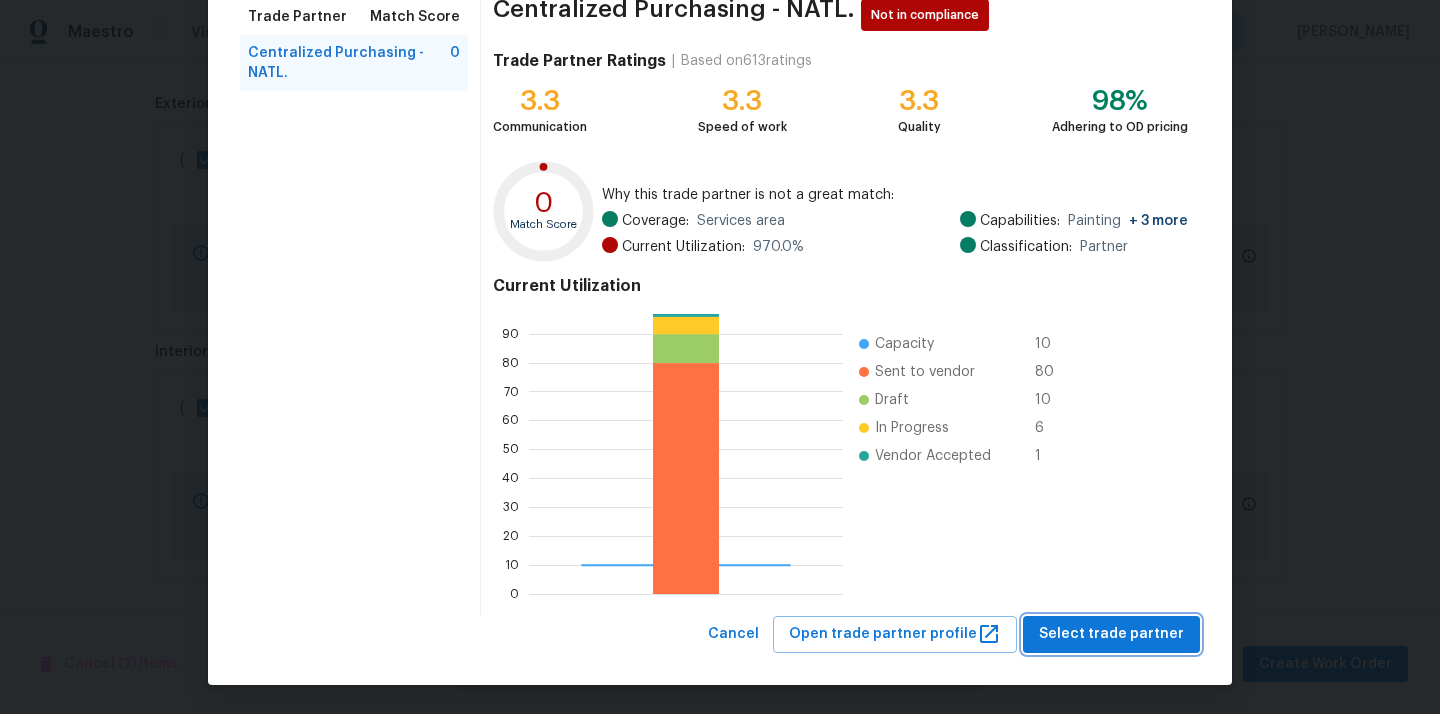 click on "Select trade partner" at bounding box center [1111, 634] 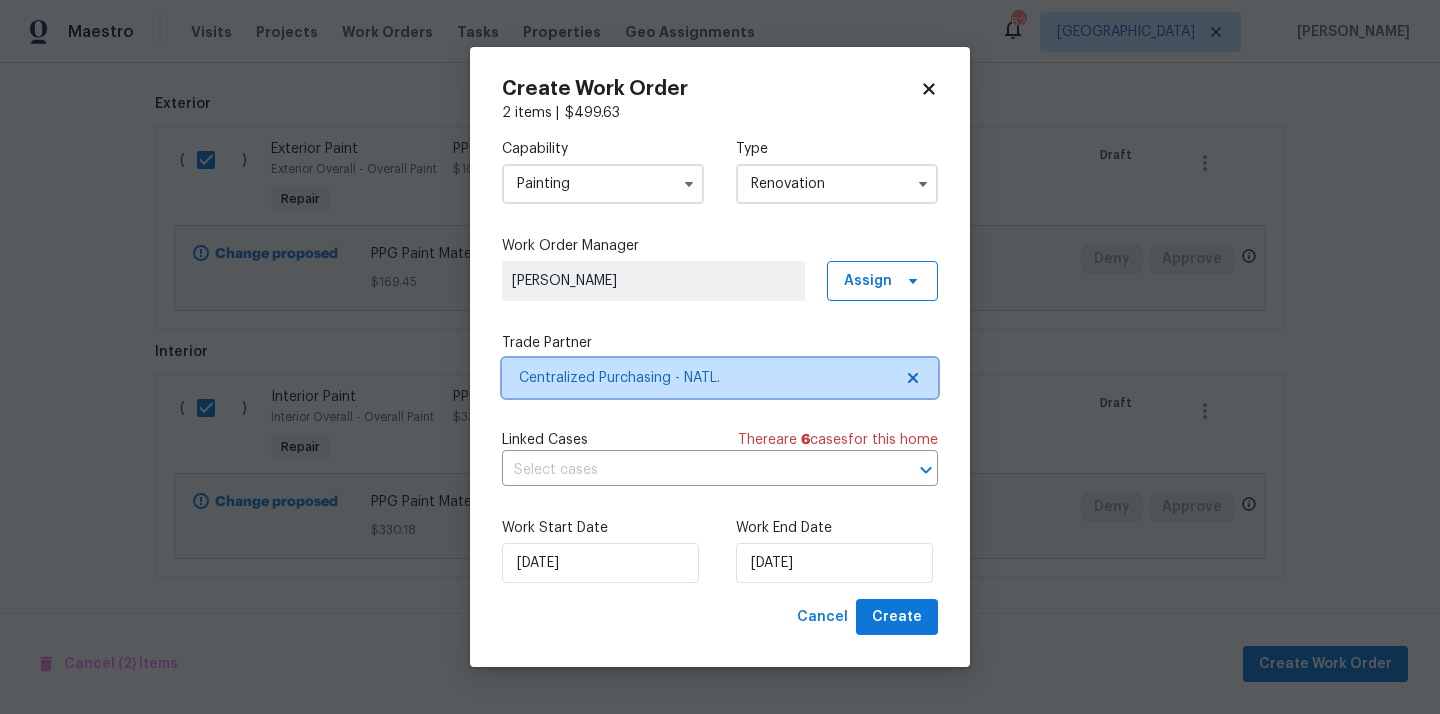 scroll, scrollTop: 0, scrollLeft: 0, axis: both 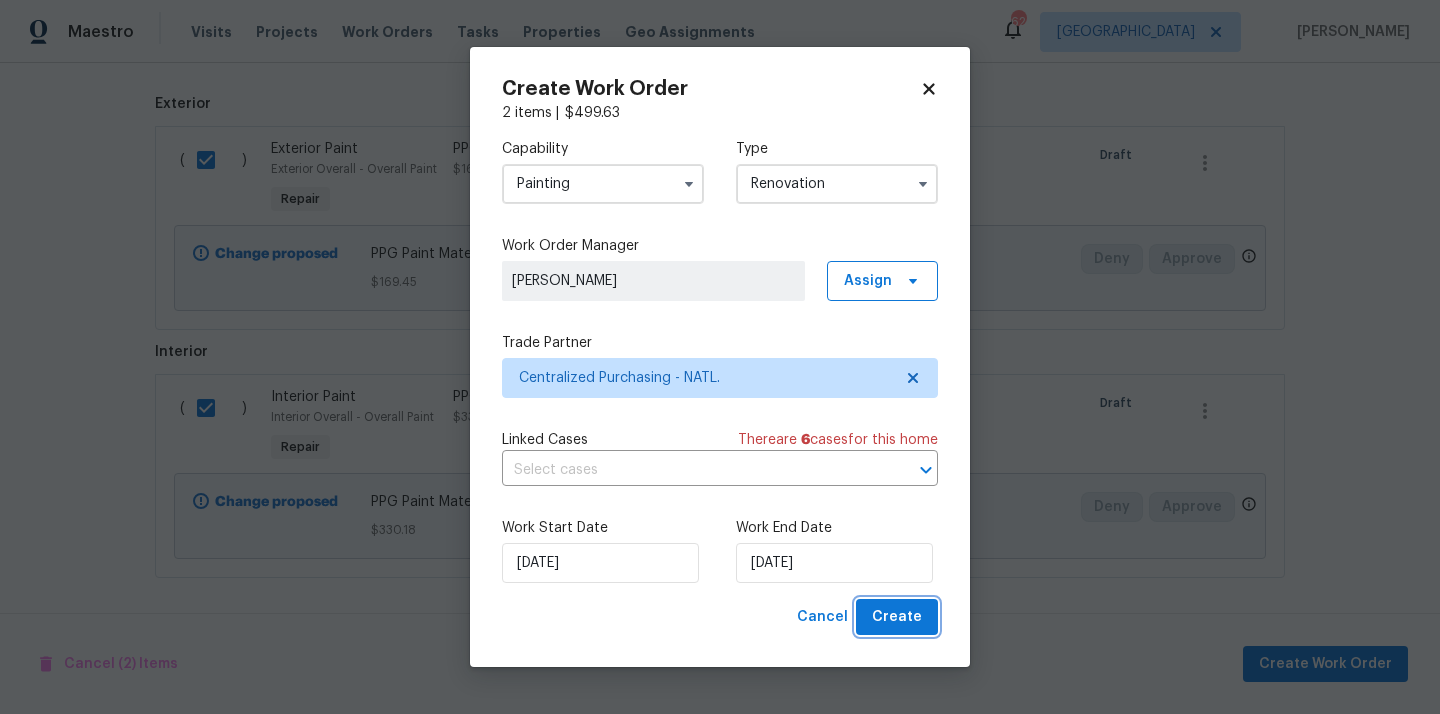 click on "Create" at bounding box center (897, 617) 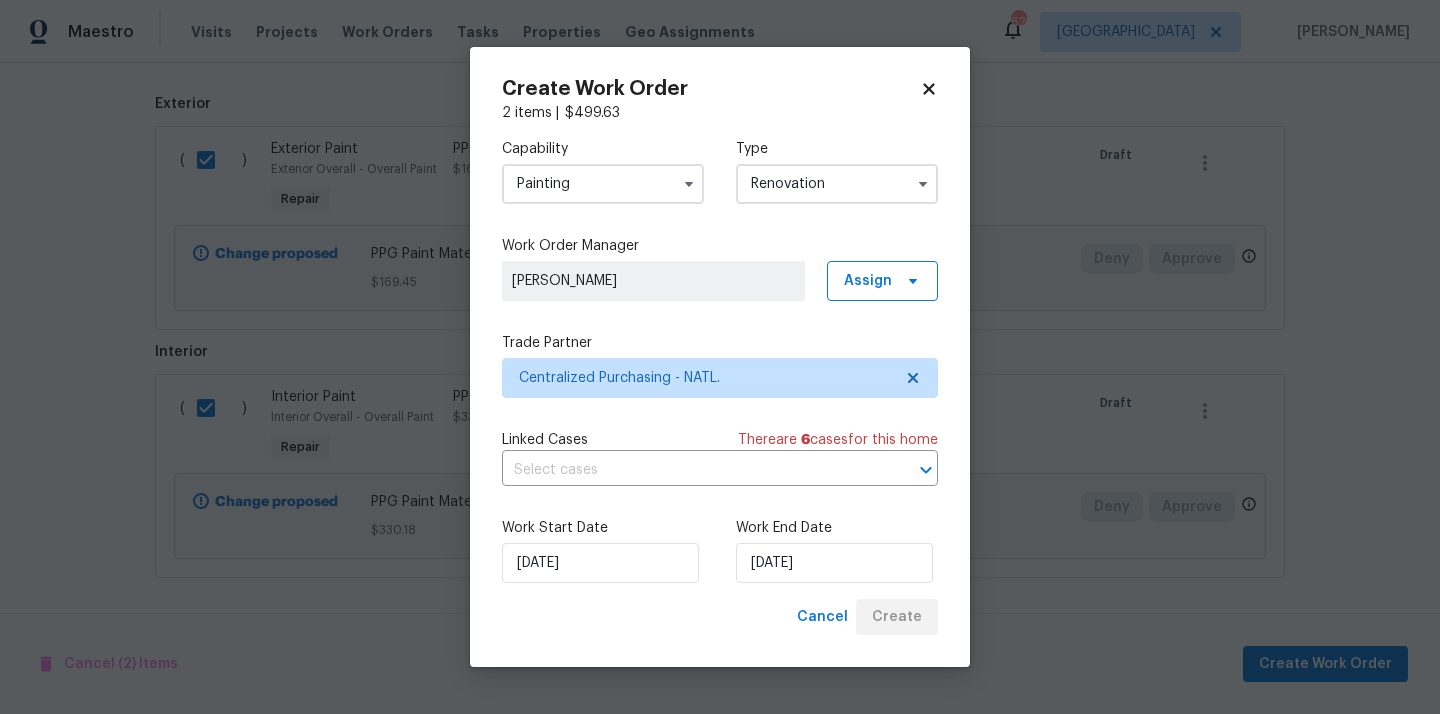 scroll, scrollTop: 483, scrollLeft: 0, axis: vertical 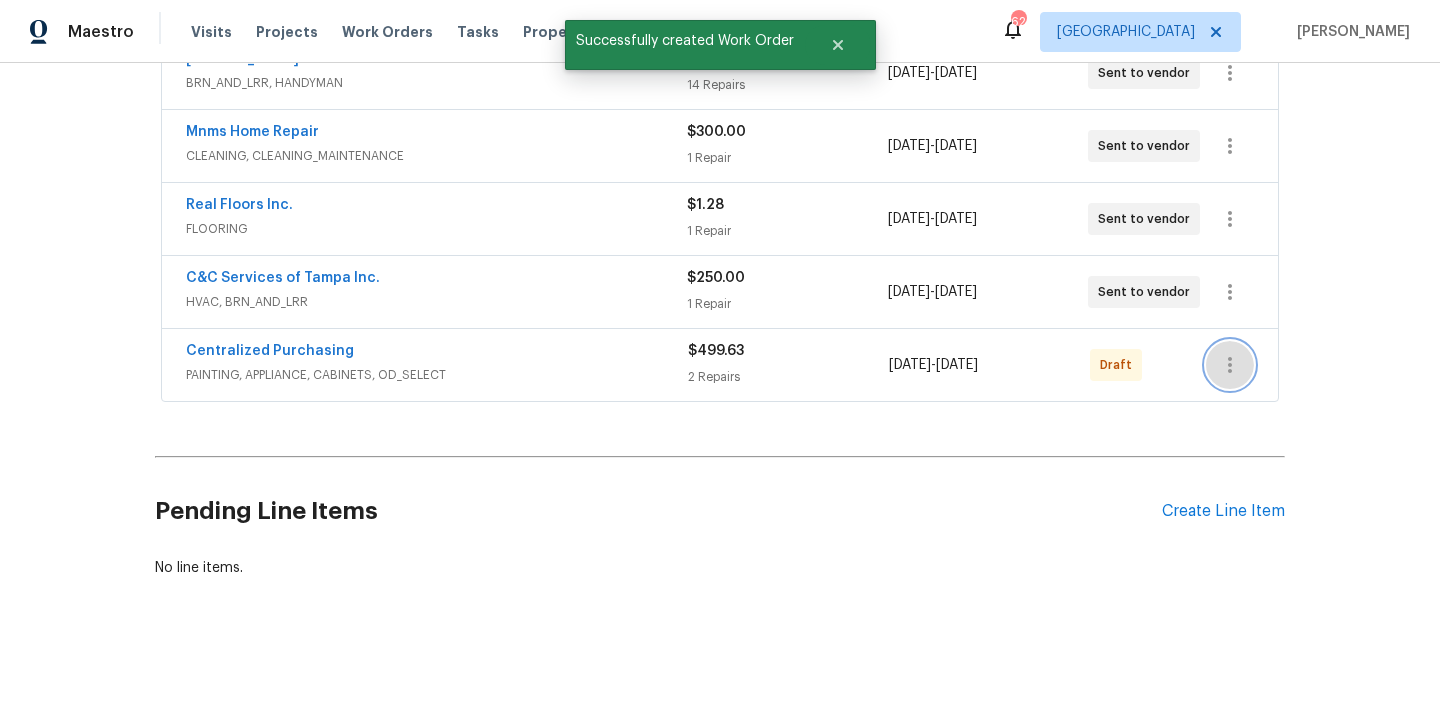 click at bounding box center [1230, 365] 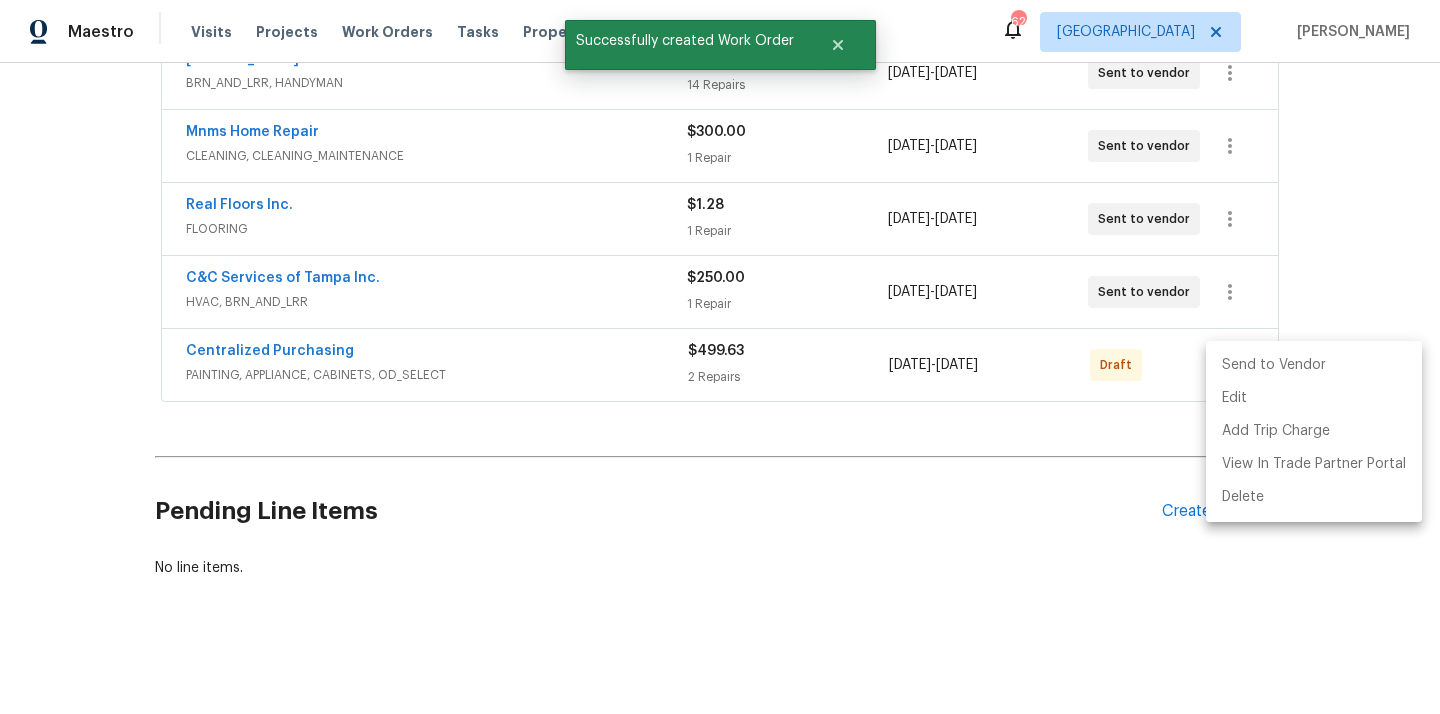 click on "Send to Vendor" at bounding box center (1314, 365) 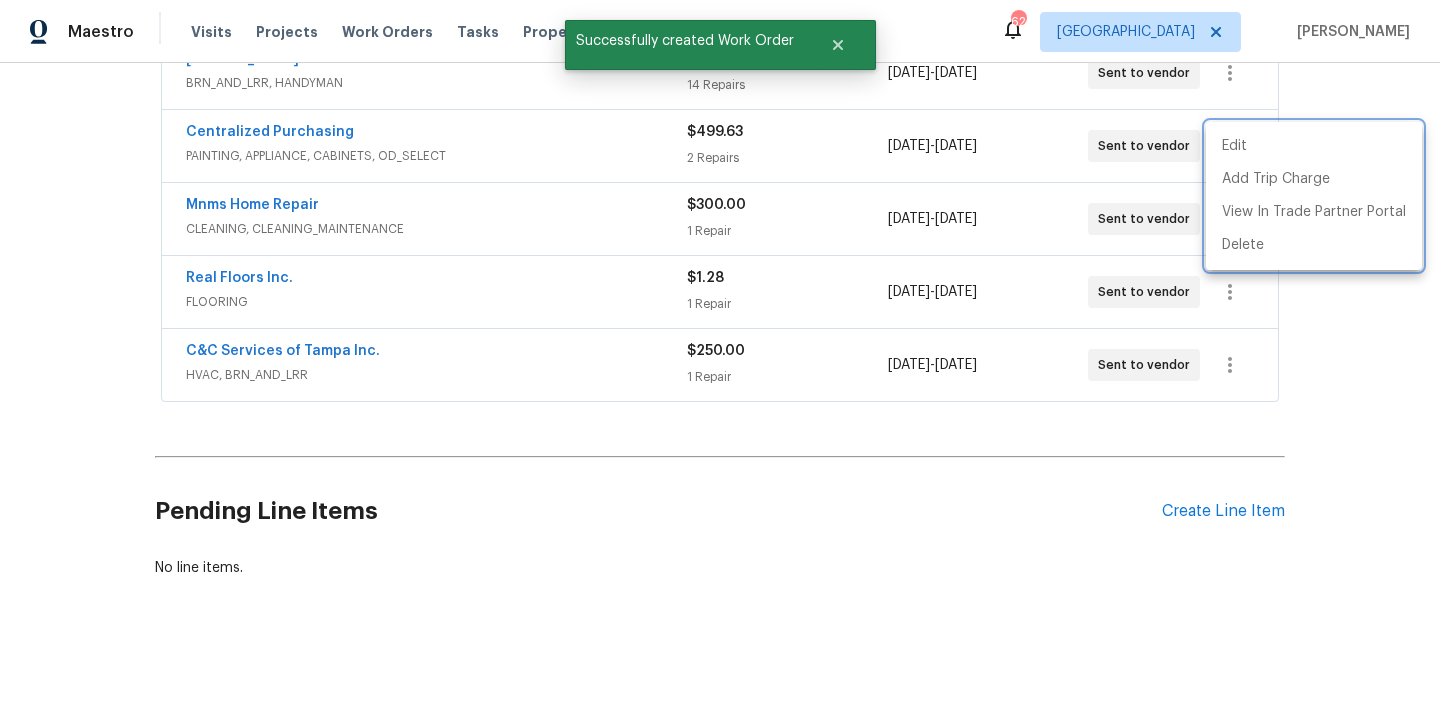 click at bounding box center (720, 357) 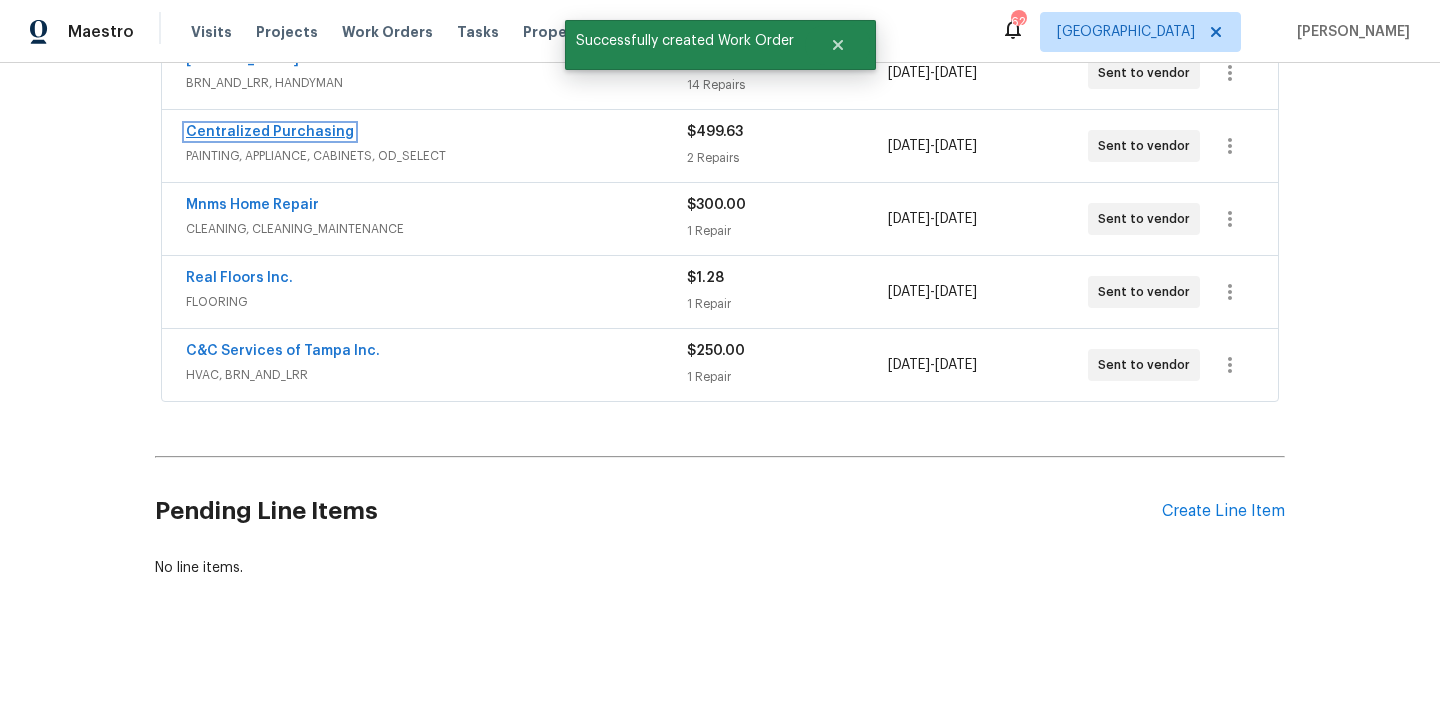 click on "Centralized Purchasing" at bounding box center (270, 132) 